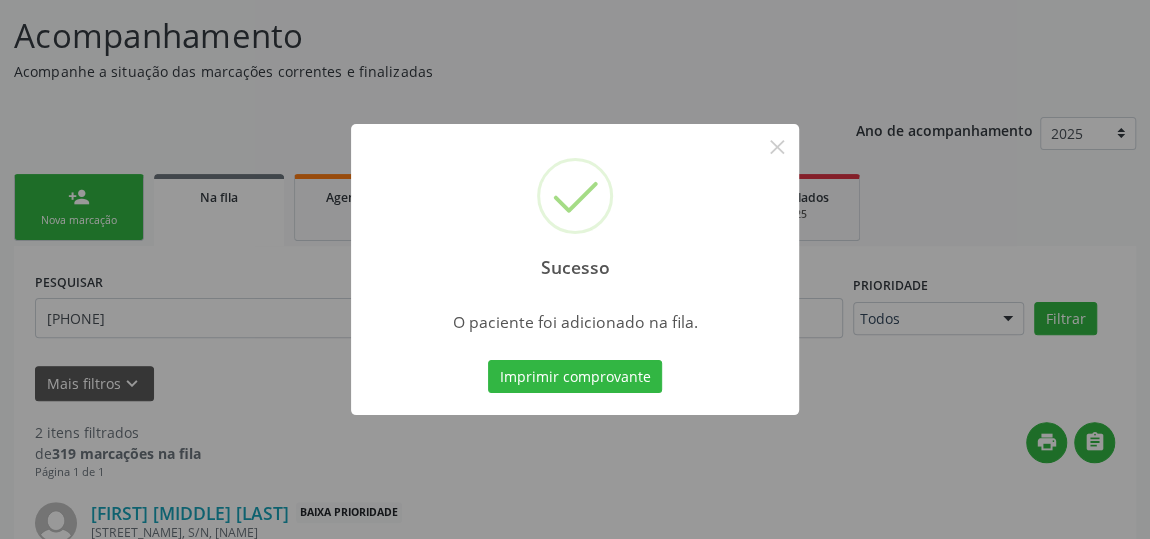 scroll, scrollTop: 153, scrollLeft: 0, axis: vertical 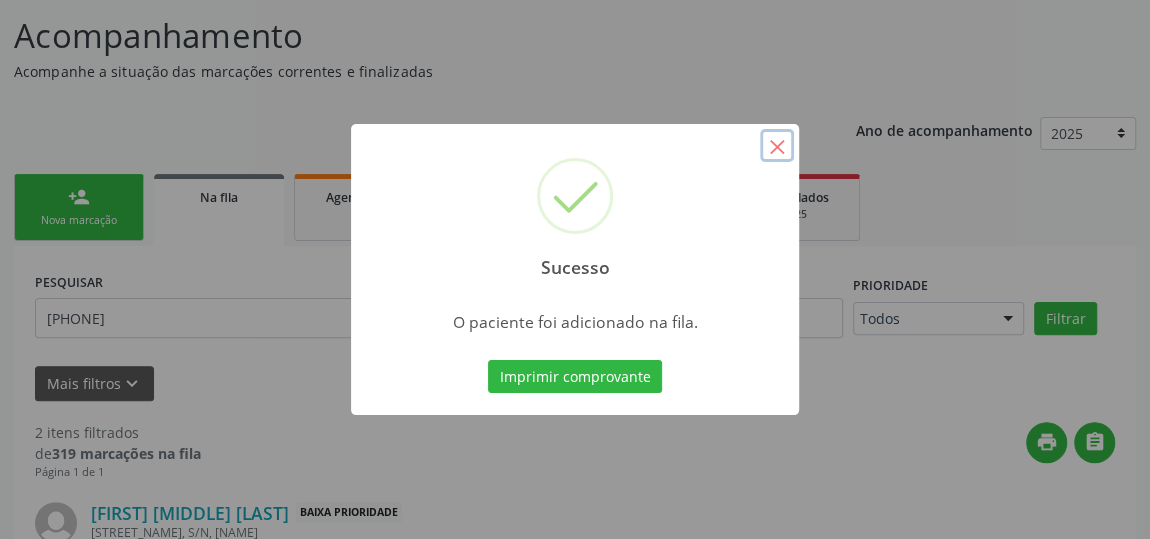 click on "×" at bounding box center (777, 146) 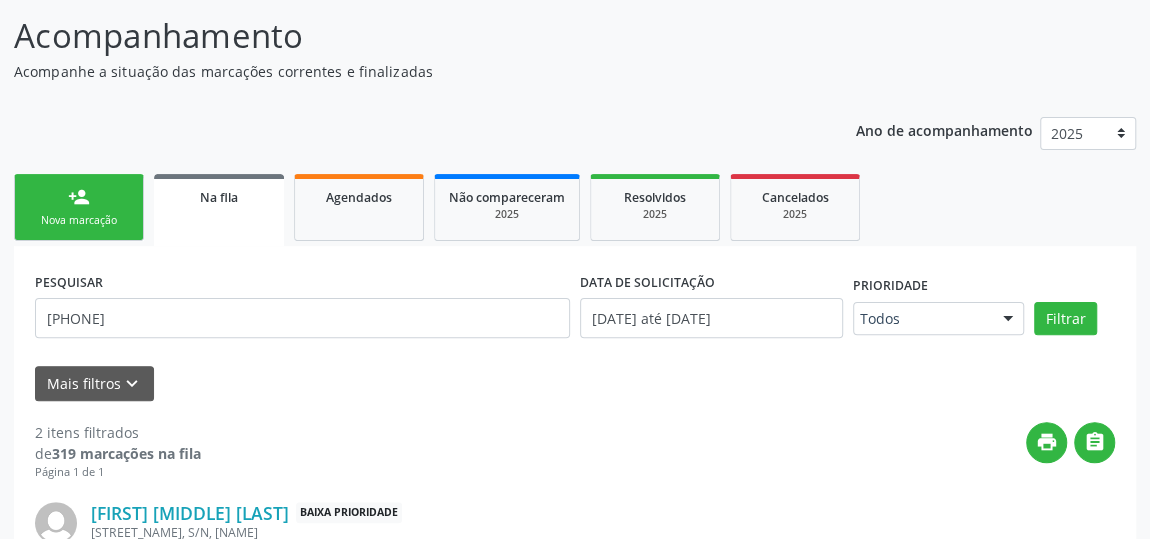 click on "Nova marcação" at bounding box center [79, 220] 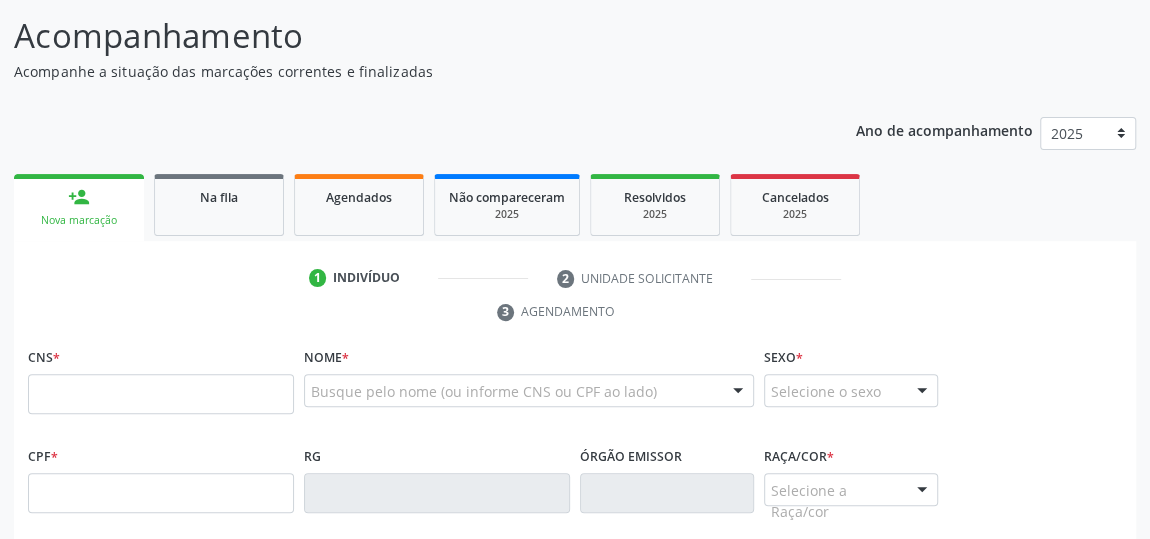 scroll, scrollTop: 244, scrollLeft: 0, axis: vertical 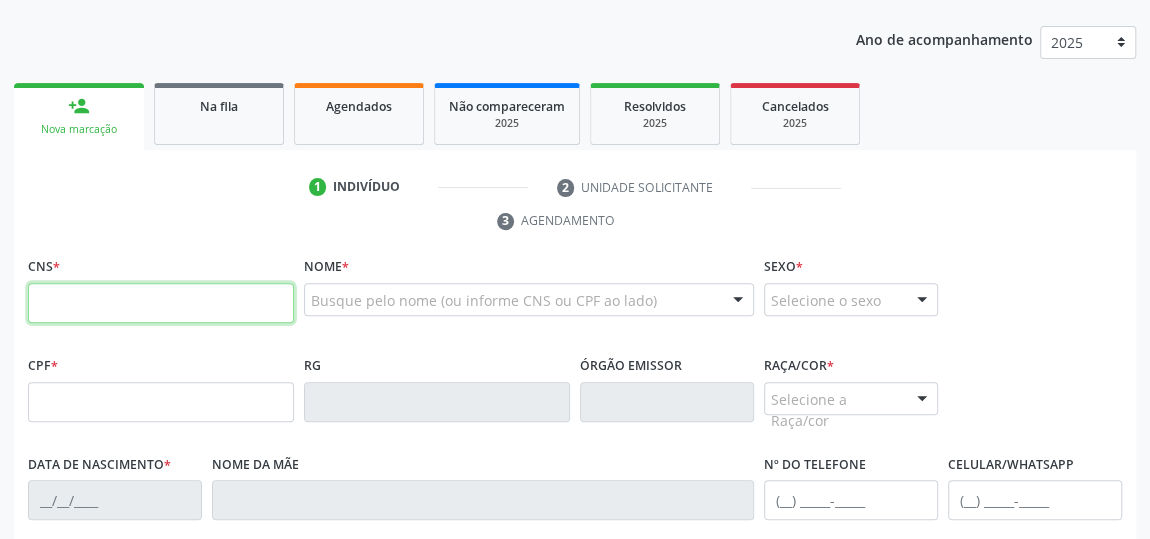click at bounding box center [161, 303] 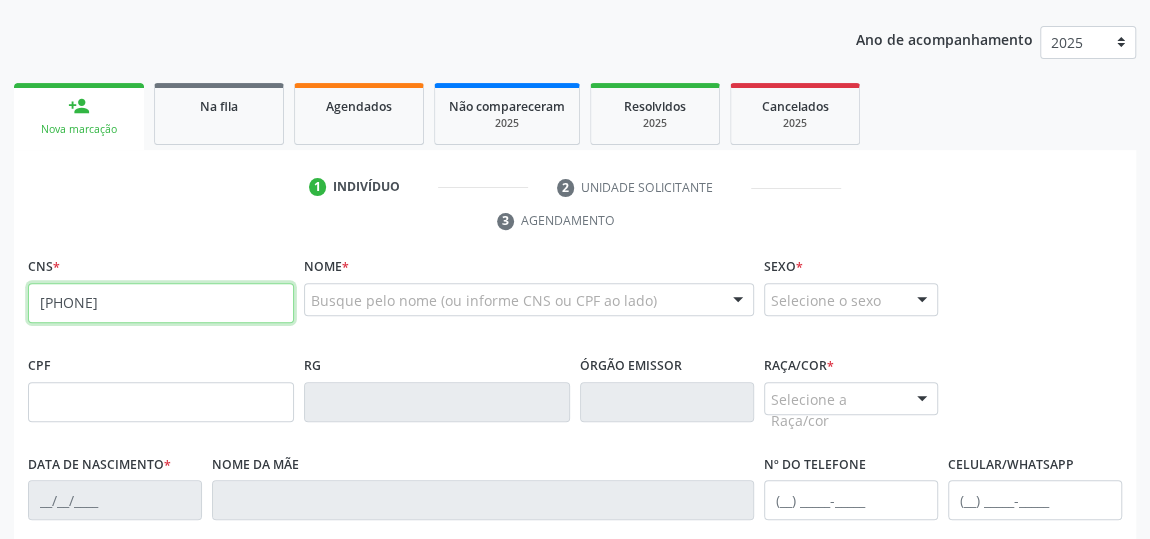 type on "[PHONE]" 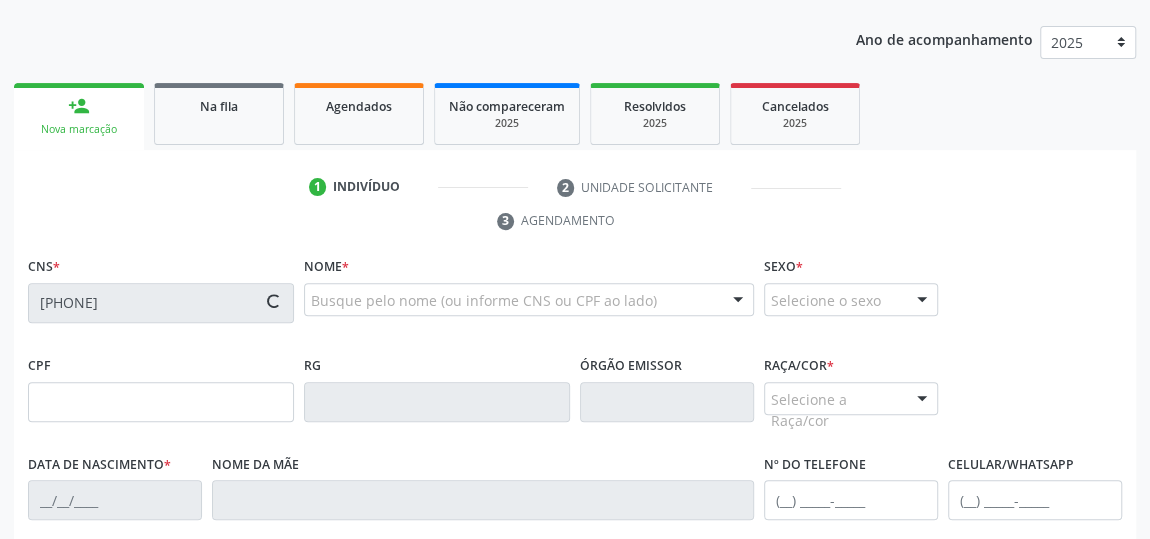 type on "[CPF]" 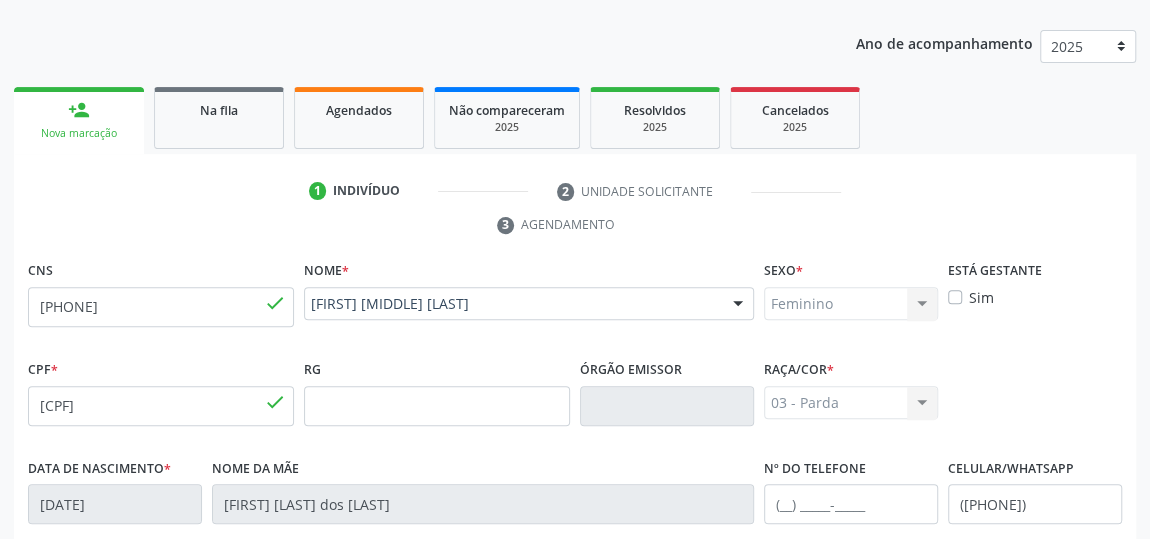 scroll, scrollTop: 149, scrollLeft: 0, axis: vertical 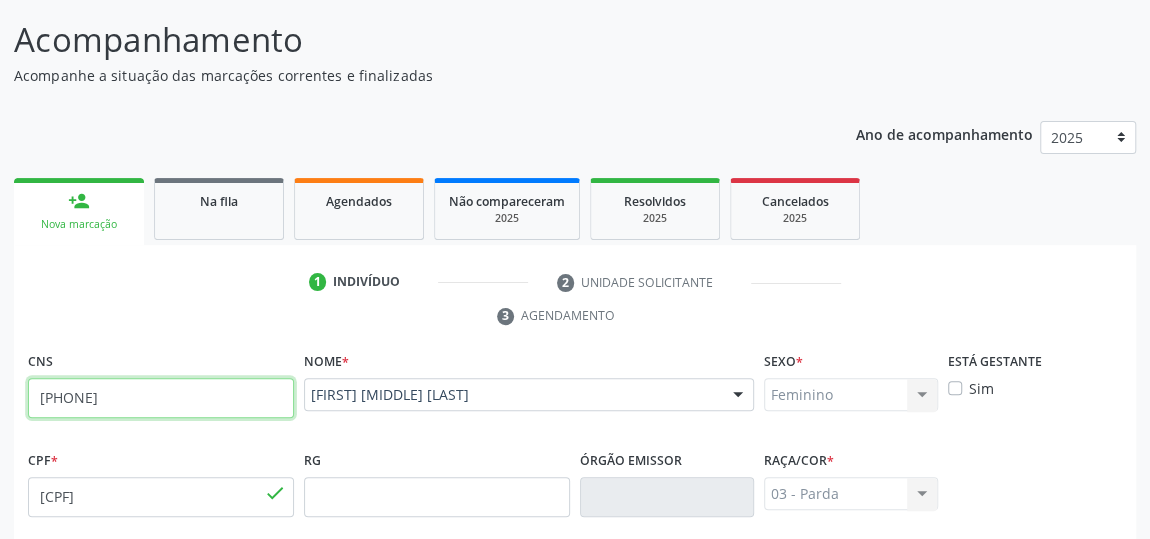 click on "[PHONE]" at bounding box center (161, 398) 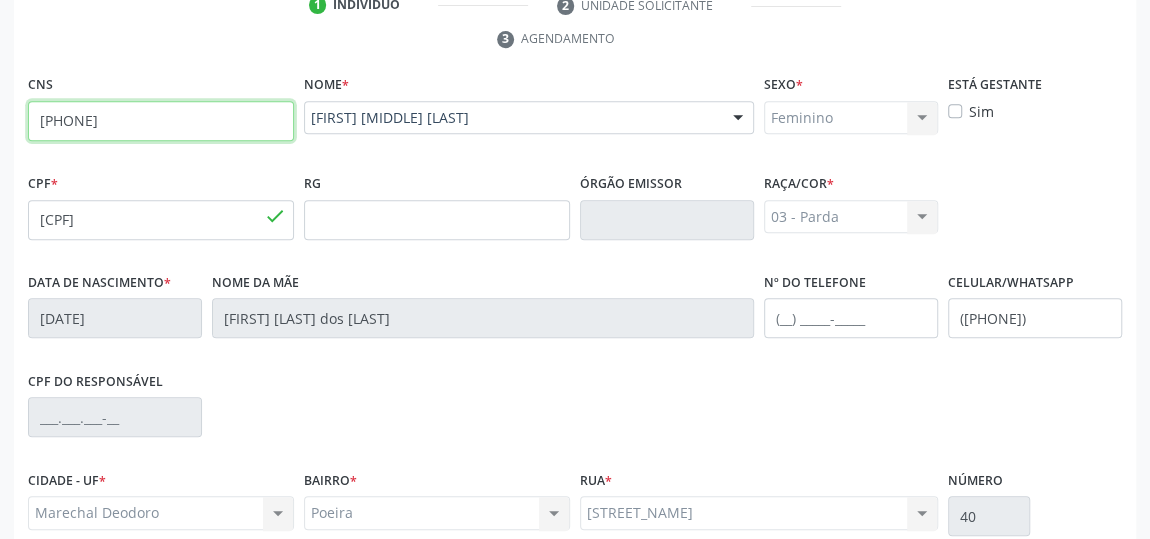 scroll, scrollTop: 604, scrollLeft: 0, axis: vertical 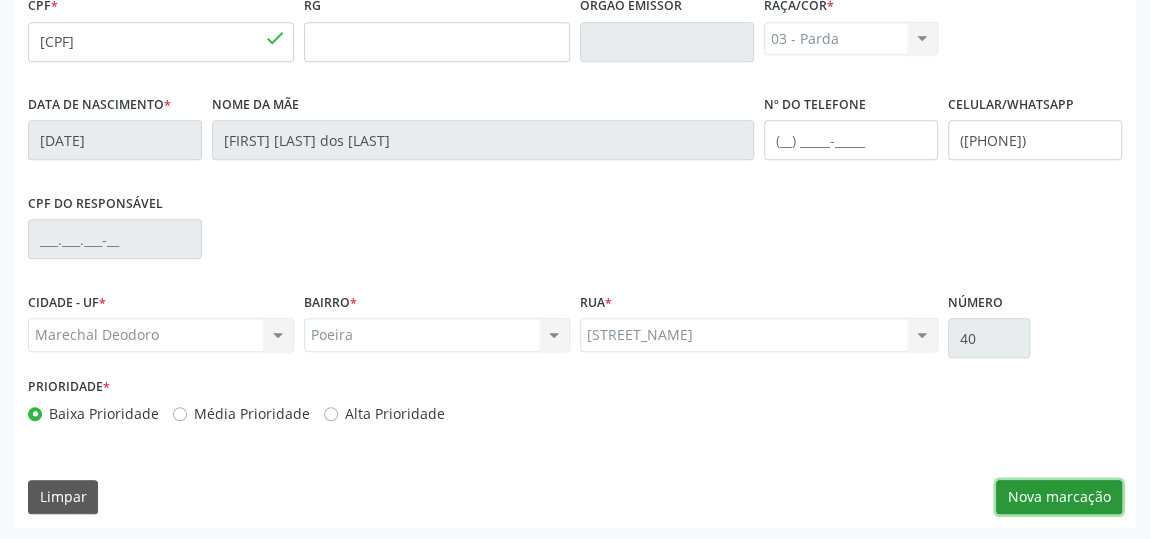click on "Nova marcação" at bounding box center (1059, 497) 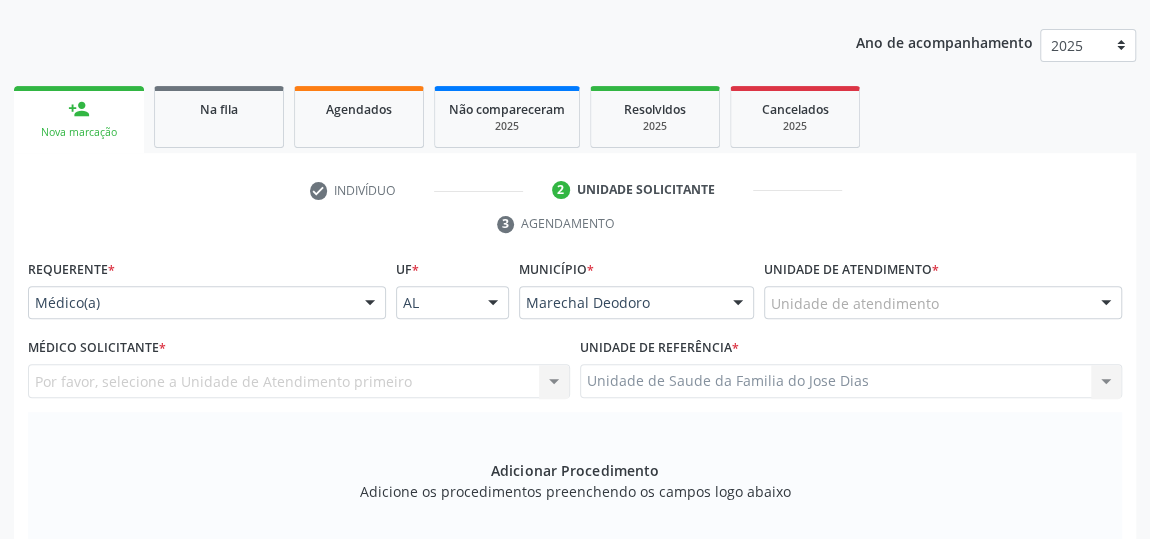 scroll, scrollTop: 240, scrollLeft: 0, axis: vertical 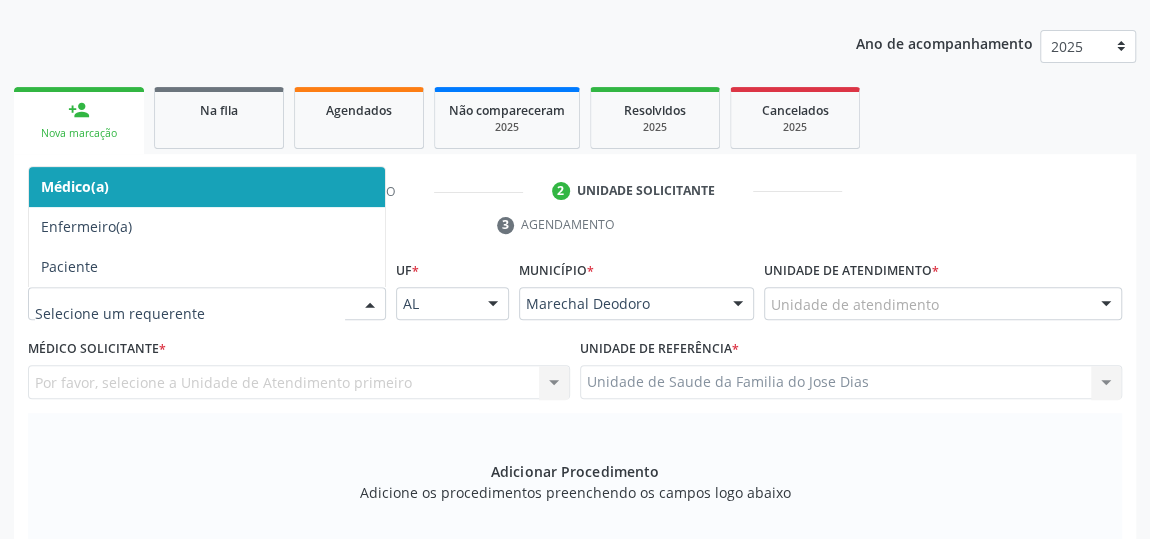 click at bounding box center [370, 305] 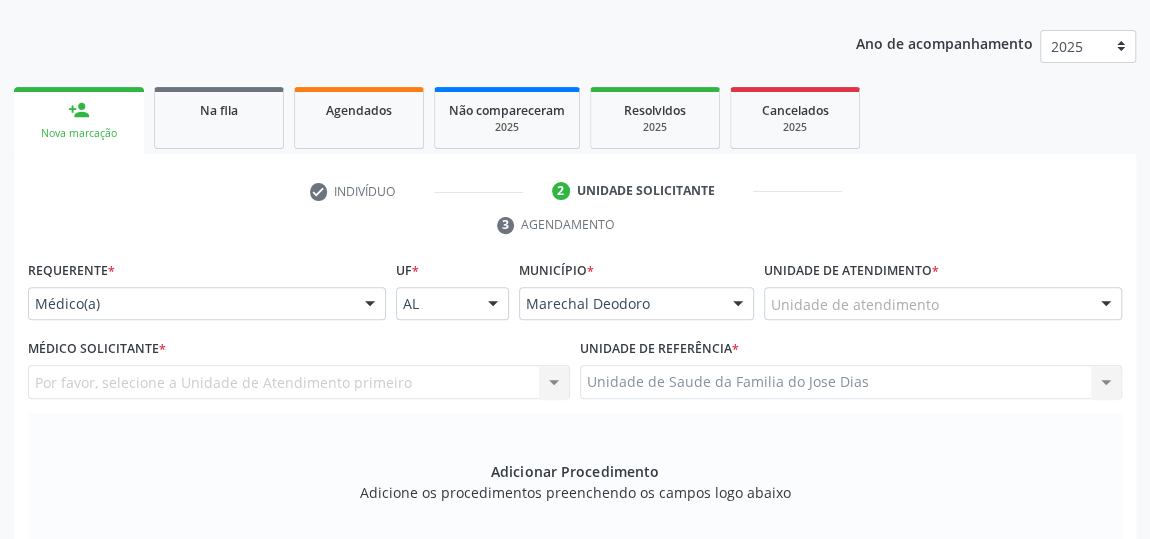 click on "Unidade de atendimento" at bounding box center (943, 304) 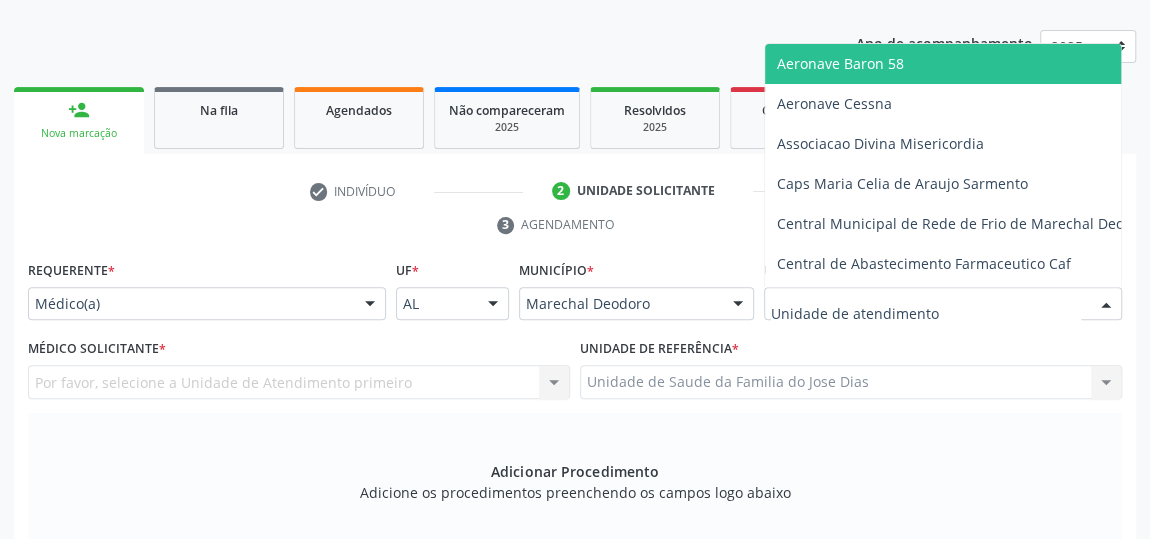 type on "J" 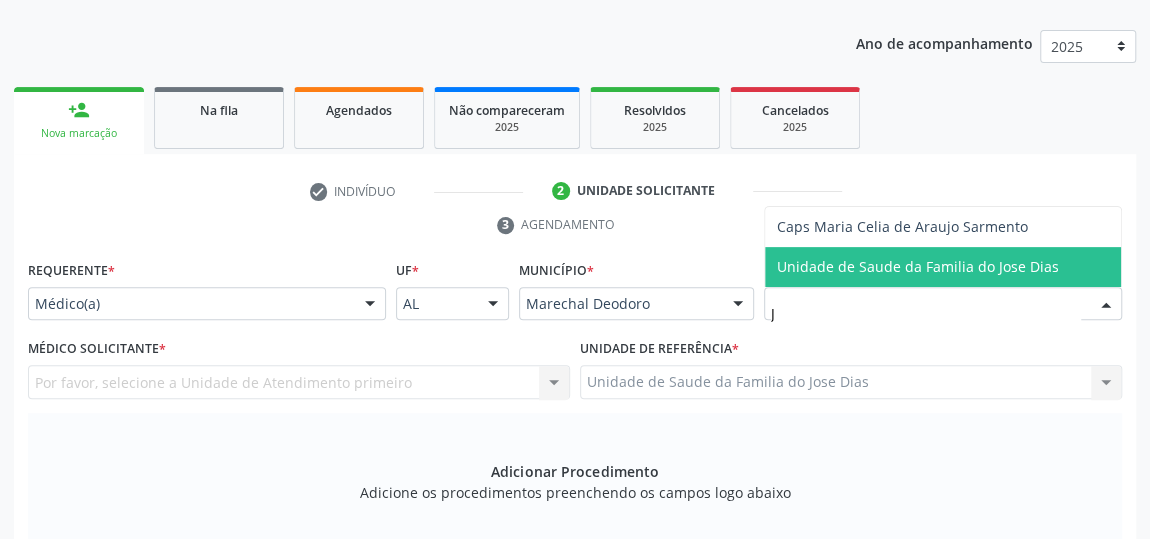 click on "Unidade de Saude da Familia do Jose Dias" at bounding box center (918, 266) 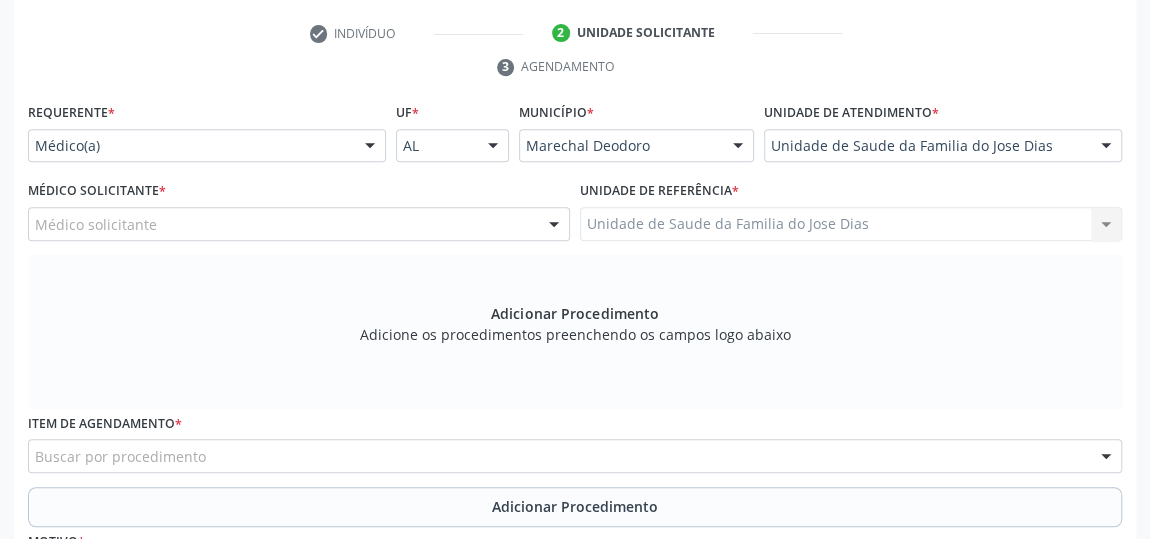 scroll, scrollTop: 422, scrollLeft: 0, axis: vertical 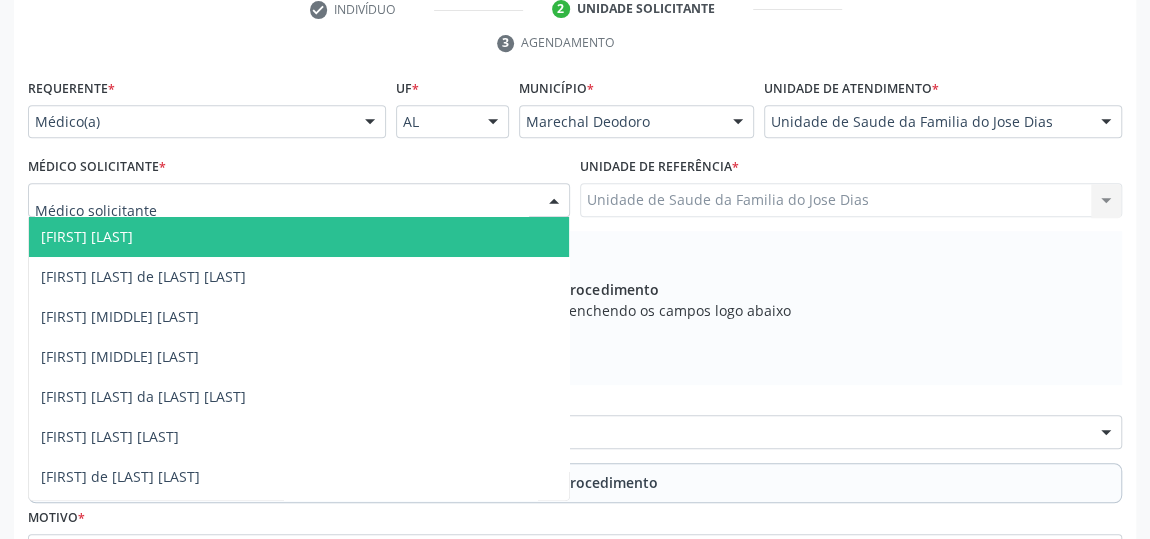 click at bounding box center (554, 201) 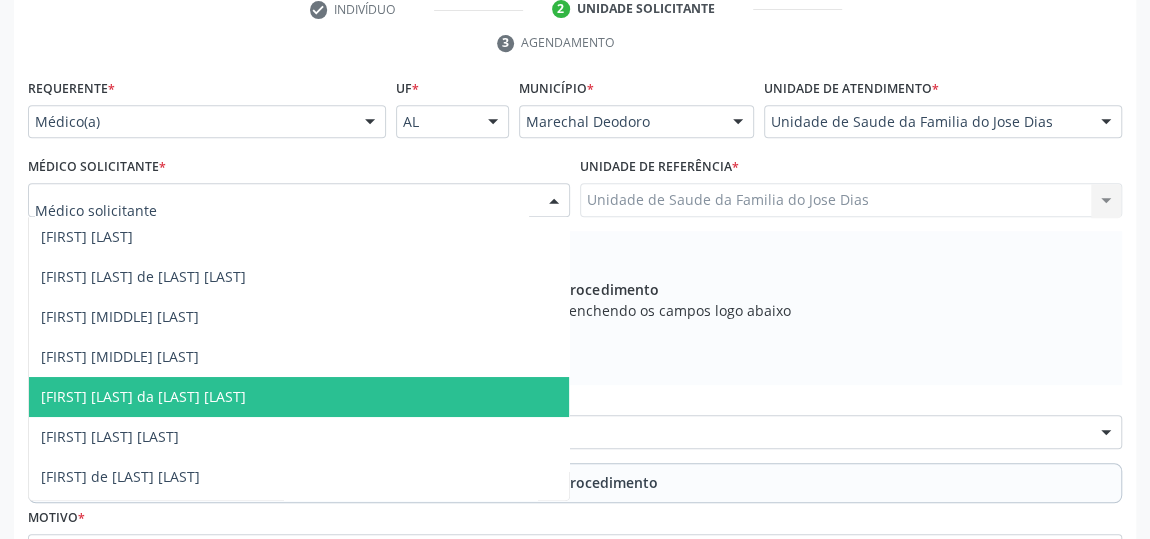 click on "[FIRST] [LAST] da [LAST] [LAST]" at bounding box center (299, 397) 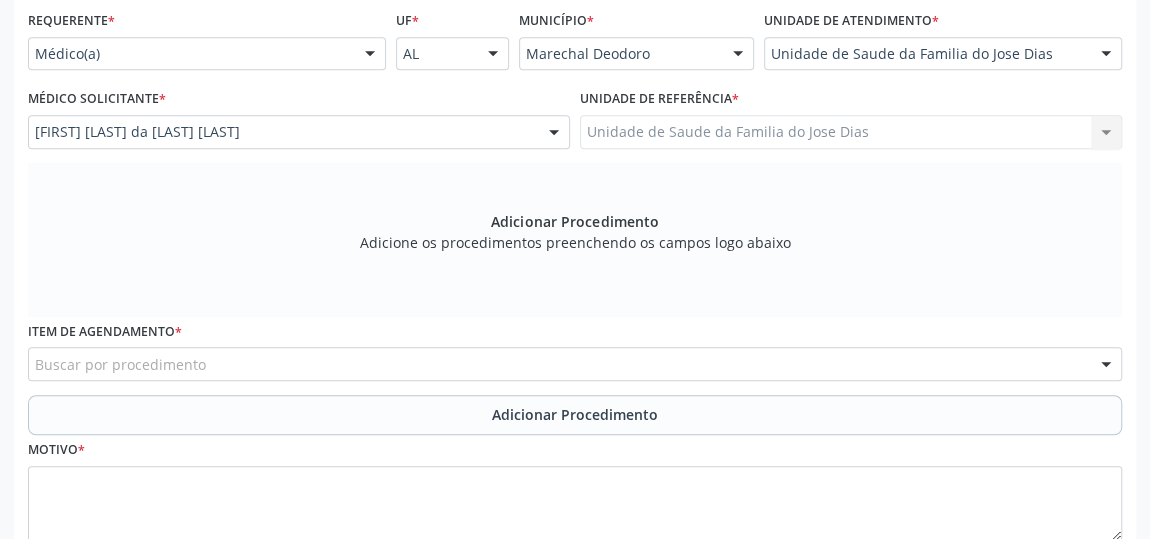 scroll, scrollTop: 513, scrollLeft: 0, axis: vertical 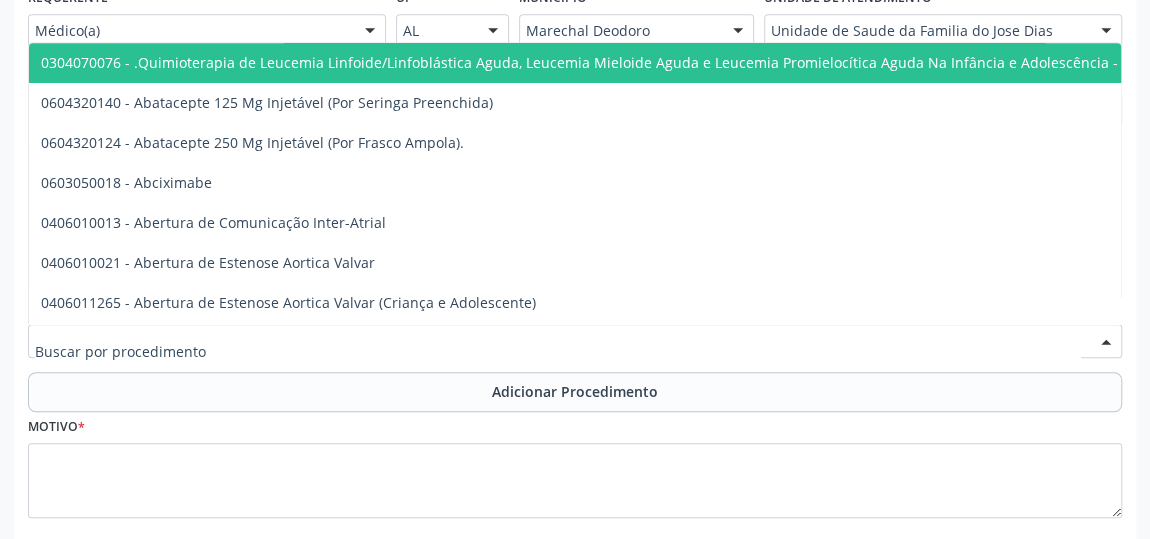 click at bounding box center [575, 341] 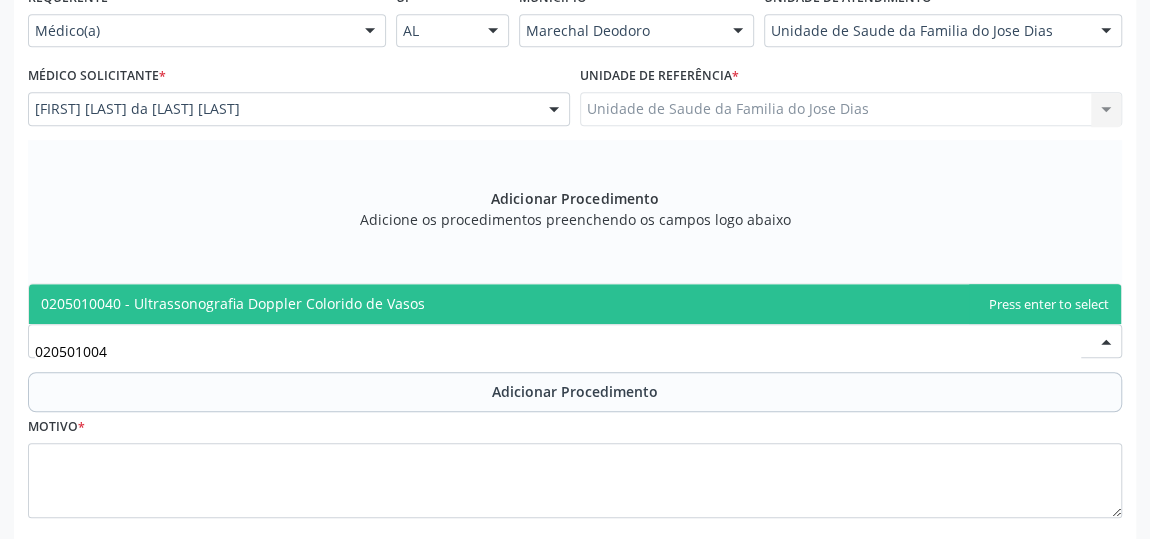 type on "0205010040" 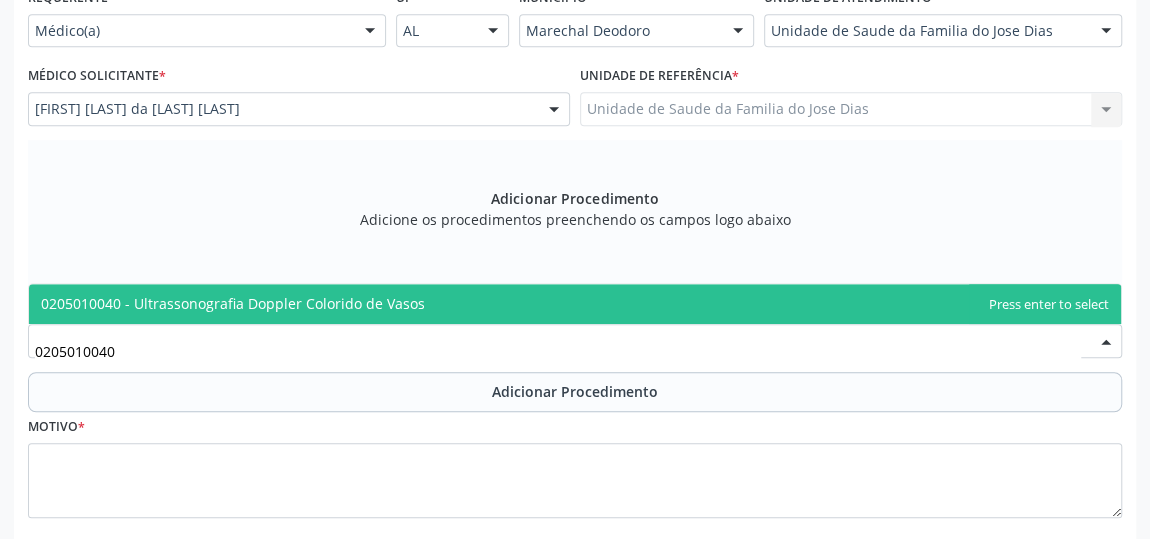 click on "0205010040 - Ultrassonografia Doppler Colorido de Vasos" at bounding box center (575, 304) 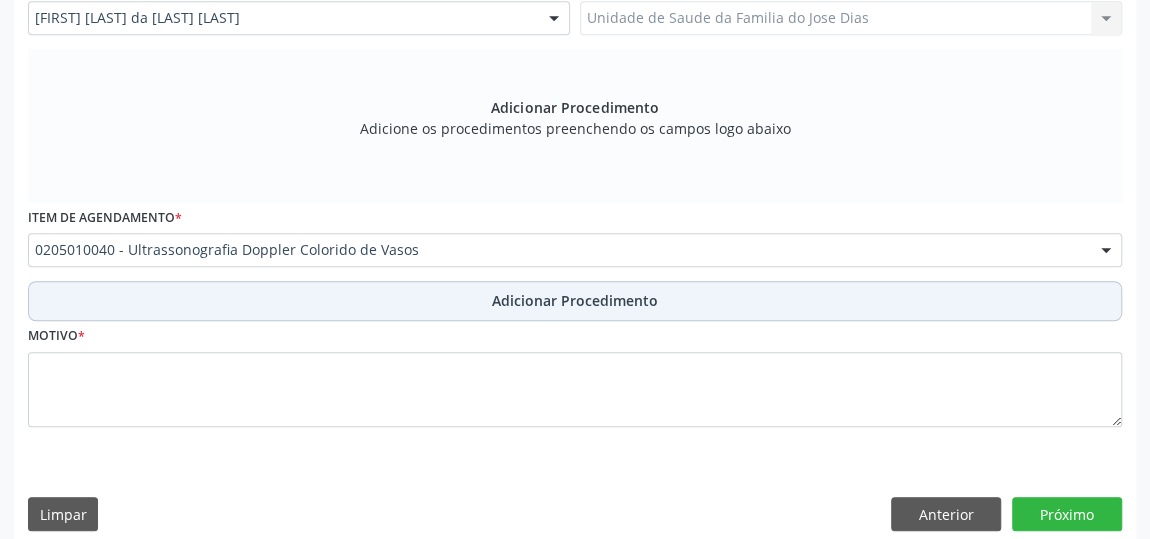 click on "Adicionar Procedimento" at bounding box center [575, 301] 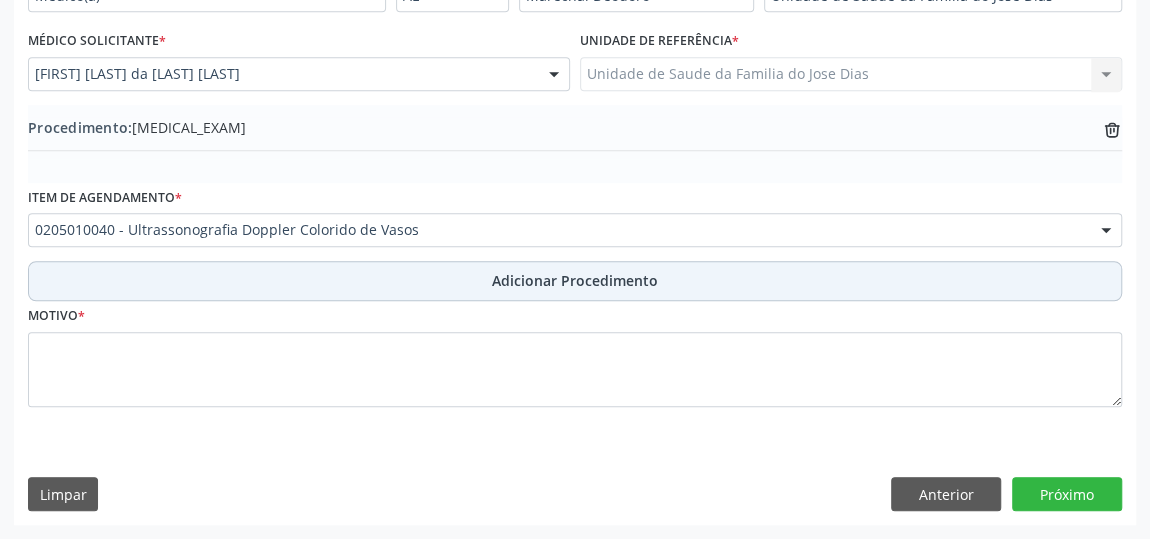 scroll, scrollTop: 544, scrollLeft: 0, axis: vertical 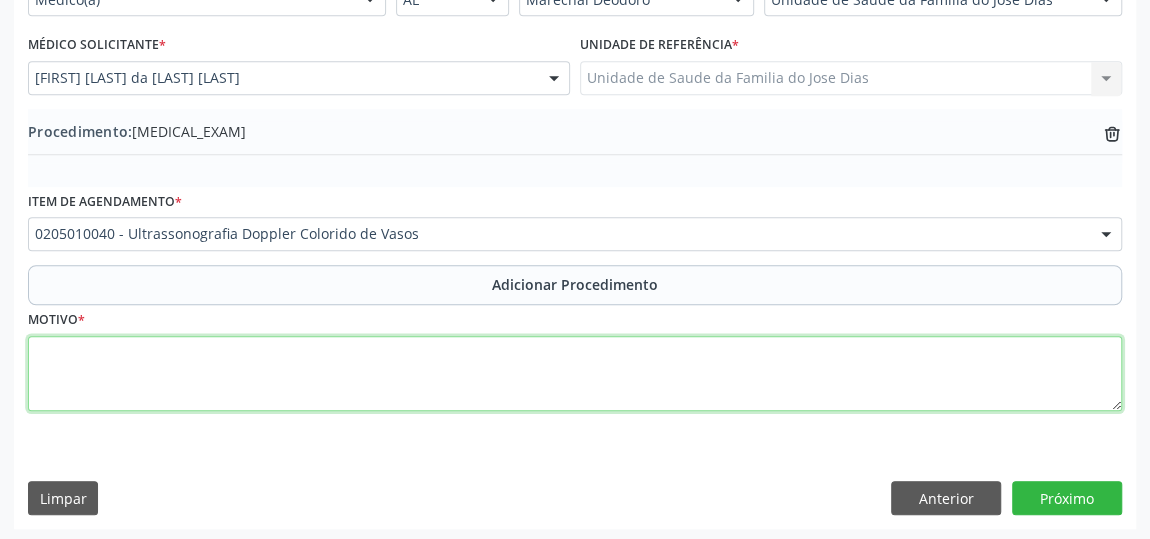 click at bounding box center [575, 374] 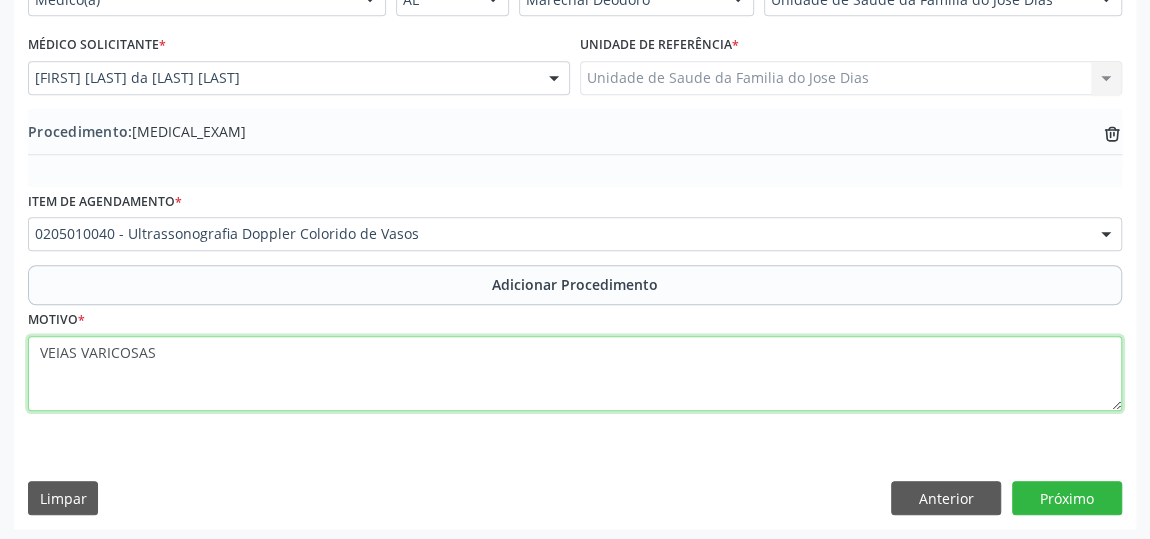 click on "VEIAS VARICOSAS" at bounding box center (575, 374) 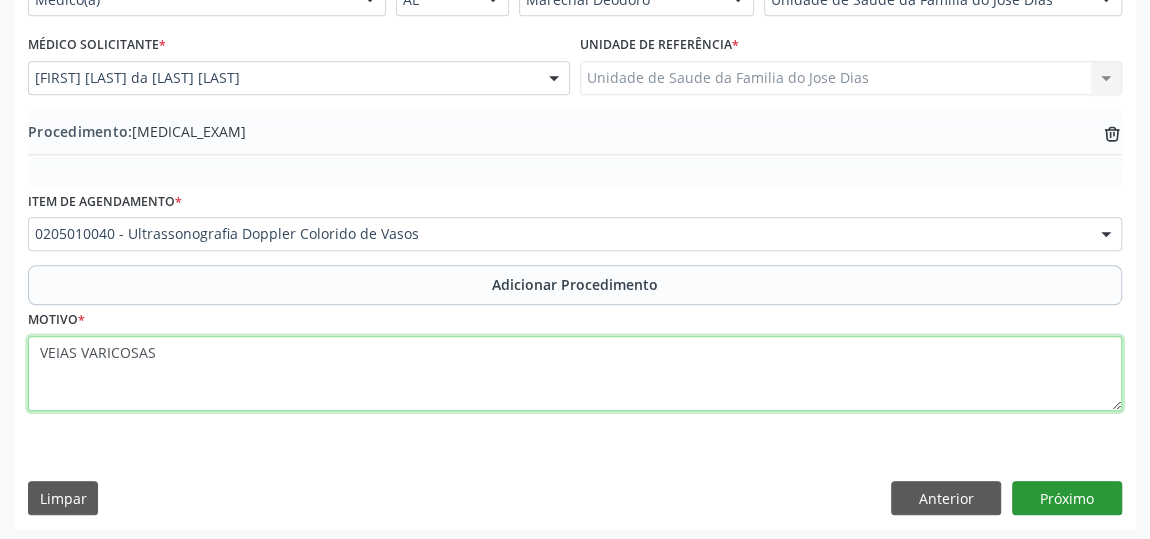 type on "VEIAS VARICOSAS" 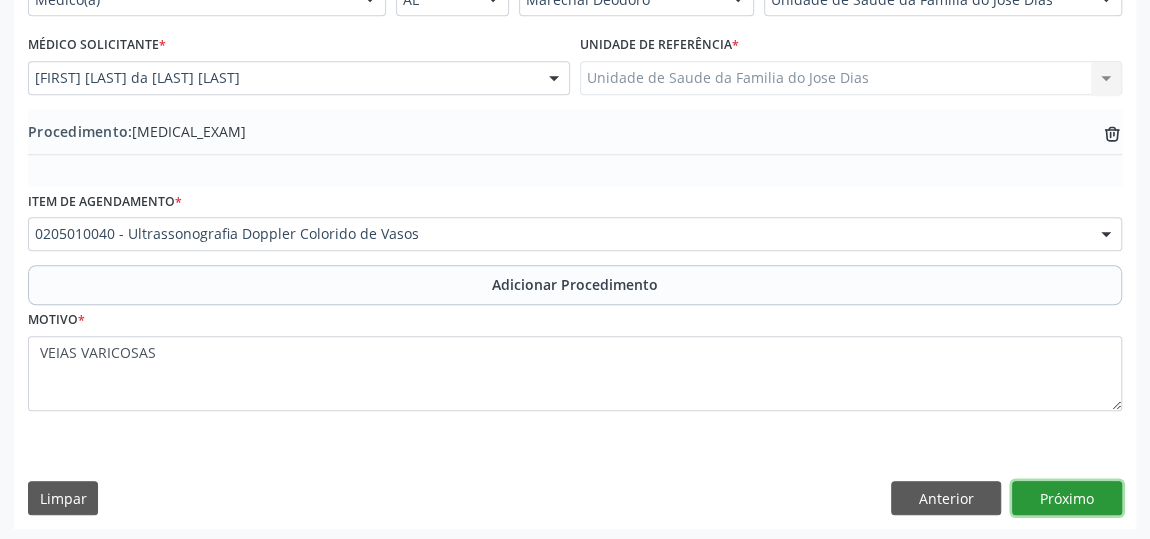 click on "Próximo" at bounding box center [1067, 498] 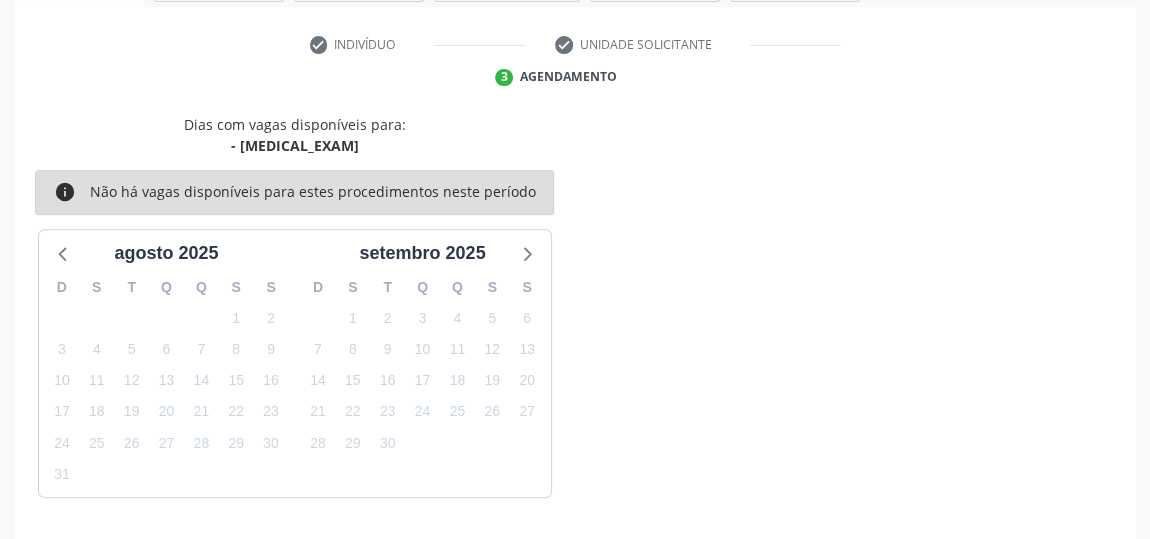 scroll, scrollTop: 446, scrollLeft: 0, axis: vertical 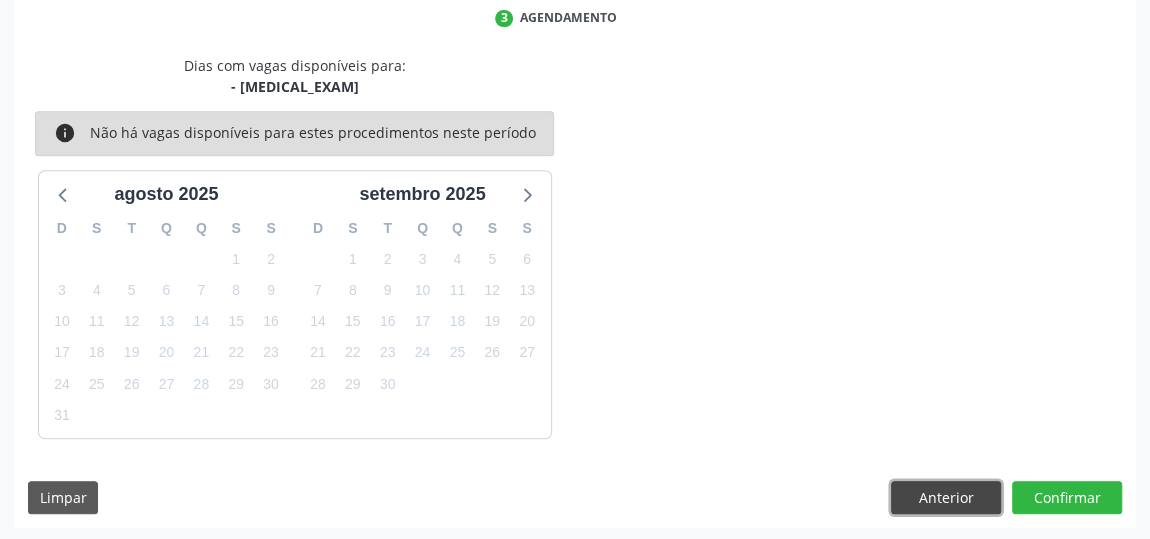 click on "Anterior" at bounding box center (946, 498) 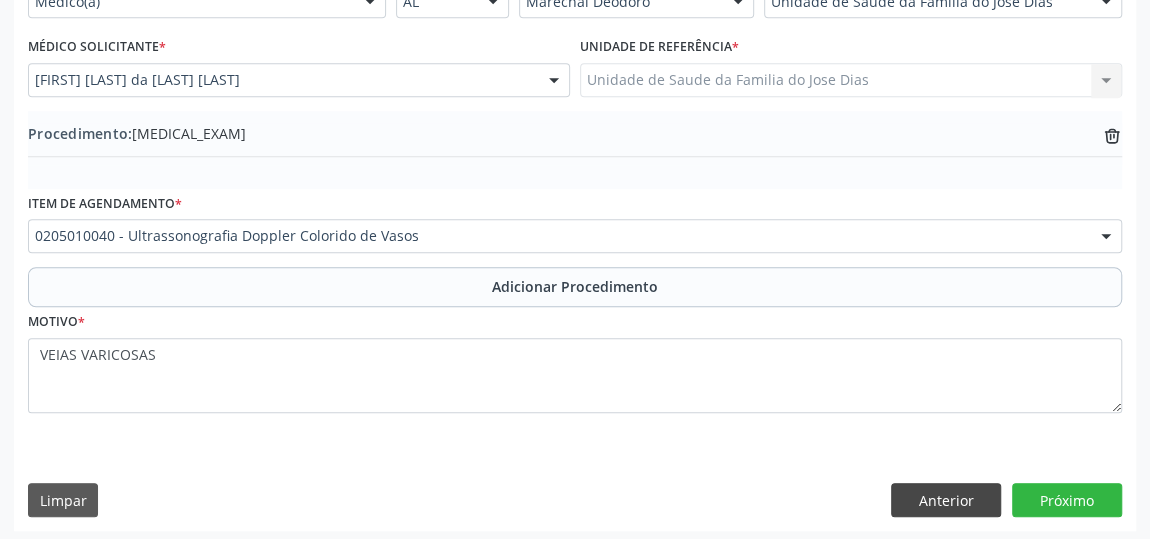scroll, scrollTop: 544, scrollLeft: 0, axis: vertical 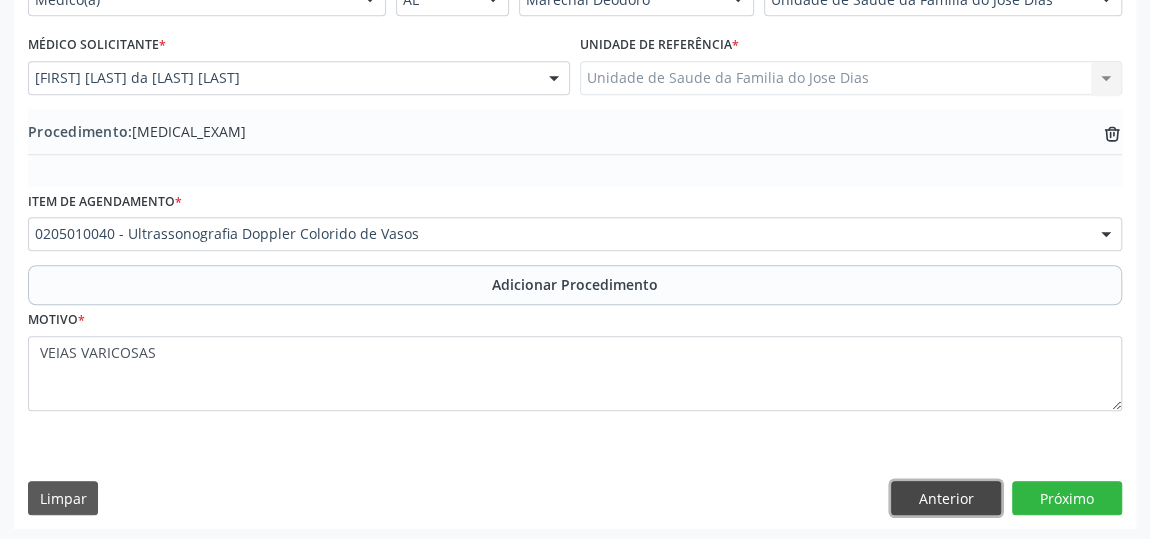 click on "Anterior" at bounding box center (946, 498) 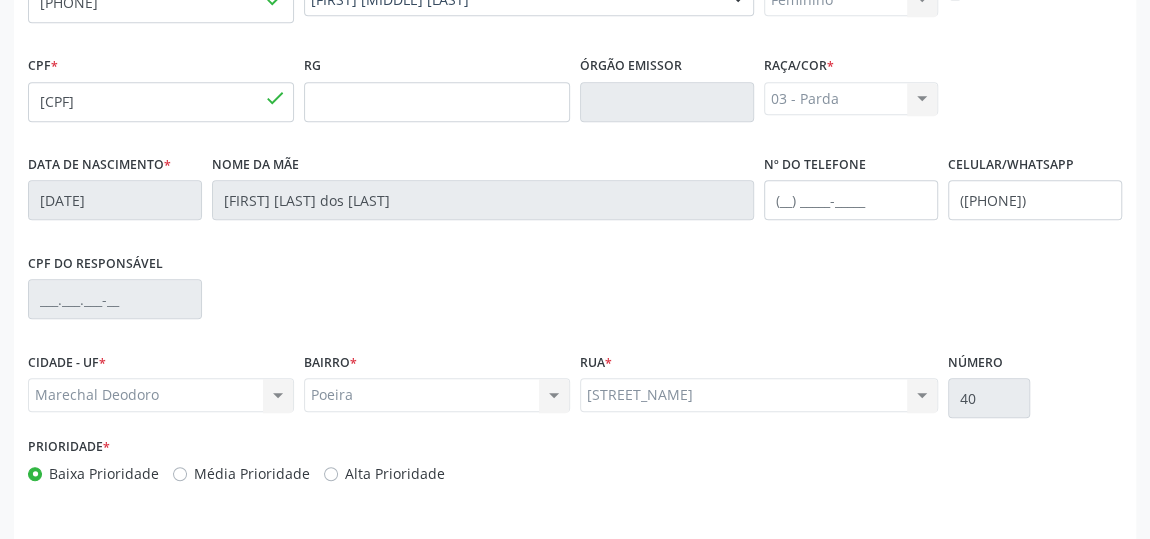scroll, scrollTop: 604, scrollLeft: 0, axis: vertical 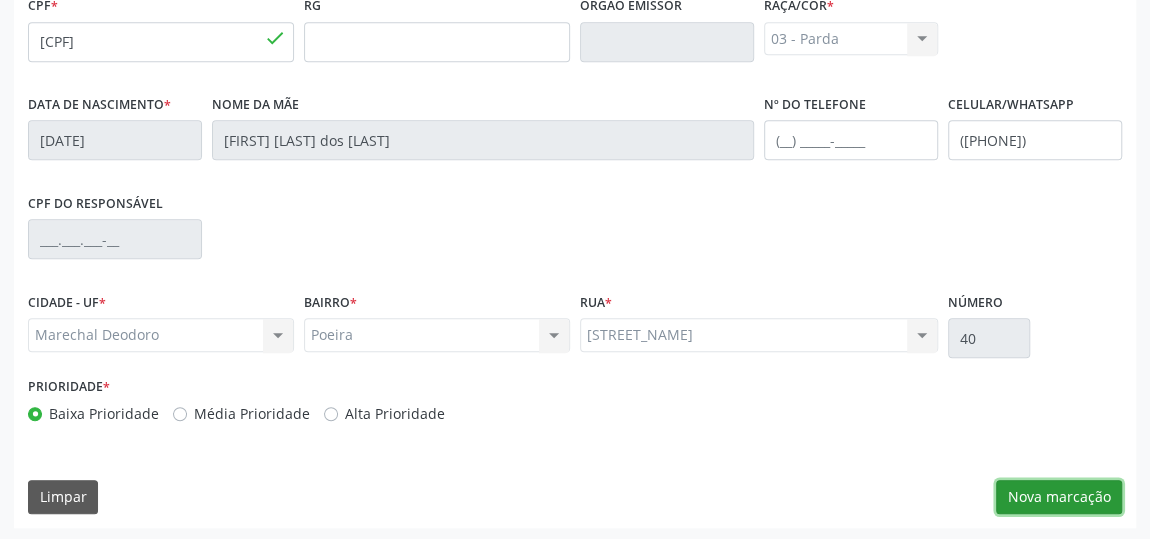 click on "Nova marcação" at bounding box center (1059, 497) 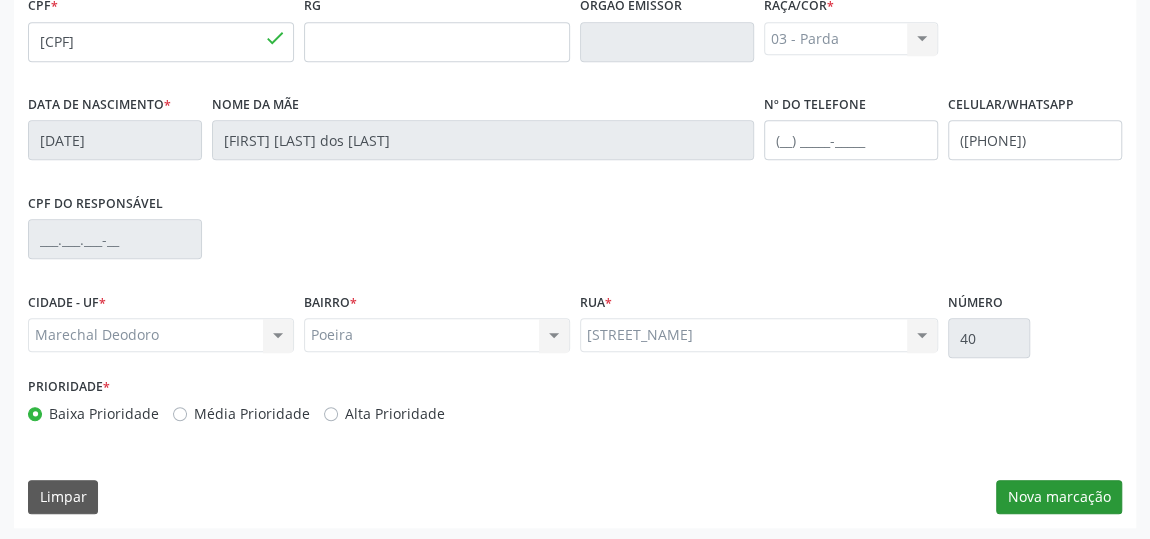 scroll, scrollTop: 544, scrollLeft: 0, axis: vertical 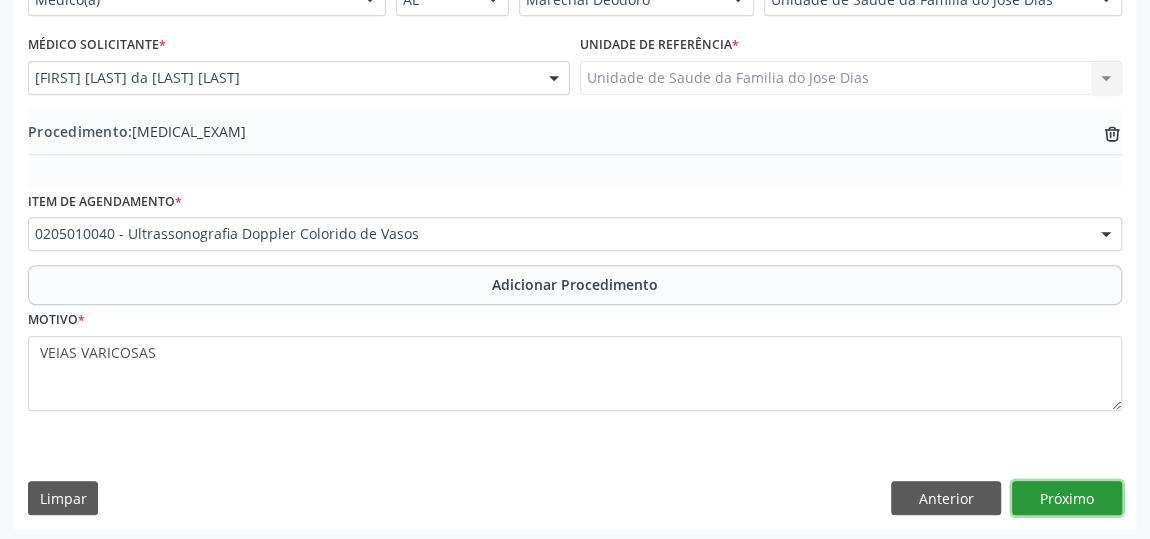 click on "Próximo" at bounding box center (1067, 498) 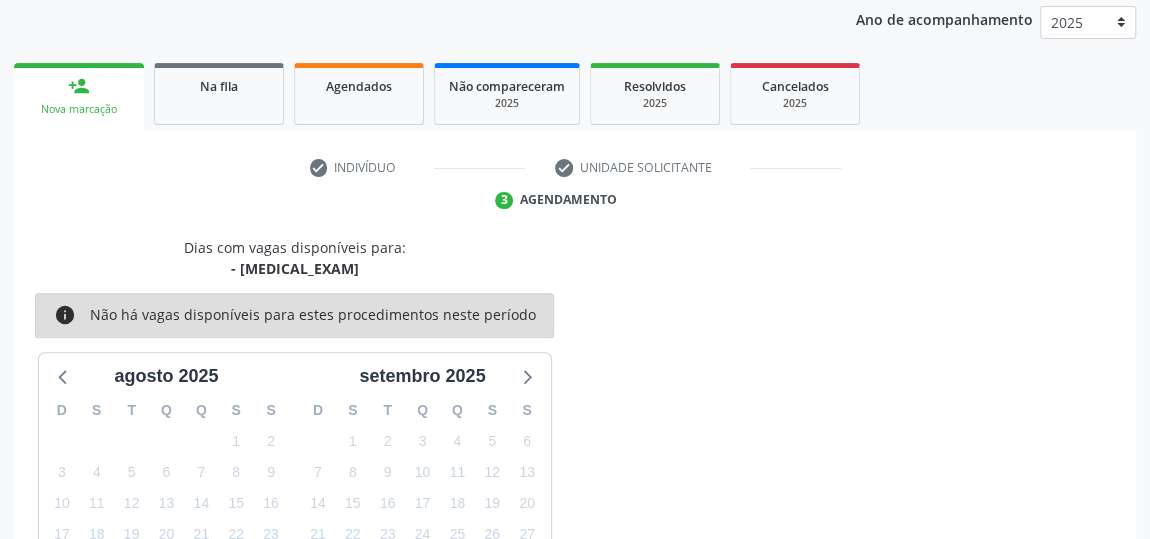 scroll, scrollTop: 446, scrollLeft: 0, axis: vertical 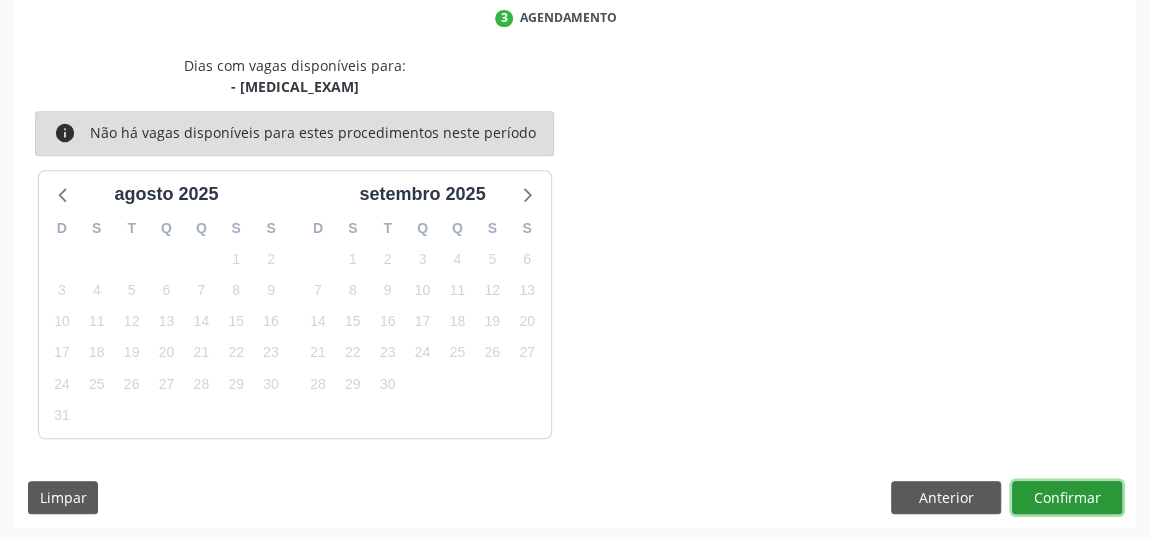 click on "Confirmar" at bounding box center (1067, 498) 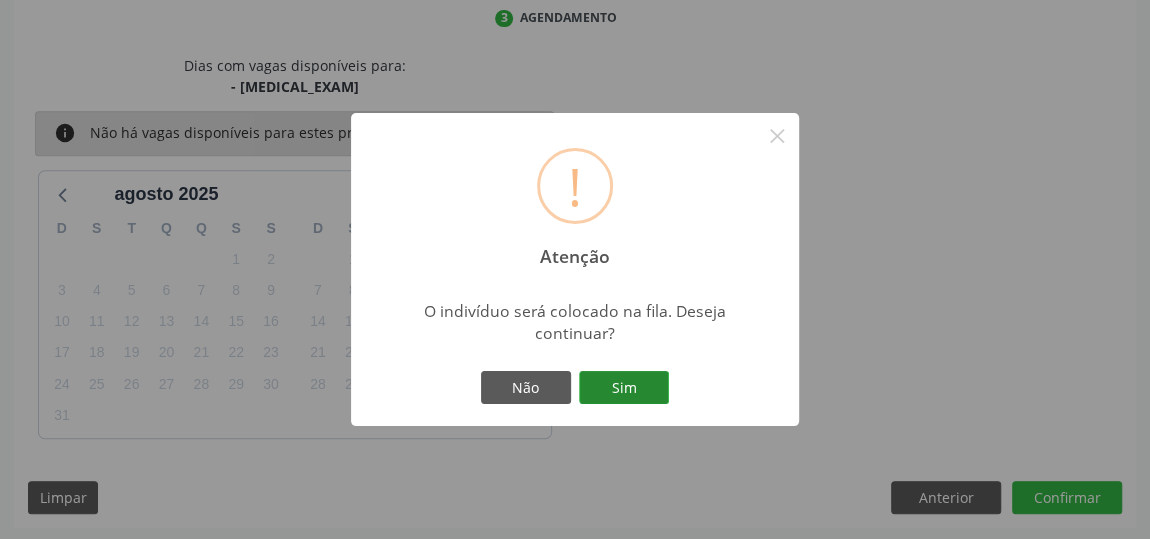 click on "Sim" at bounding box center (624, 388) 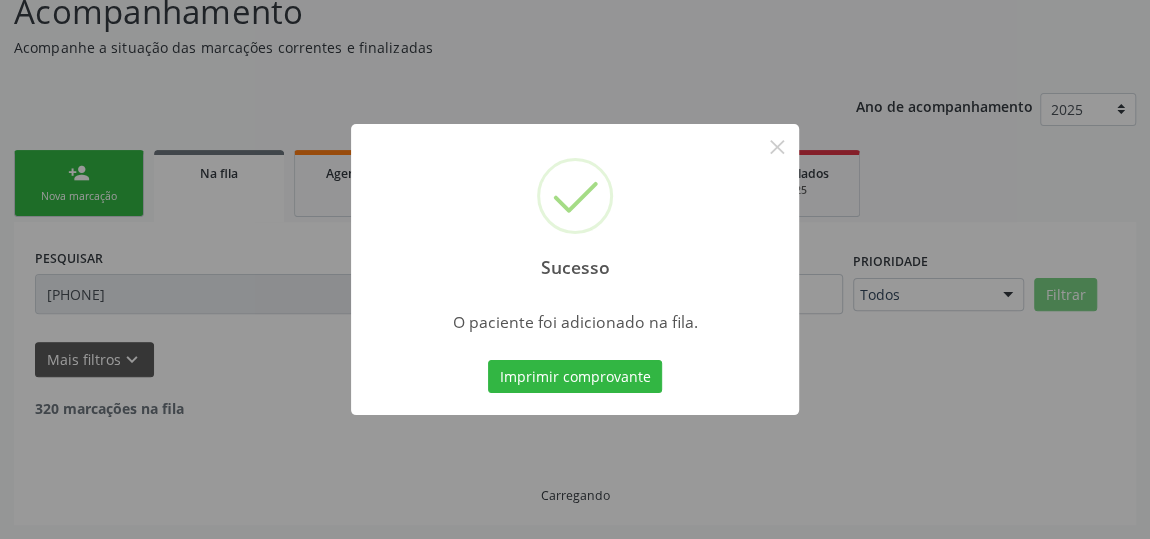scroll, scrollTop: 153, scrollLeft: 0, axis: vertical 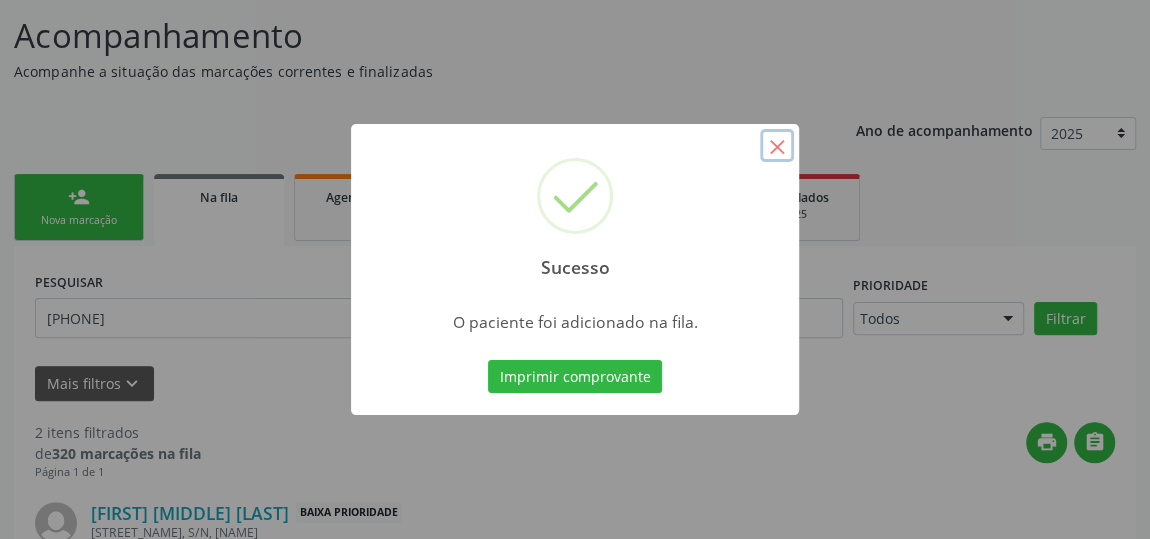 click on "×" at bounding box center [777, 146] 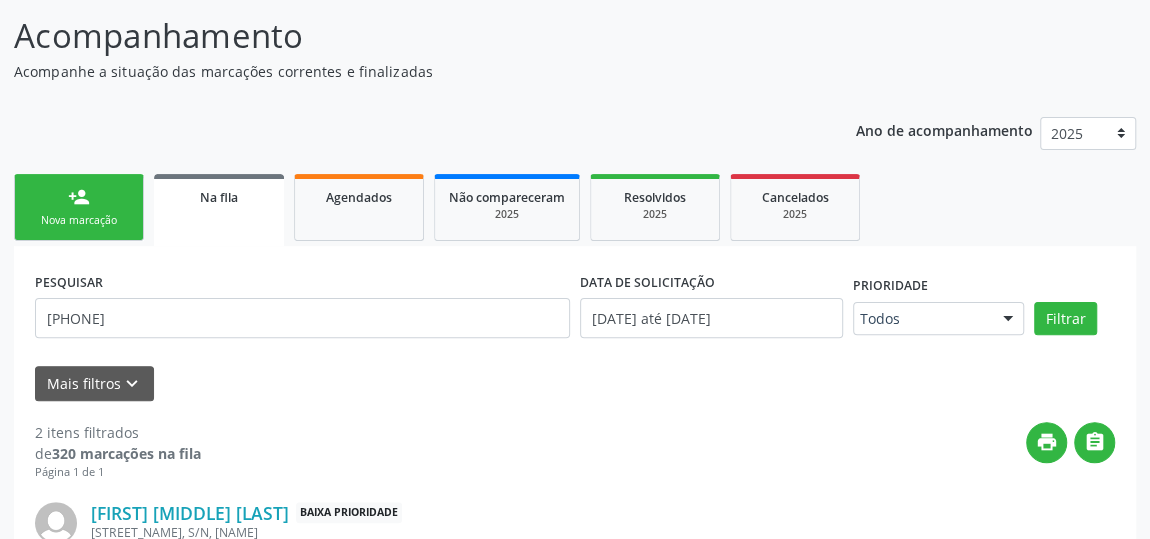 click on "person_add
Nova marcação" at bounding box center (79, 207) 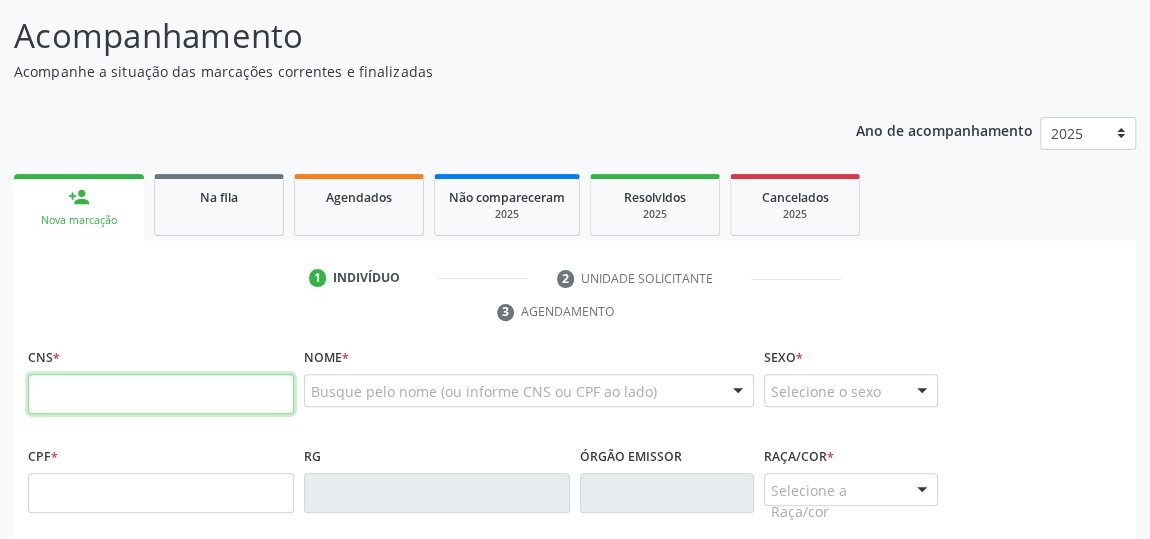 paste on "[PHONE]" 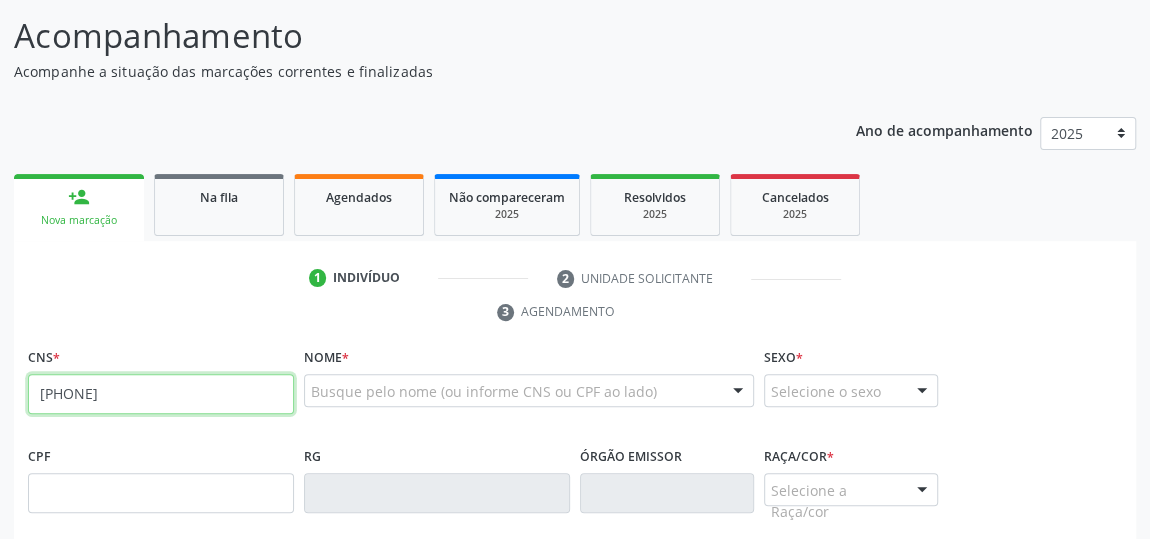 type on "[PHONE]" 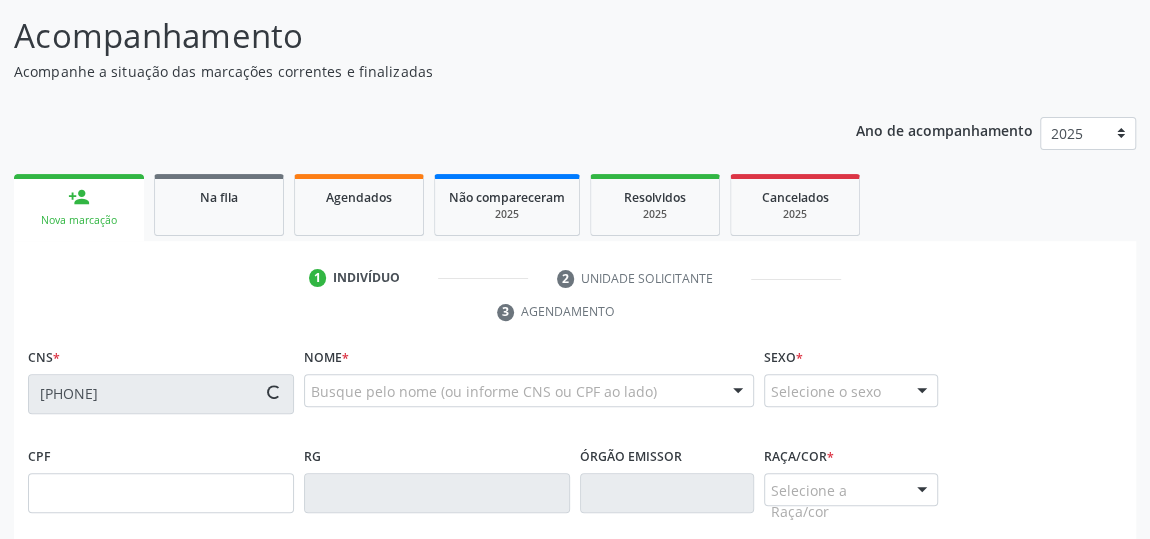type on "[CPF]" 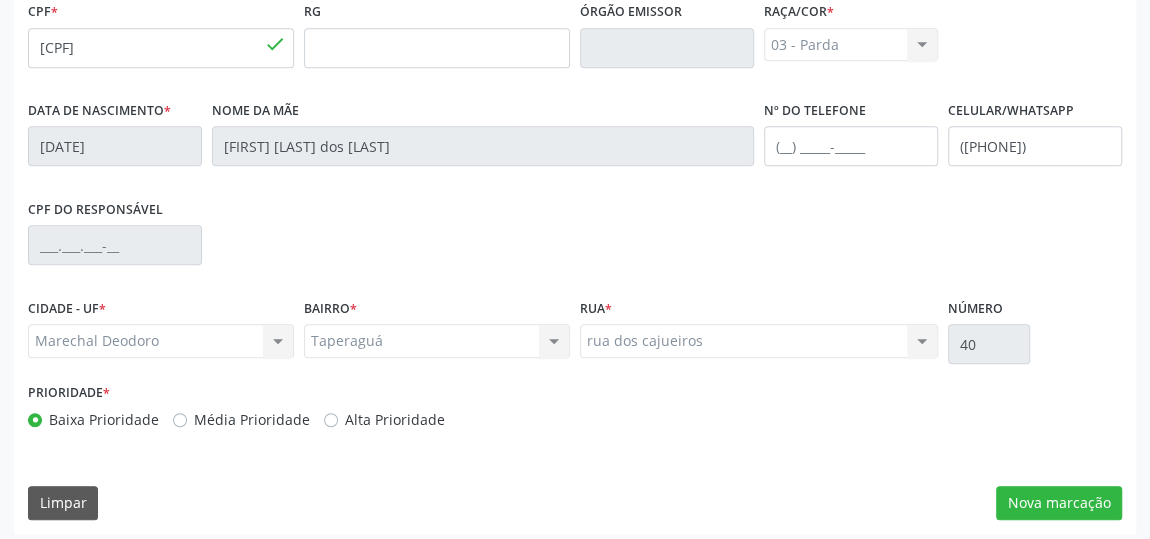 scroll, scrollTop: 604, scrollLeft: 0, axis: vertical 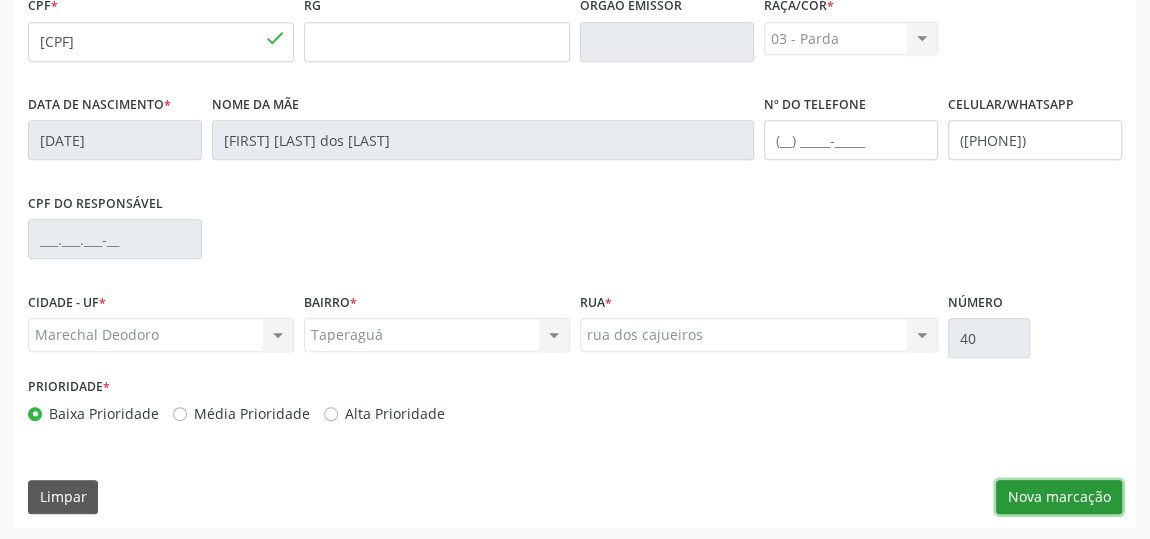 click on "Nova marcação" at bounding box center (1059, 497) 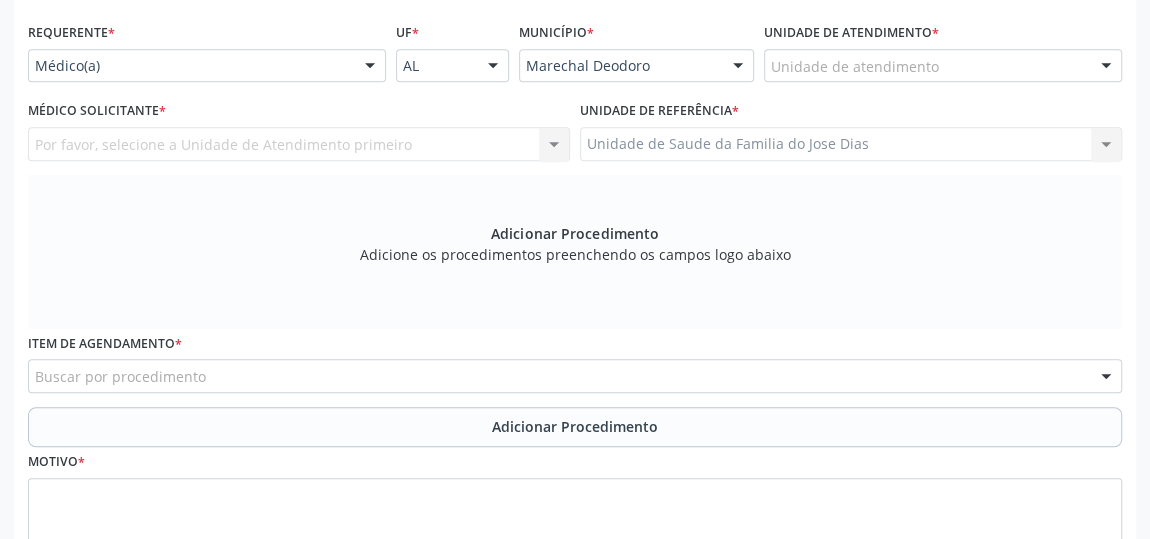 scroll, scrollTop: 331, scrollLeft: 0, axis: vertical 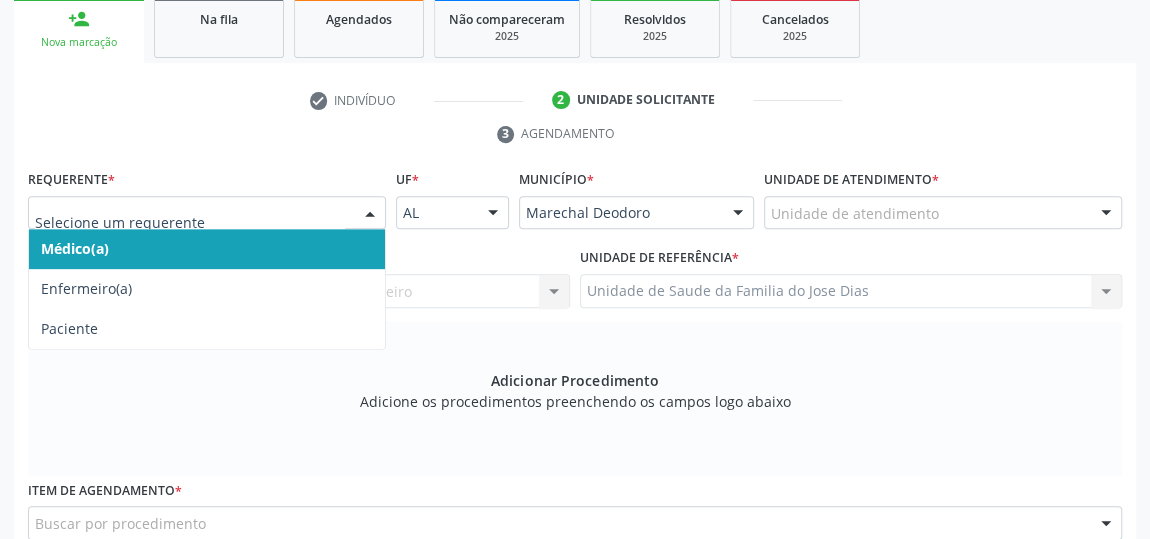 click on "Médico(a)   Enfermeiro(a)   Paciente
Nenhum resultado encontrado para: "   "
Não há nenhuma opção para ser exibida." at bounding box center [207, 213] 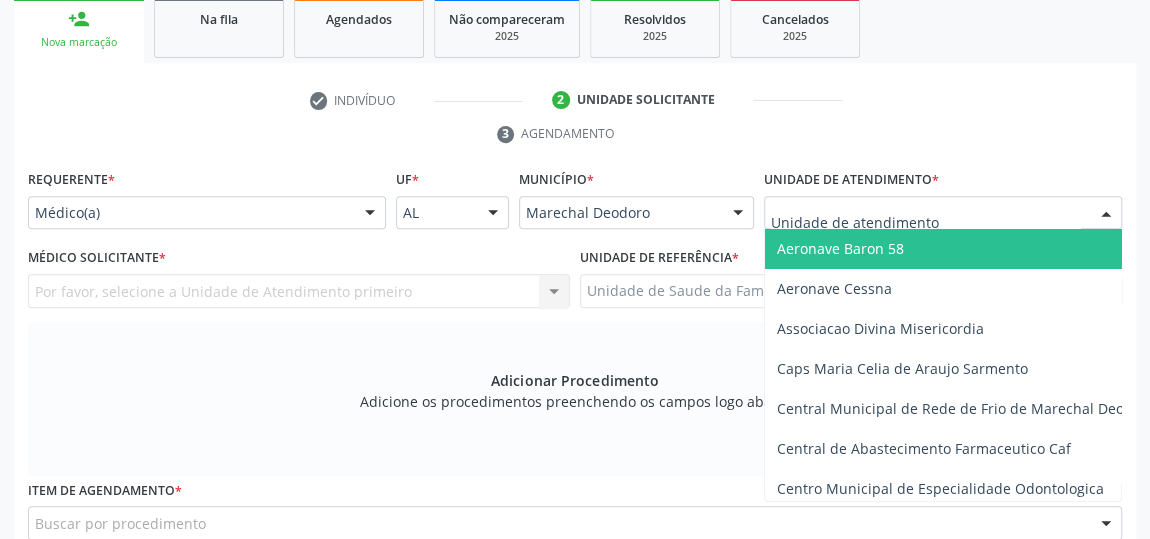 type on "J" 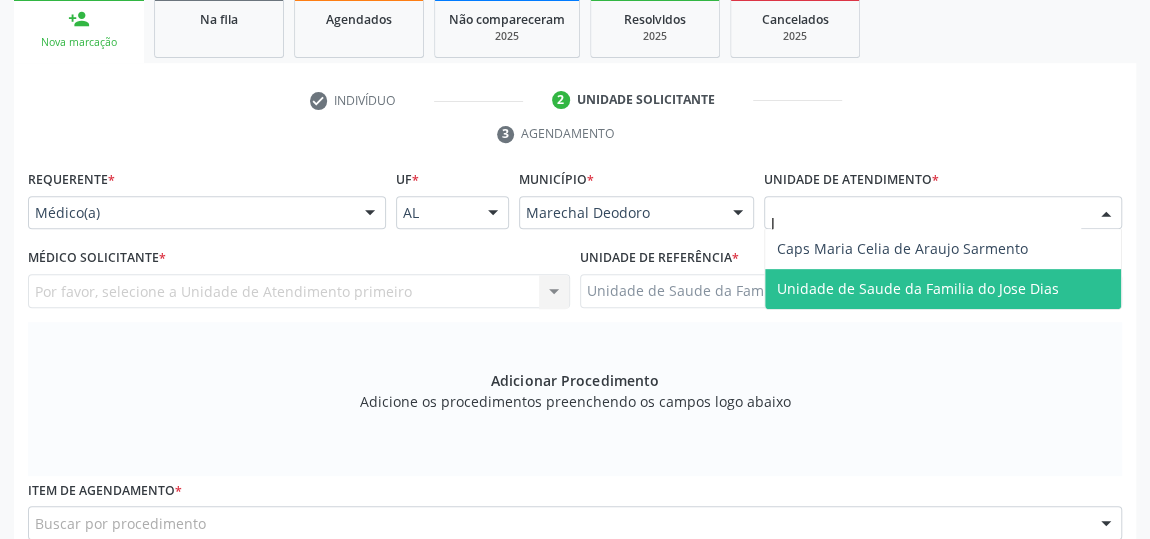 click on "Unidade de Saude da Familia do Jose Dias" at bounding box center (918, 288) 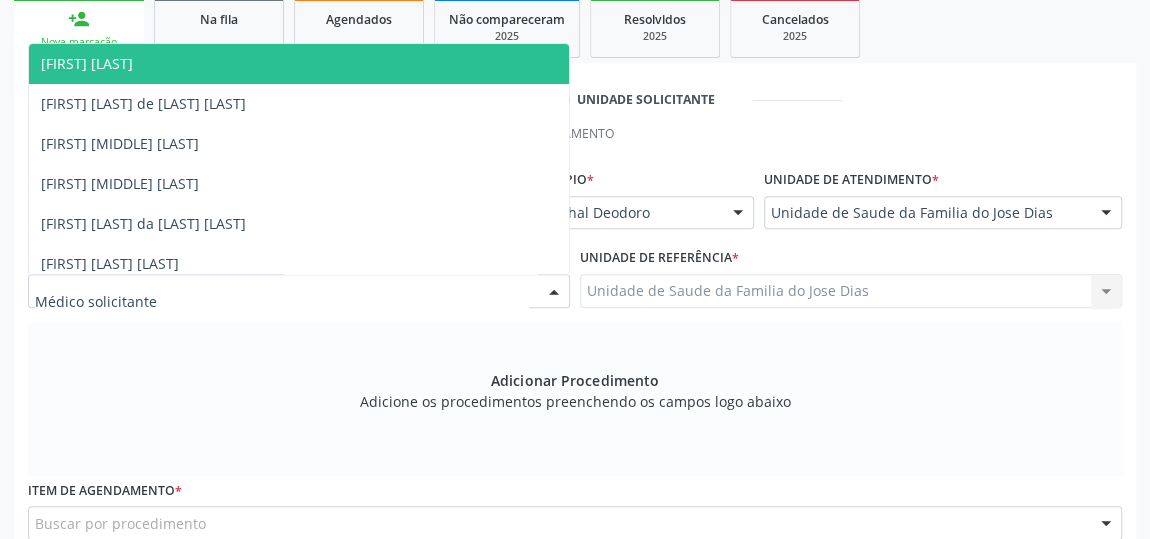 click at bounding box center (554, 292) 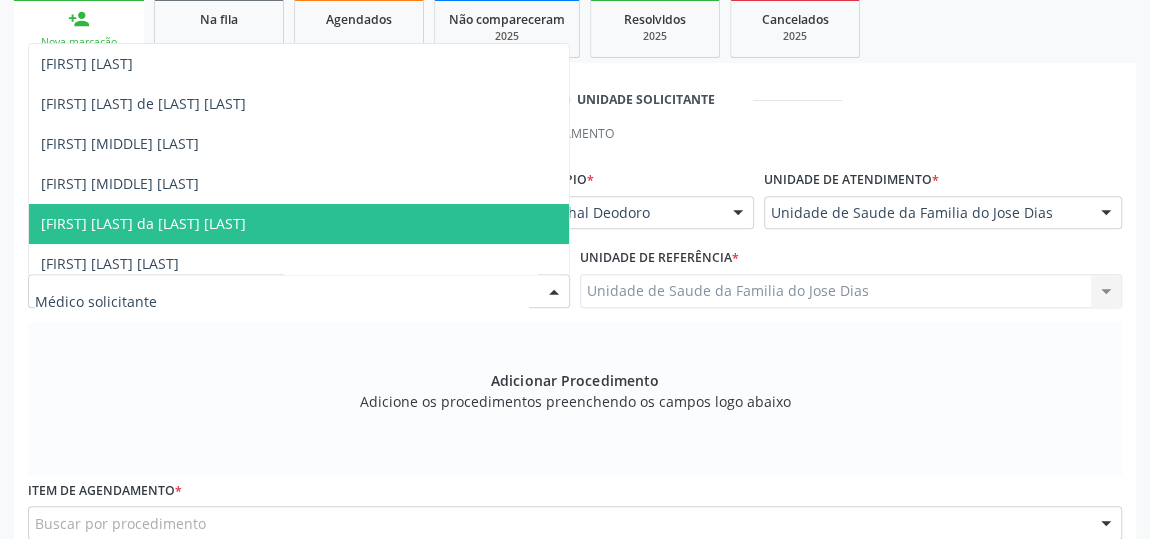 click on "[FIRST] [LAST] da [LAST] [LAST]" at bounding box center (299, 224) 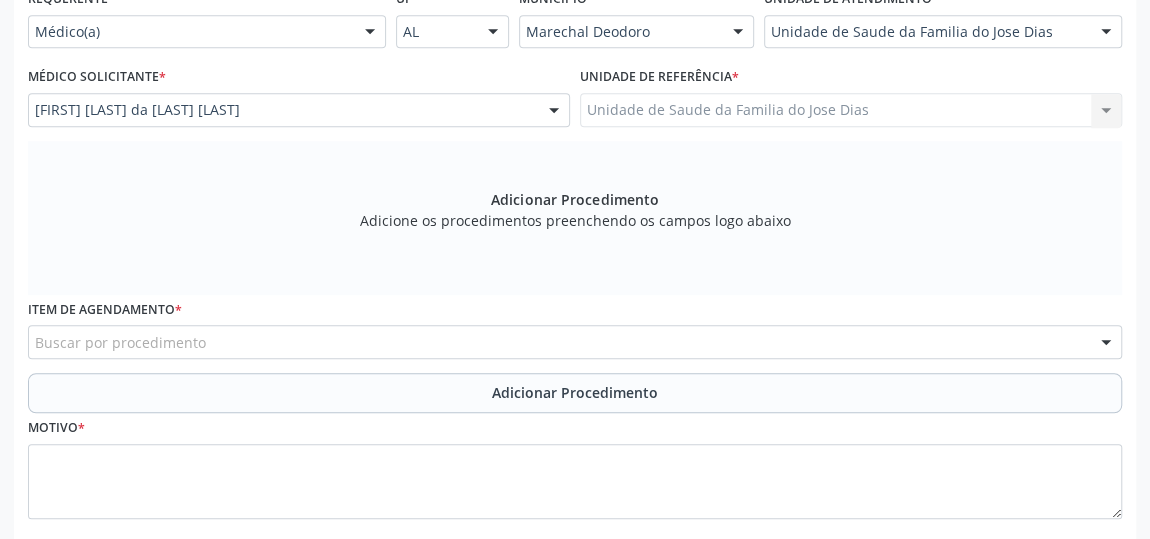 scroll, scrollTop: 513, scrollLeft: 0, axis: vertical 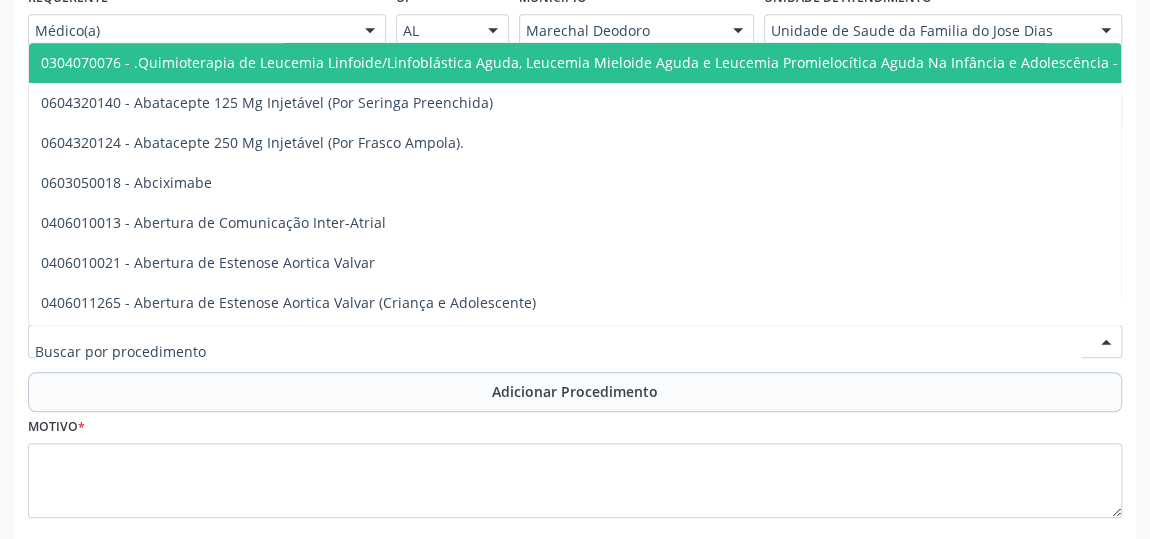 click at bounding box center (575, 341) 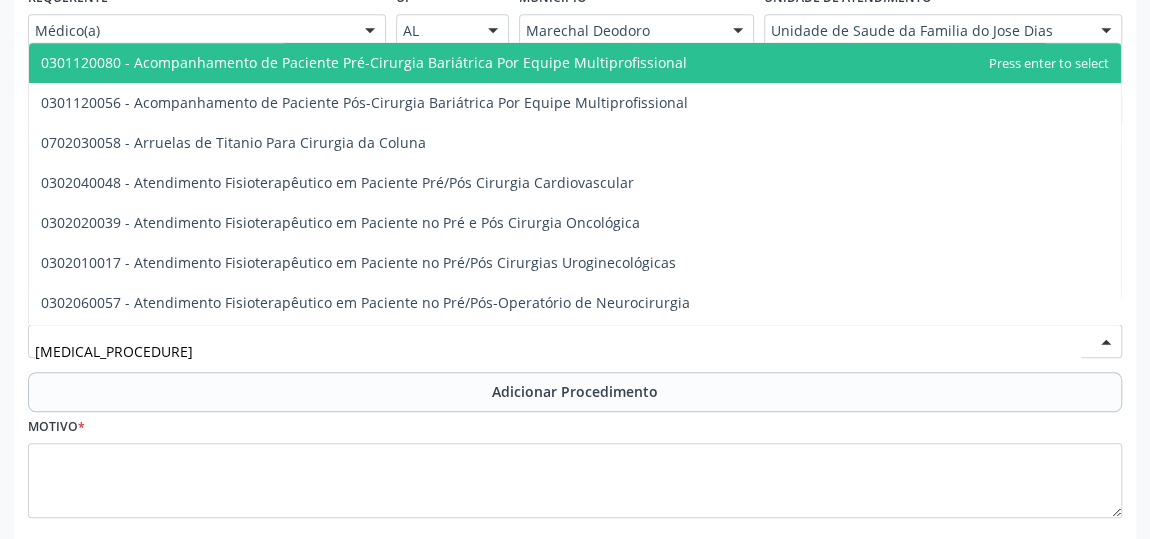 type on "CIRURGIA V" 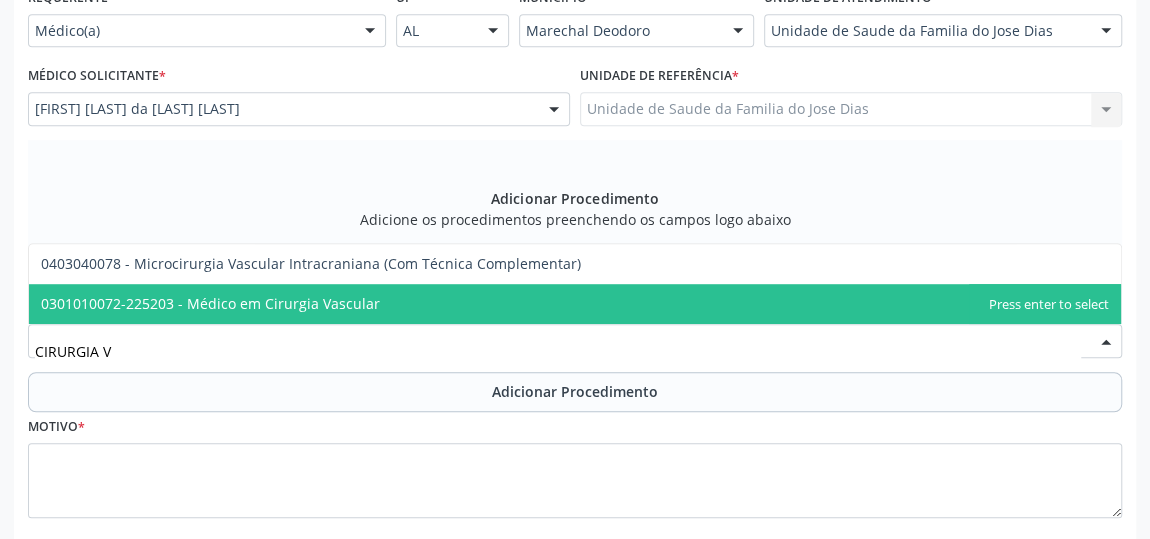 click on "0301010072-225203 - Médico em Cirurgia Vascular" at bounding box center [575, 304] 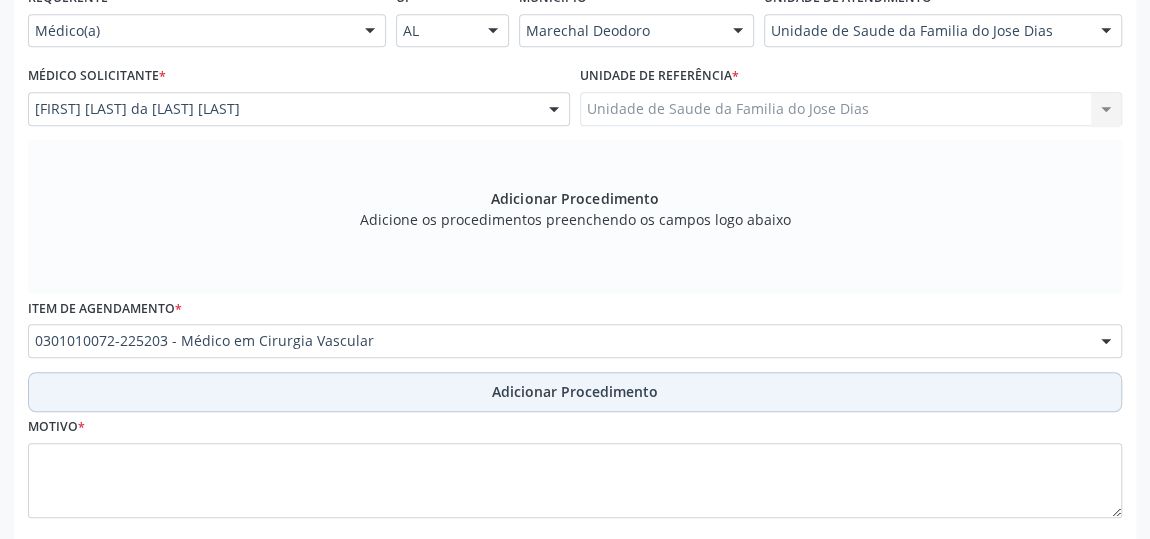 click on "Adicionar Procedimento" at bounding box center [575, 392] 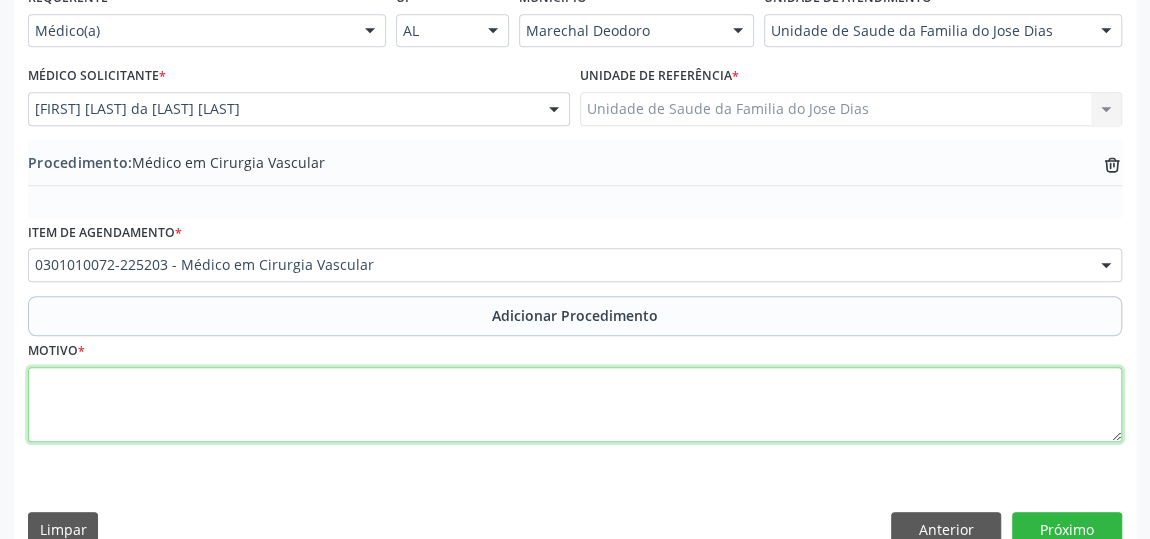 click at bounding box center (575, 405) 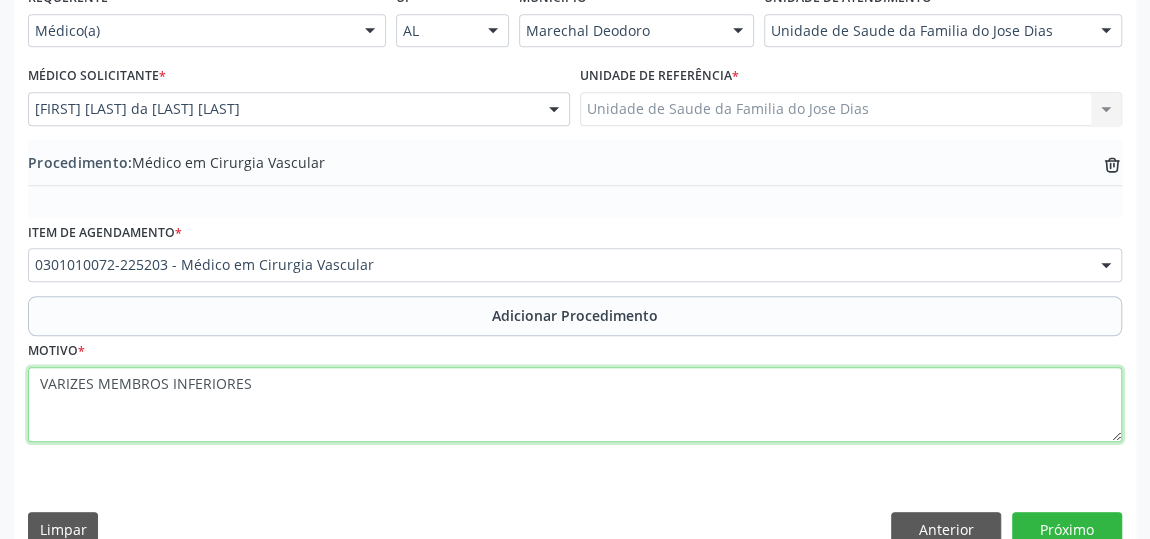 scroll, scrollTop: 544, scrollLeft: 0, axis: vertical 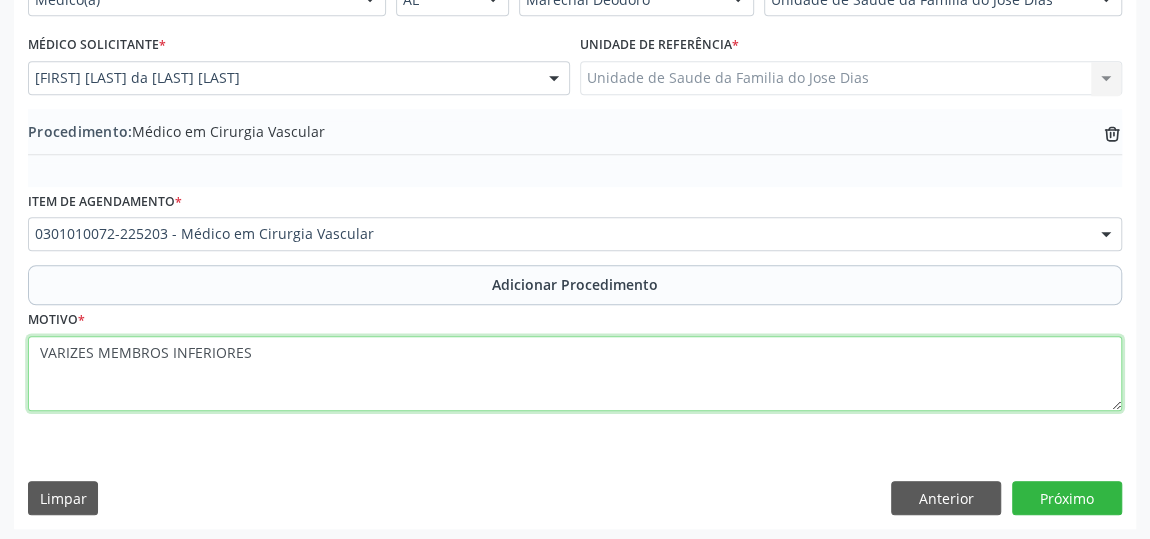 click on "VARIZES MEMBROS INFERIORES" at bounding box center [575, 374] 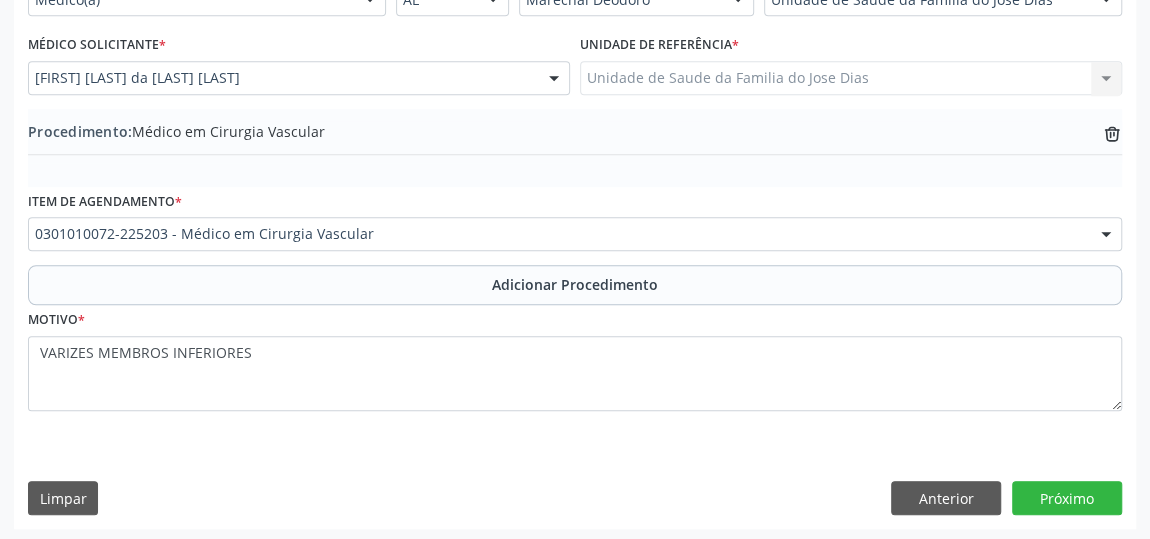 drag, startPoint x: 69, startPoint y: 357, endPoint x: 178, endPoint y: 439, distance: 136.40015 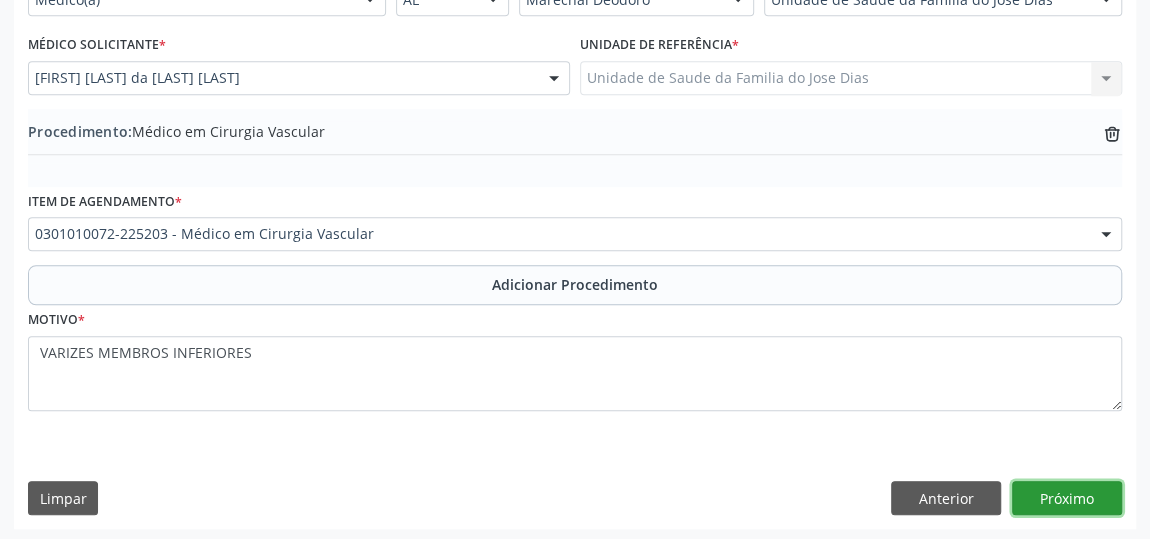 click on "Próximo" at bounding box center (1067, 498) 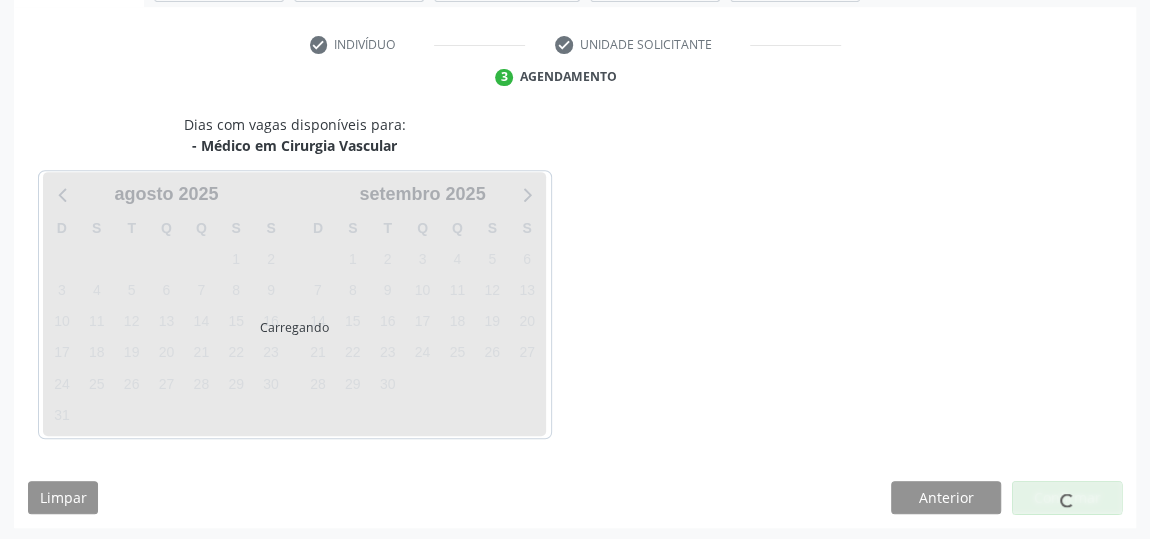 scroll, scrollTop: 446, scrollLeft: 0, axis: vertical 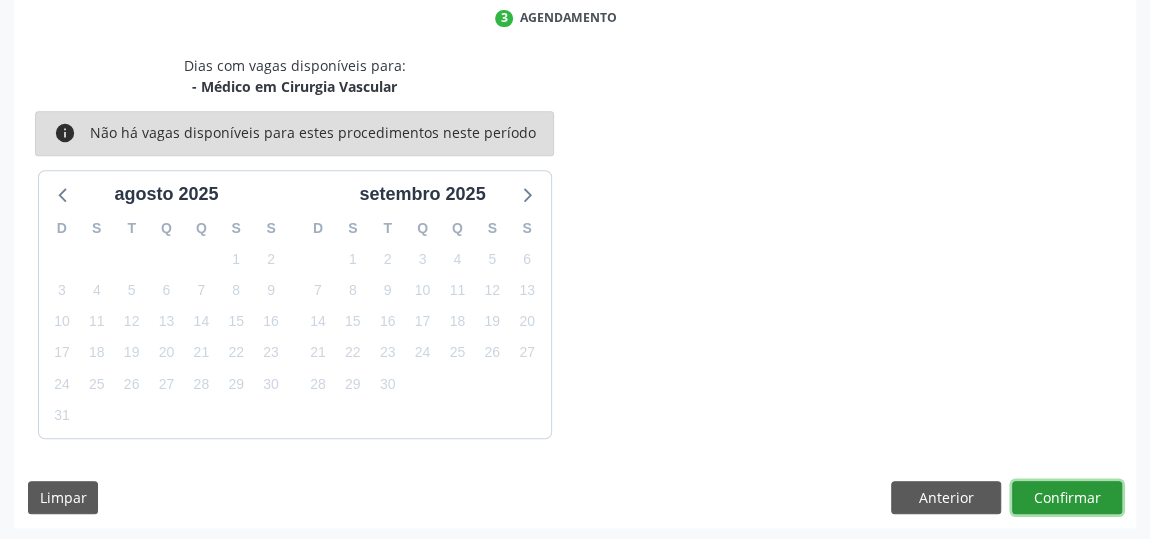 click on "Confirmar" at bounding box center [1067, 498] 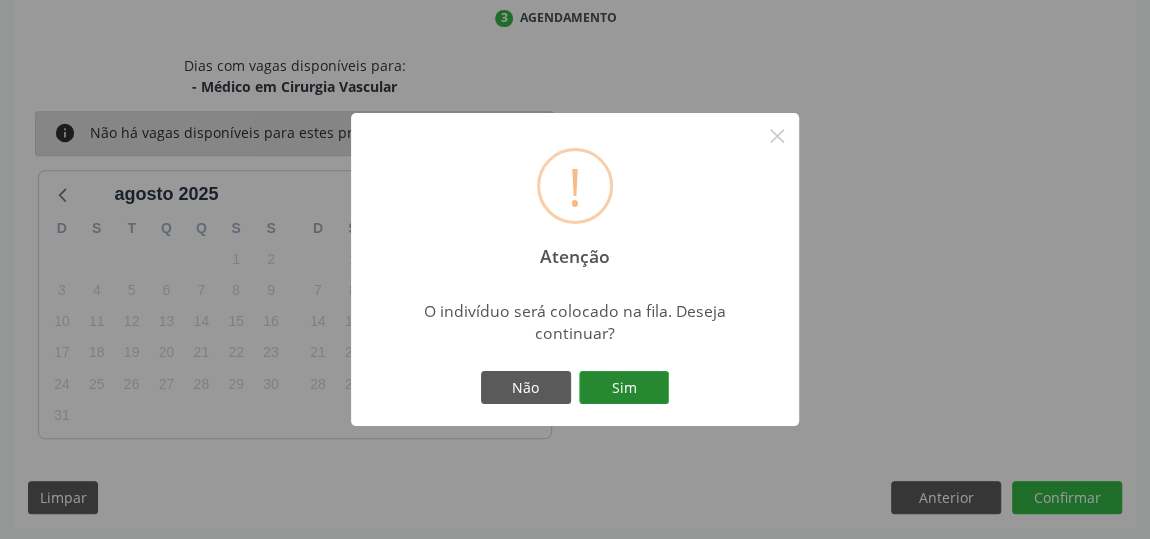 click on "Sim" at bounding box center [624, 388] 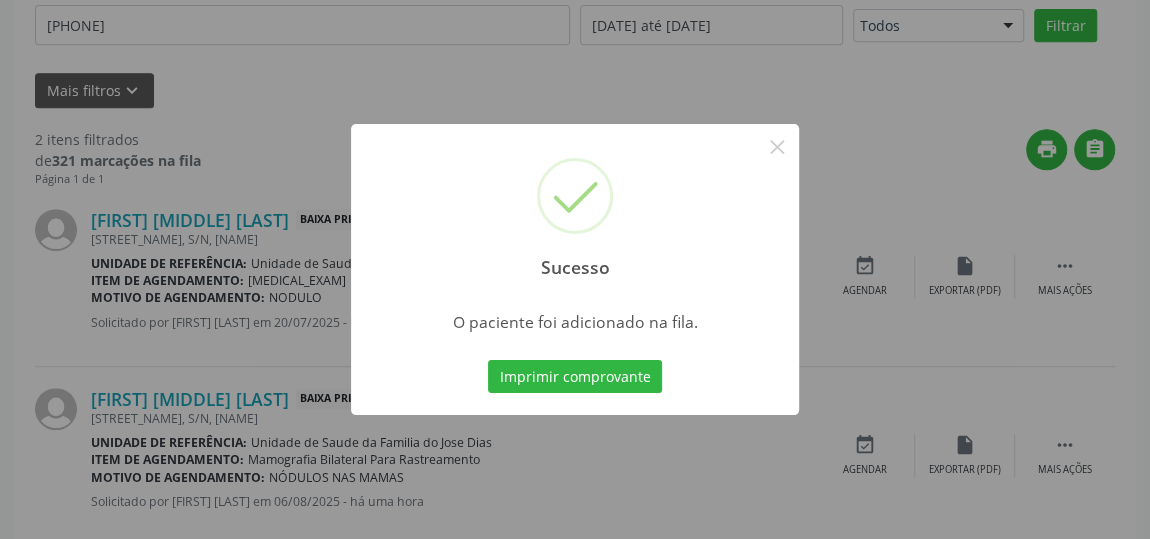 scroll, scrollTop: 153, scrollLeft: 0, axis: vertical 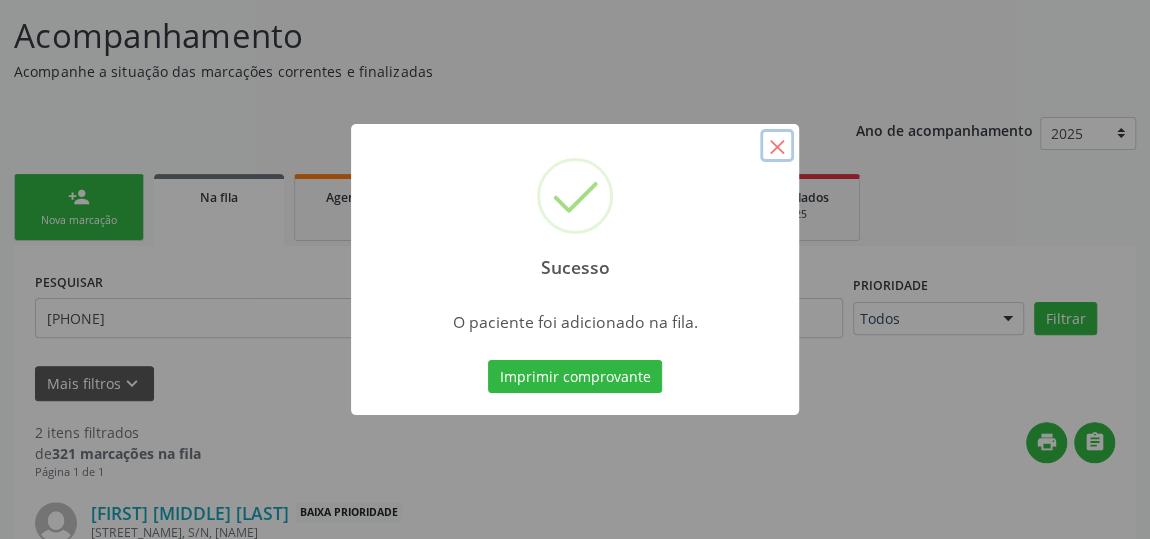 click on "×" at bounding box center (777, 146) 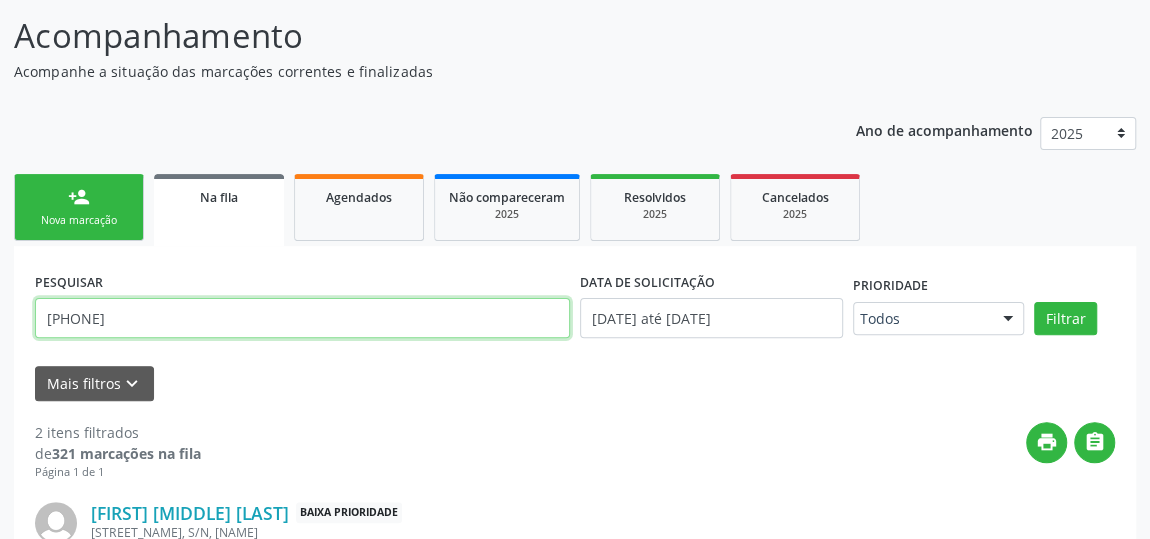 drag, startPoint x: 230, startPoint y: 308, endPoint x: 0, endPoint y: 335, distance: 231.57936 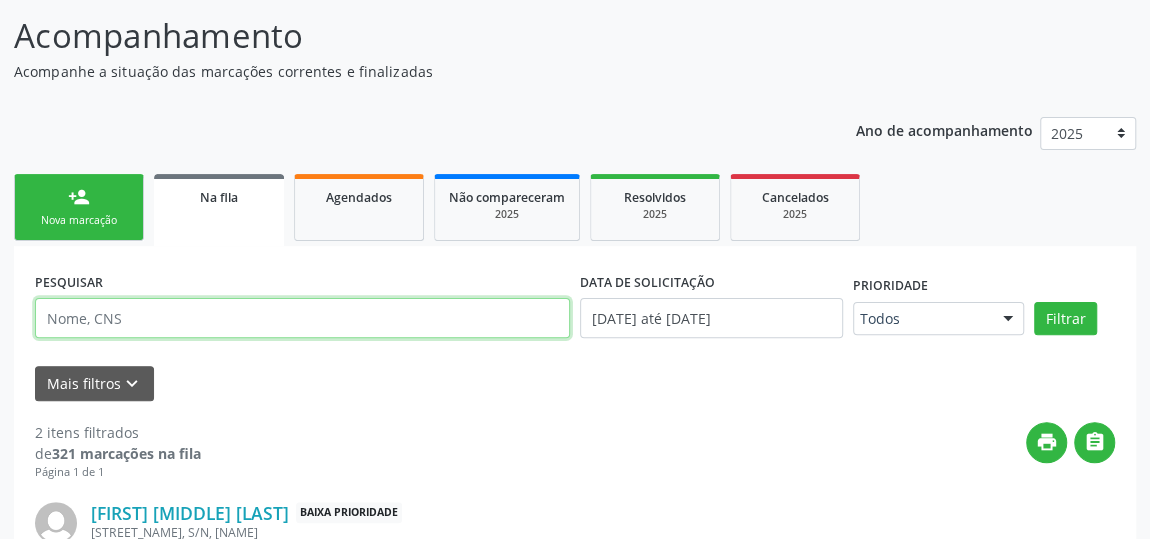 type 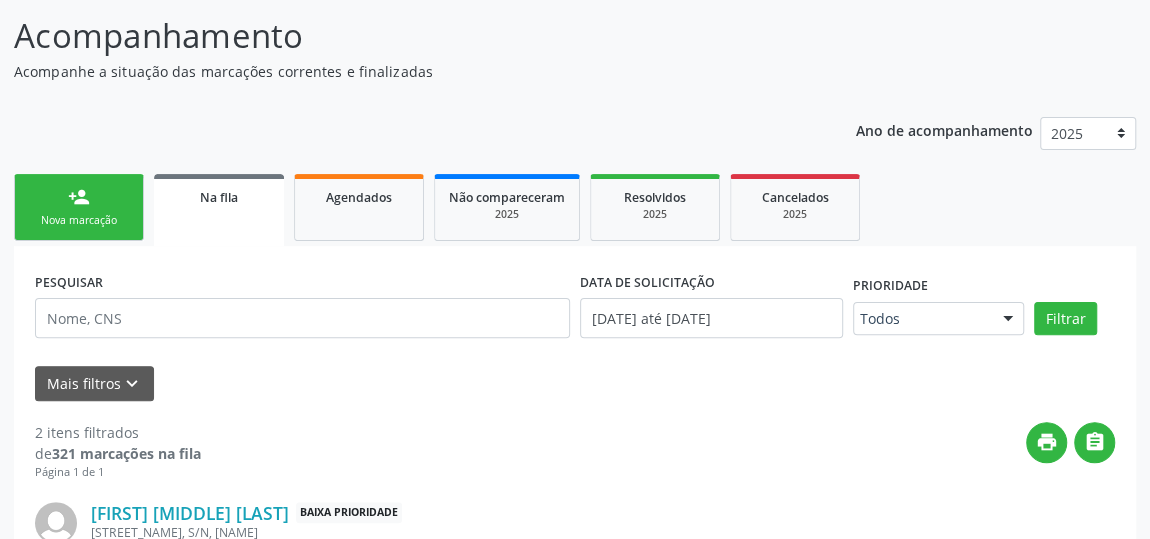 click on "person_add
Nova marcação" at bounding box center (79, 207) 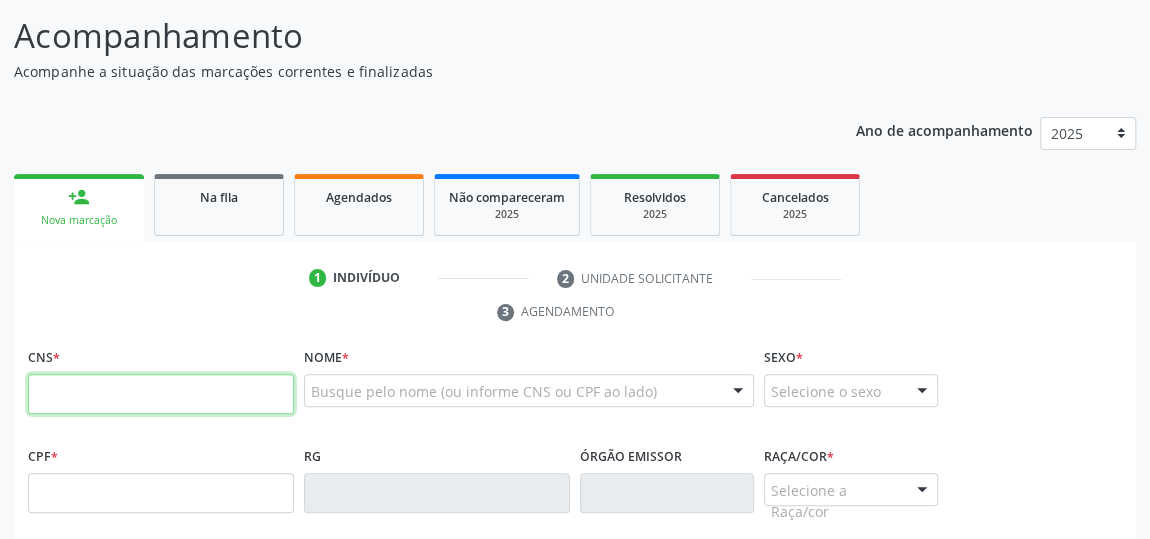 click at bounding box center [161, 394] 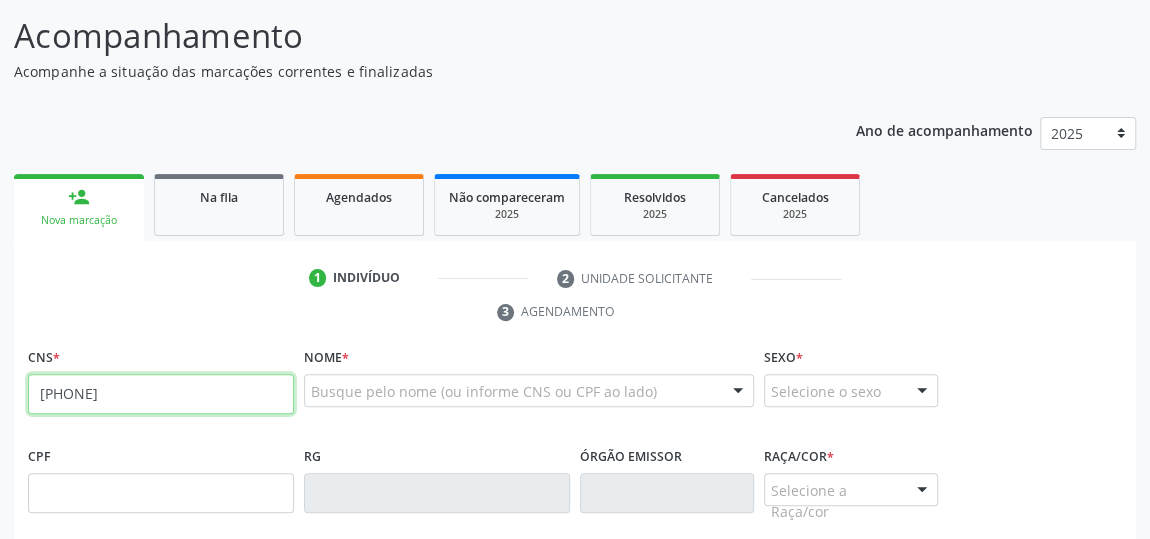 type on "[PHONE]" 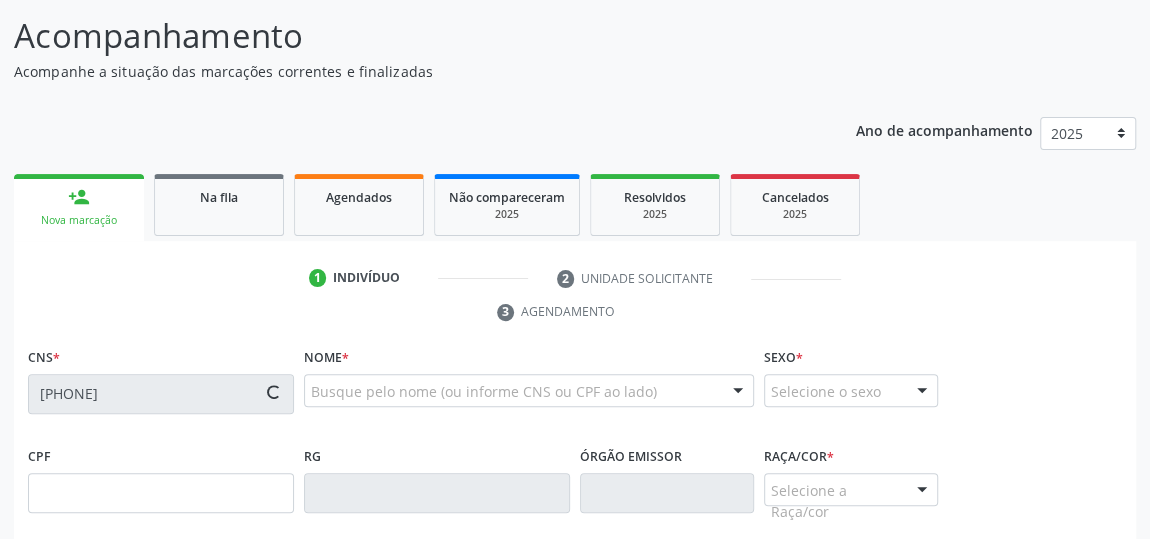 type on "[DATE]" 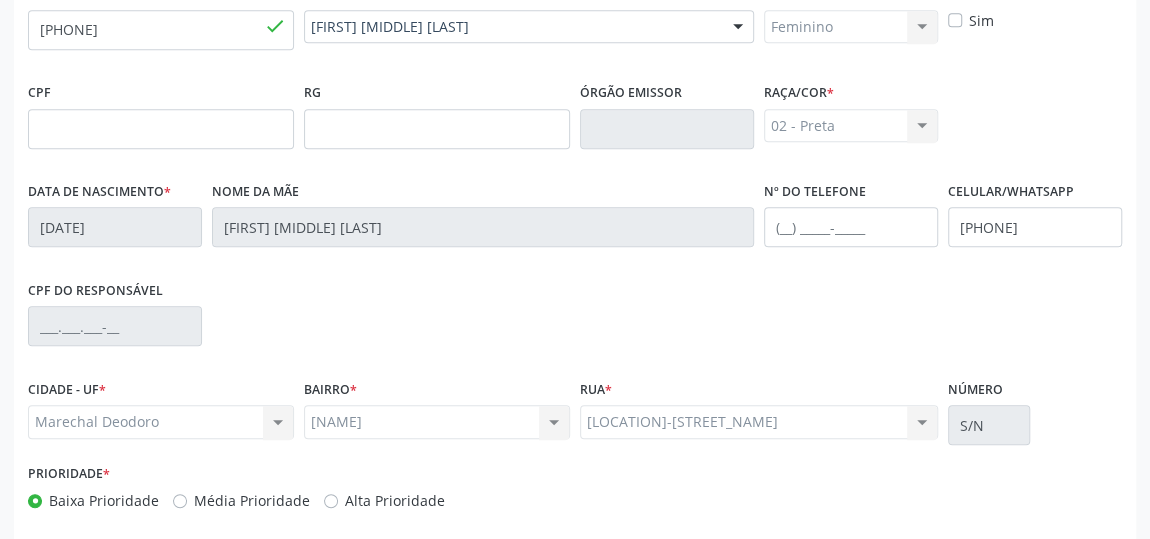 scroll, scrollTop: 604, scrollLeft: 0, axis: vertical 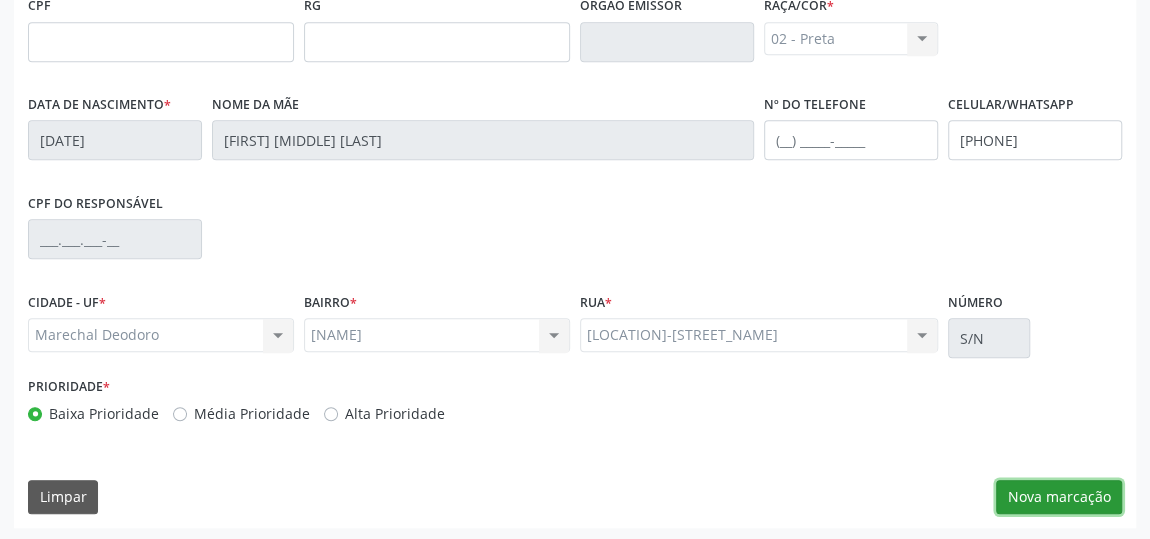 click on "Nova marcação" at bounding box center [1059, 497] 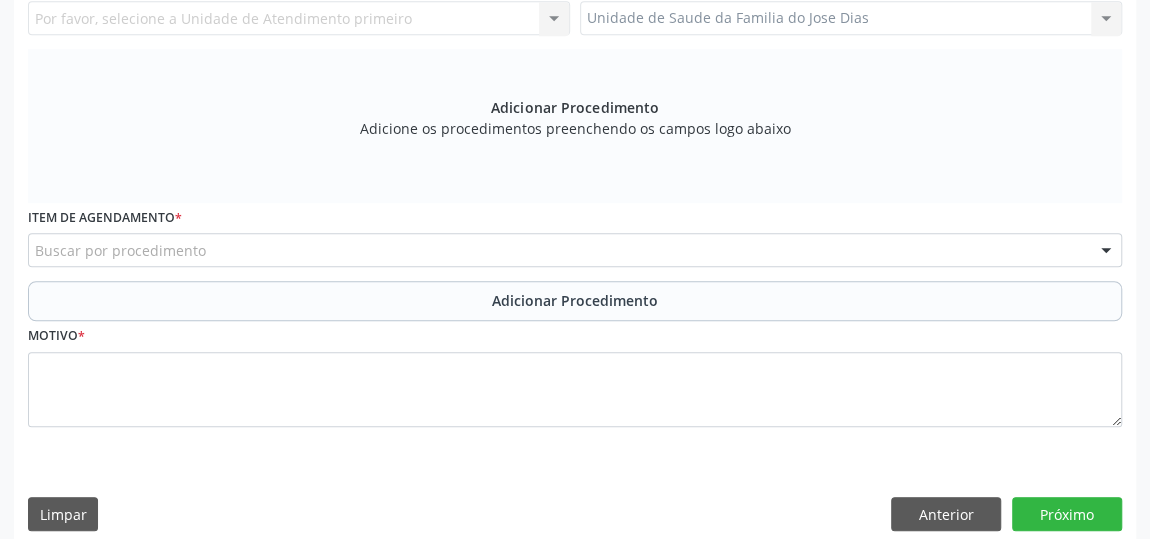 scroll, scrollTop: 422, scrollLeft: 0, axis: vertical 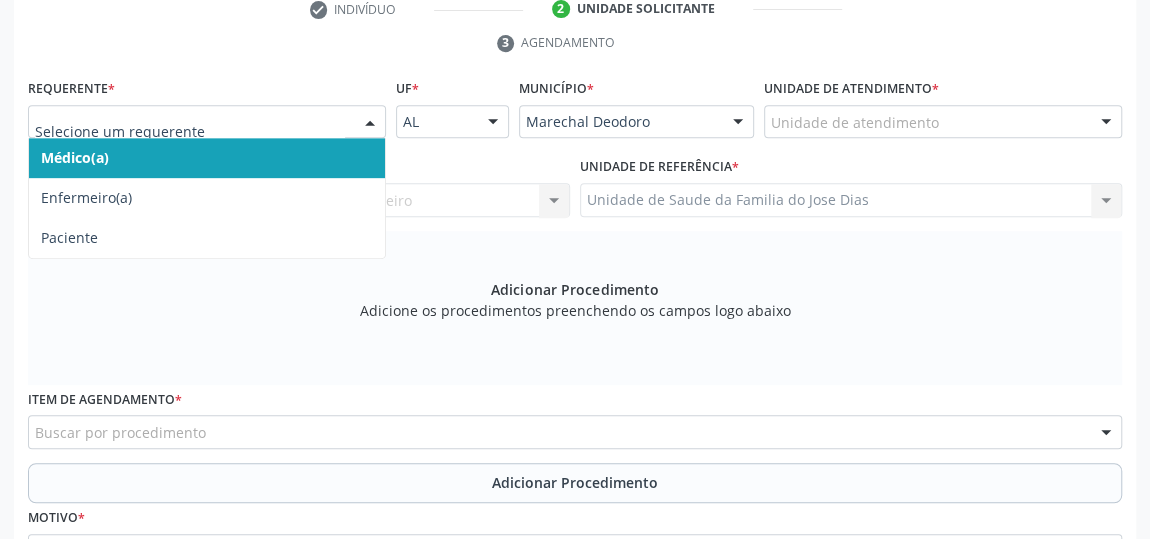 click at bounding box center [370, 123] 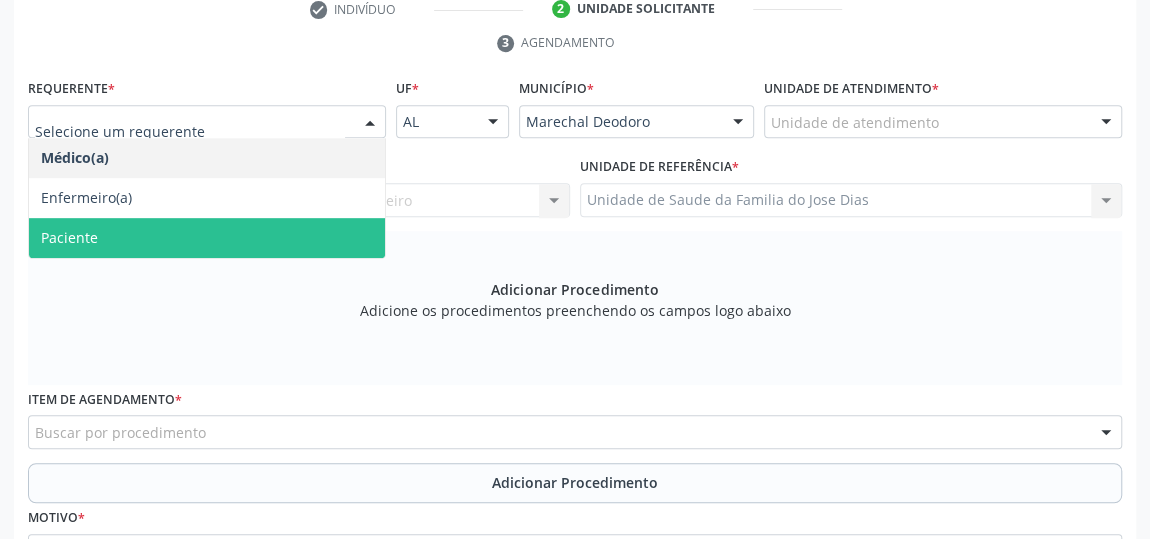 click on "Paciente" at bounding box center [207, 238] 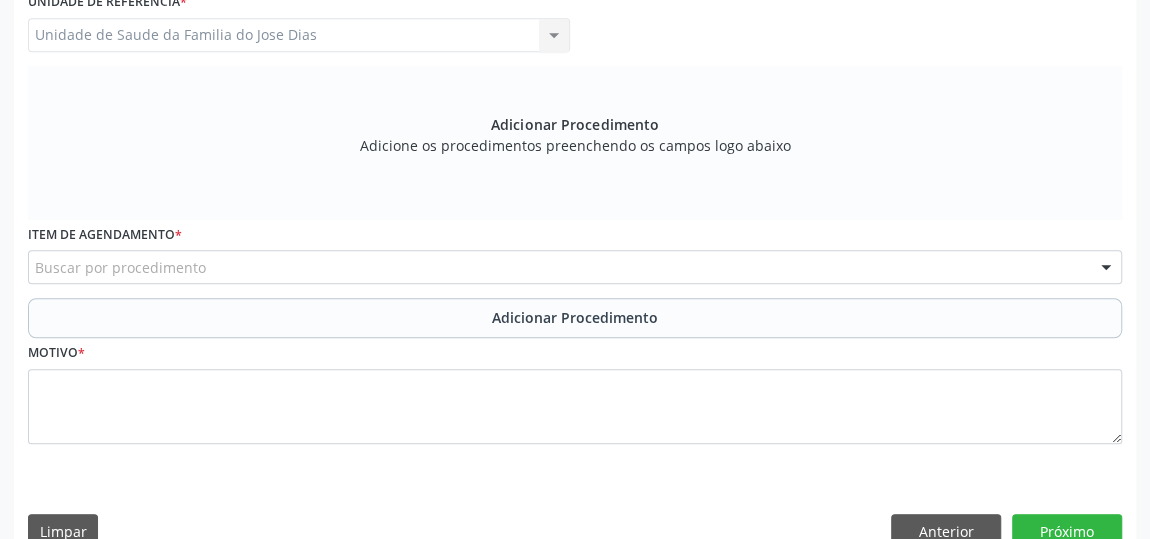 scroll, scrollTop: 604, scrollLeft: 0, axis: vertical 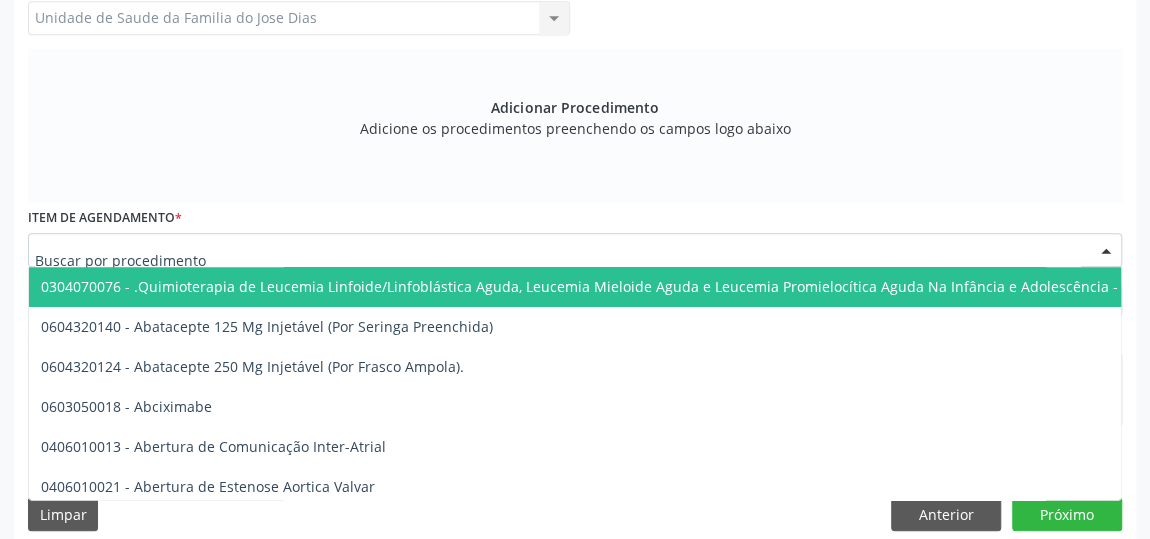 click at bounding box center [575, 250] 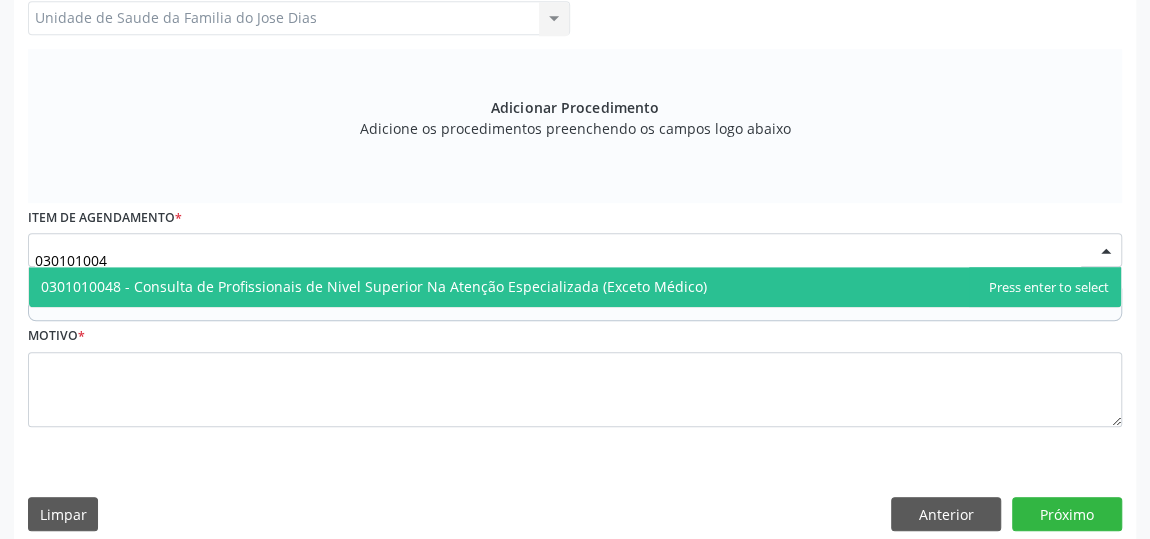type on "0301010048" 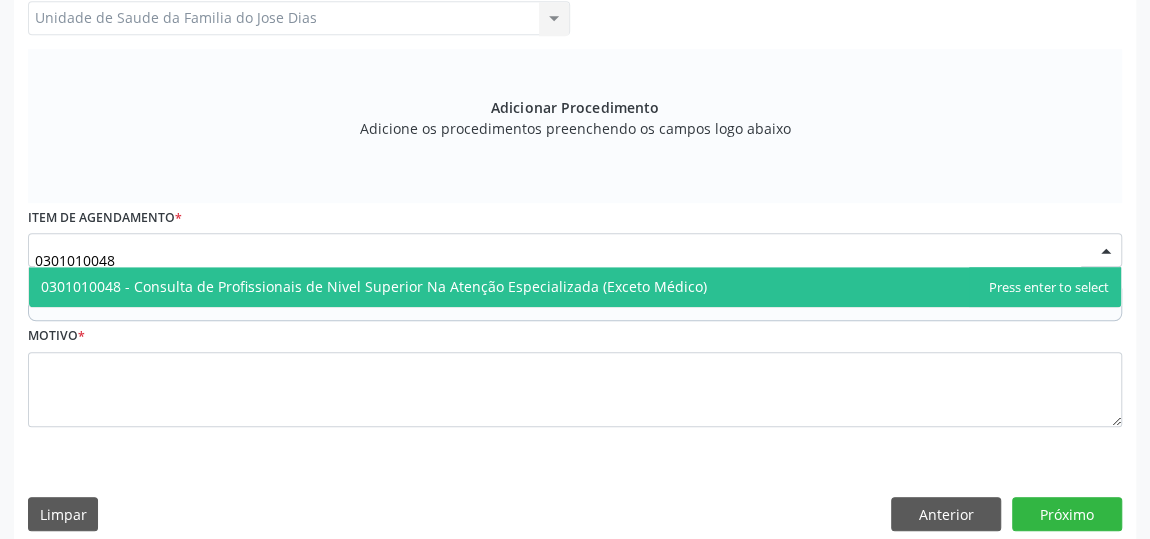 click on "0301010048 - Consulta de Profissionais de Nivel Superior Na Atenção Especializada (Exceto Médico)" at bounding box center [374, 286] 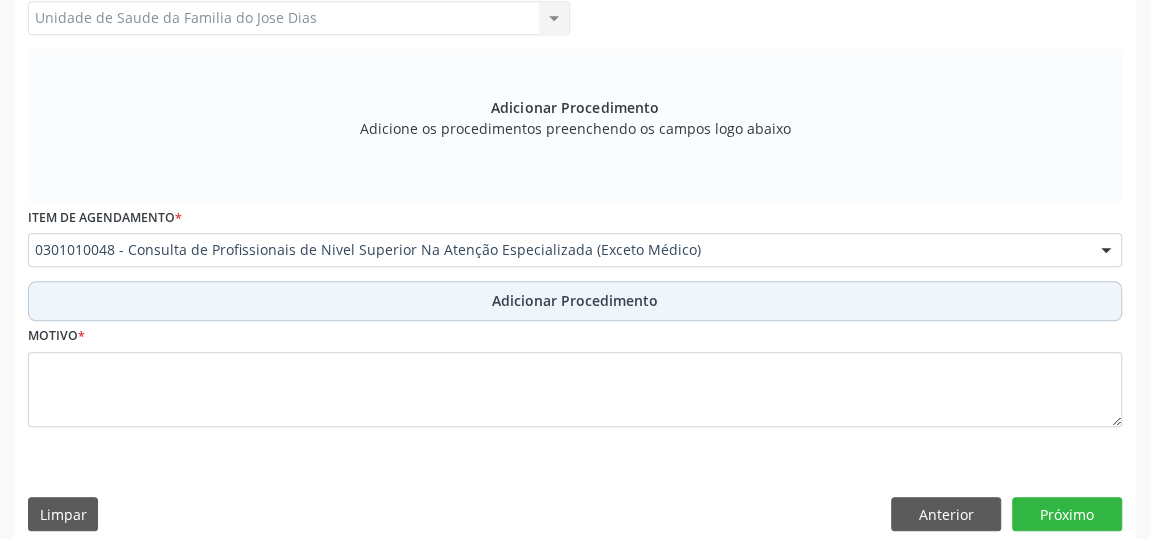 click on "Adicionar Procedimento" at bounding box center (575, 301) 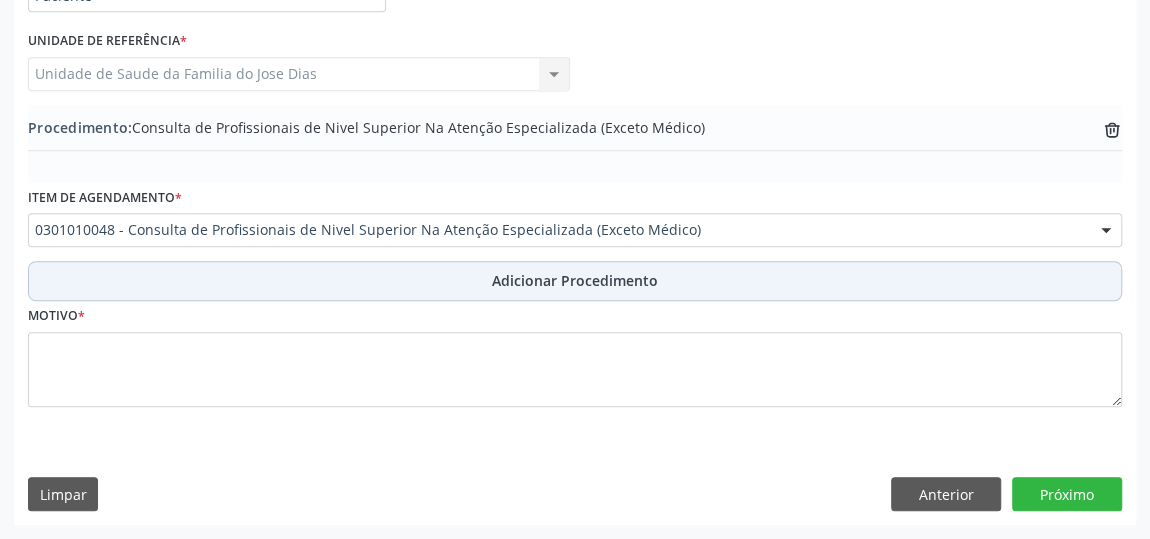 scroll, scrollTop: 544, scrollLeft: 0, axis: vertical 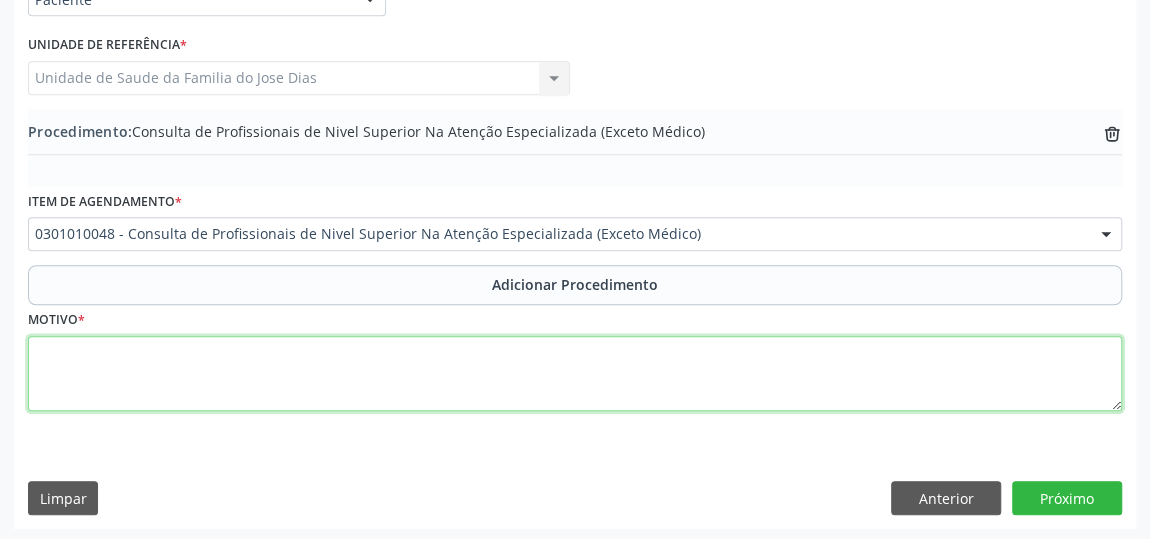 click at bounding box center [575, 374] 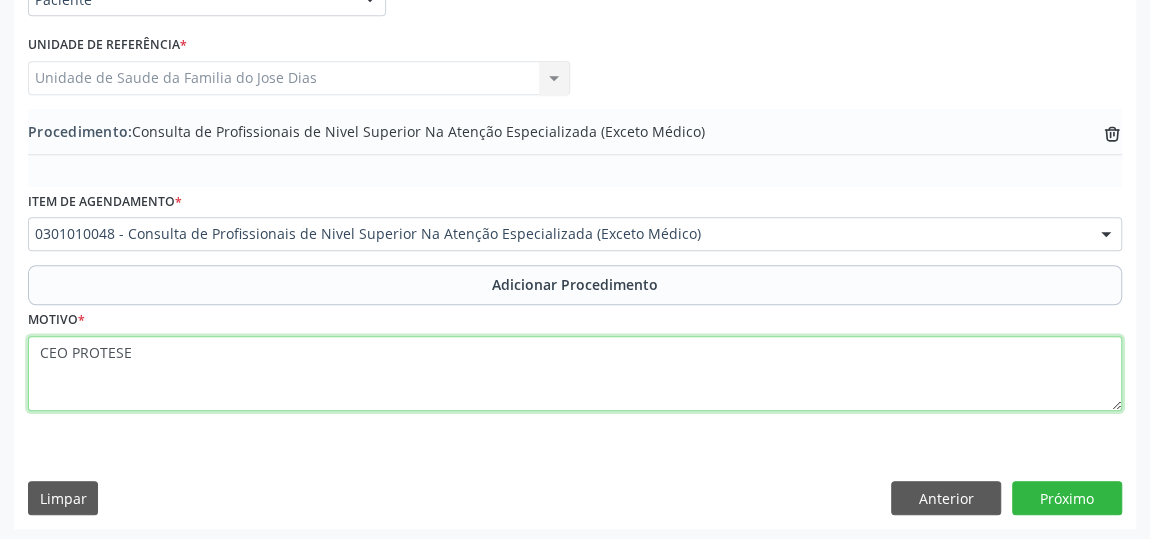 click on "CEO PROTESE" at bounding box center (575, 374) 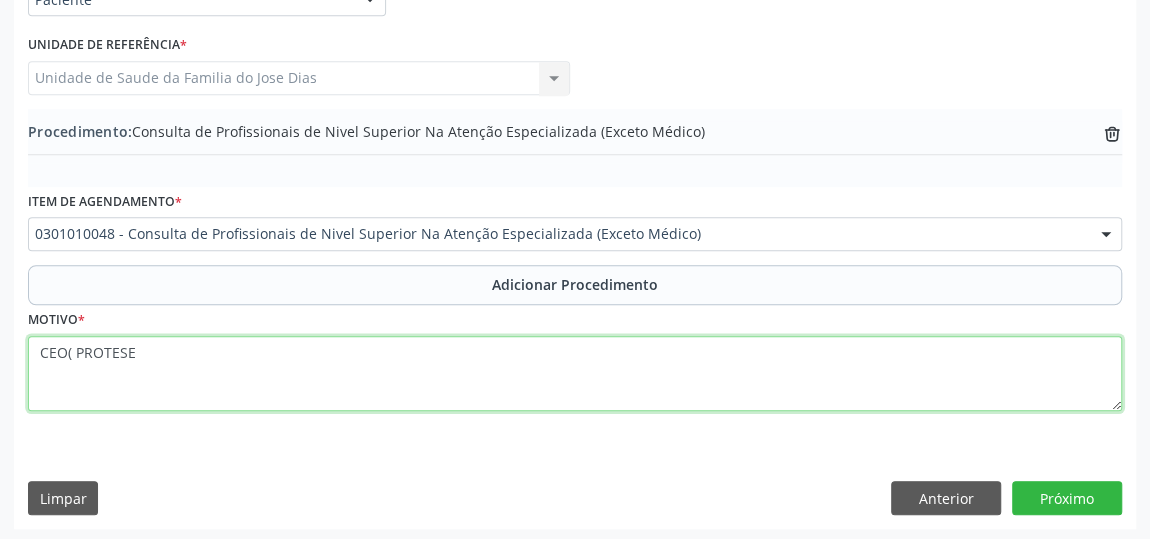 click on "CEO( PROTESE" at bounding box center (575, 374) 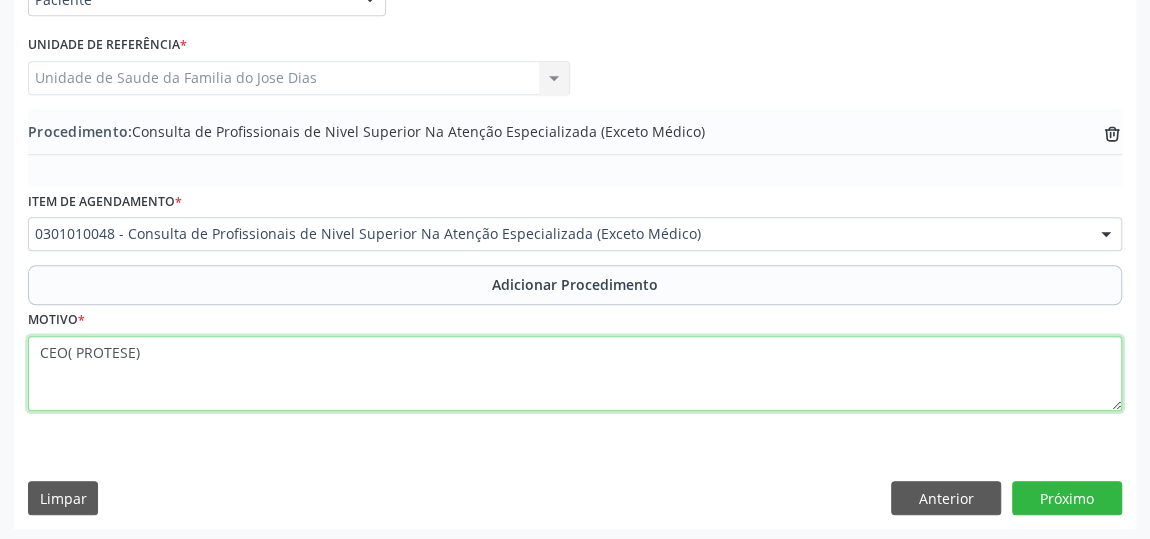 click on "CEO( PROTESE)" at bounding box center [575, 374] 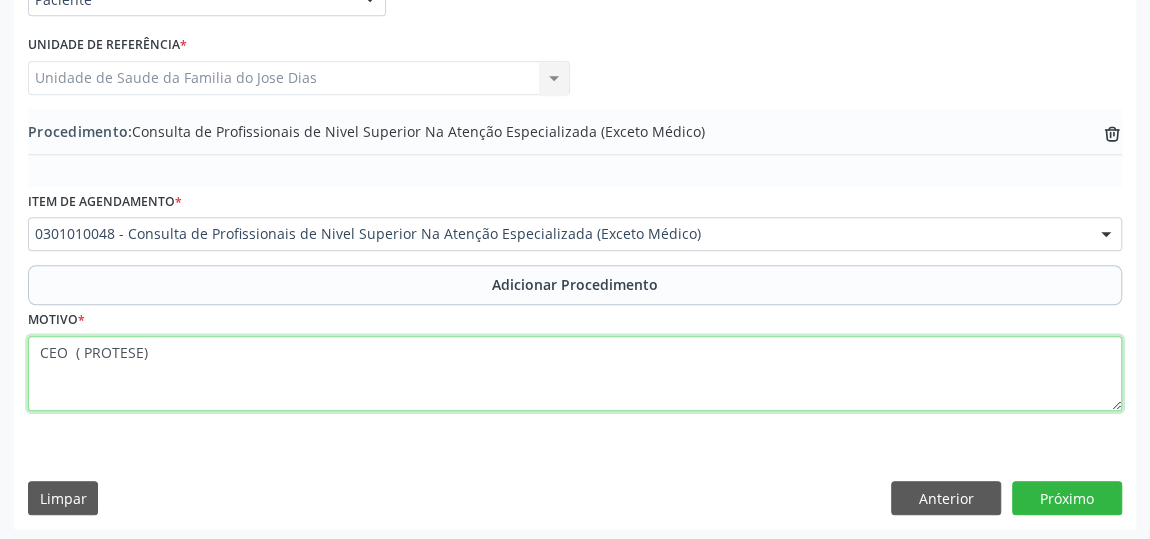 click on "CEO  ( PROTESE)" at bounding box center (575, 374) 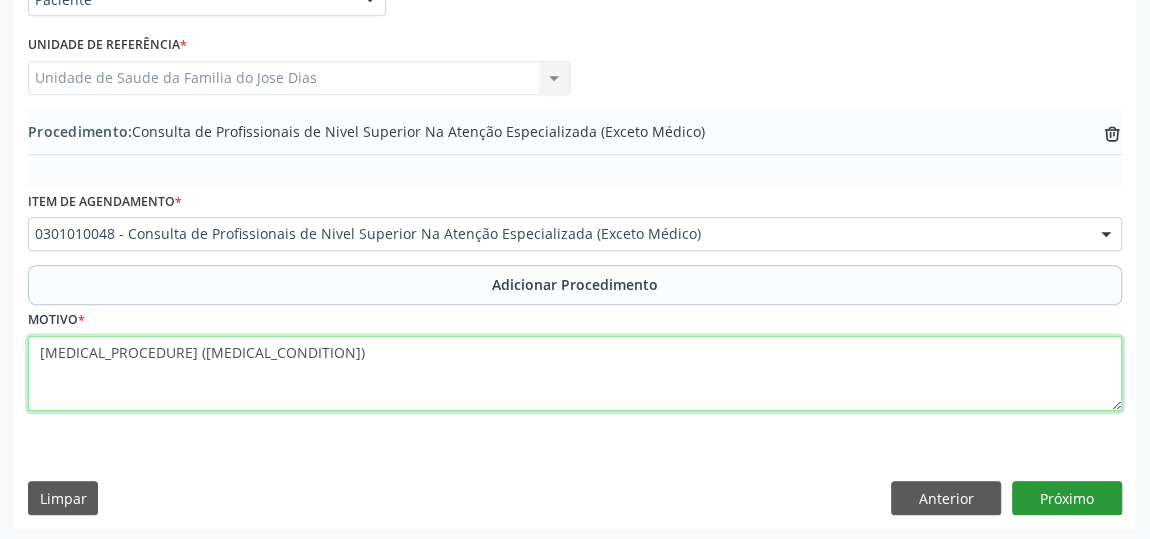 type on "[MEDICAL_PROCEDURE] ([MEDICAL_CONDITION])" 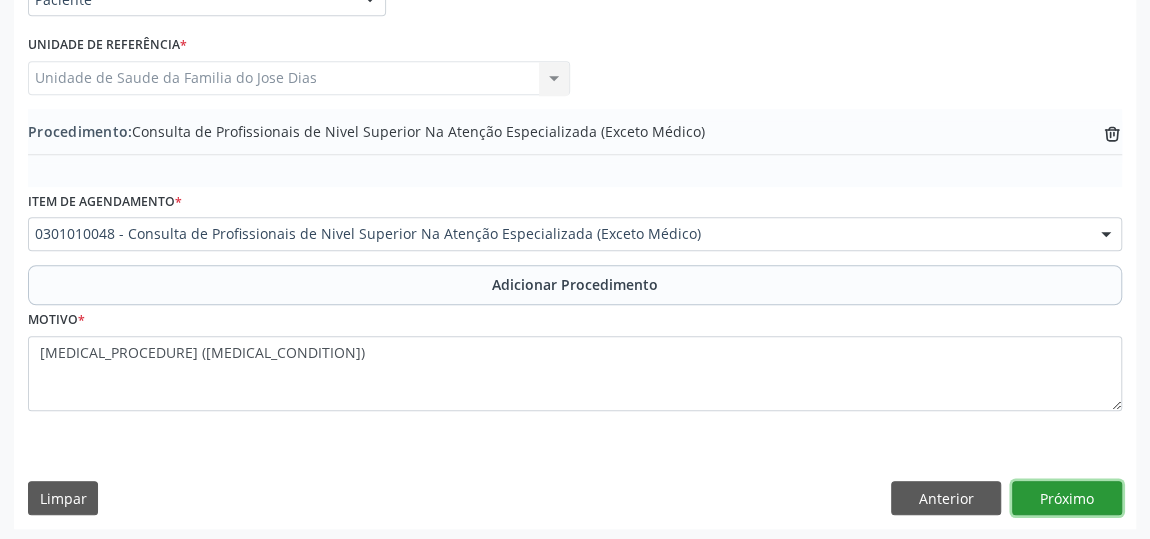 click on "Próximo" at bounding box center [1067, 498] 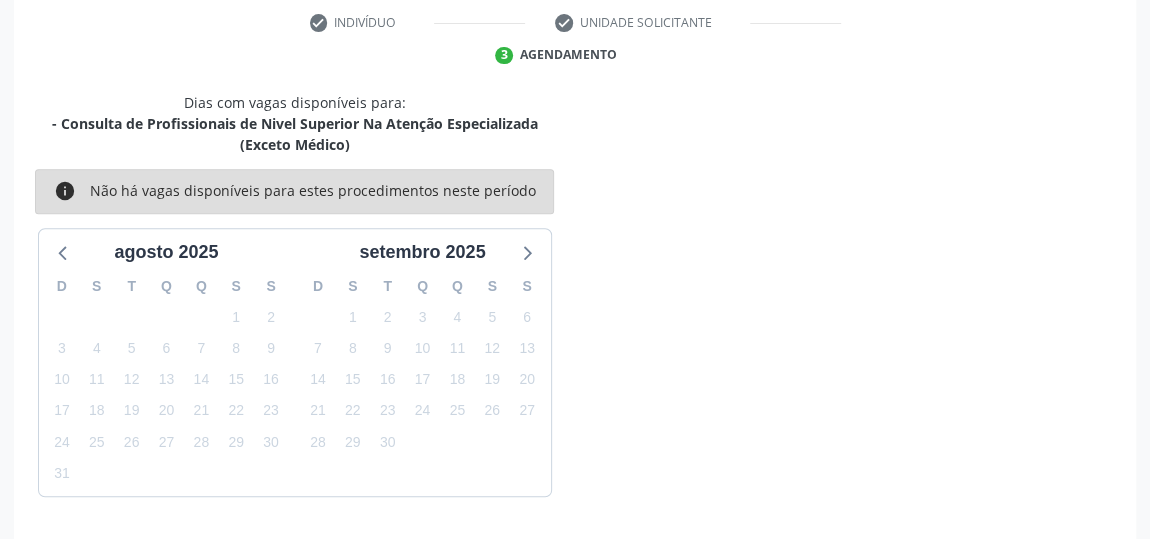 scroll, scrollTop: 467, scrollLeft: 0, axis: vertical 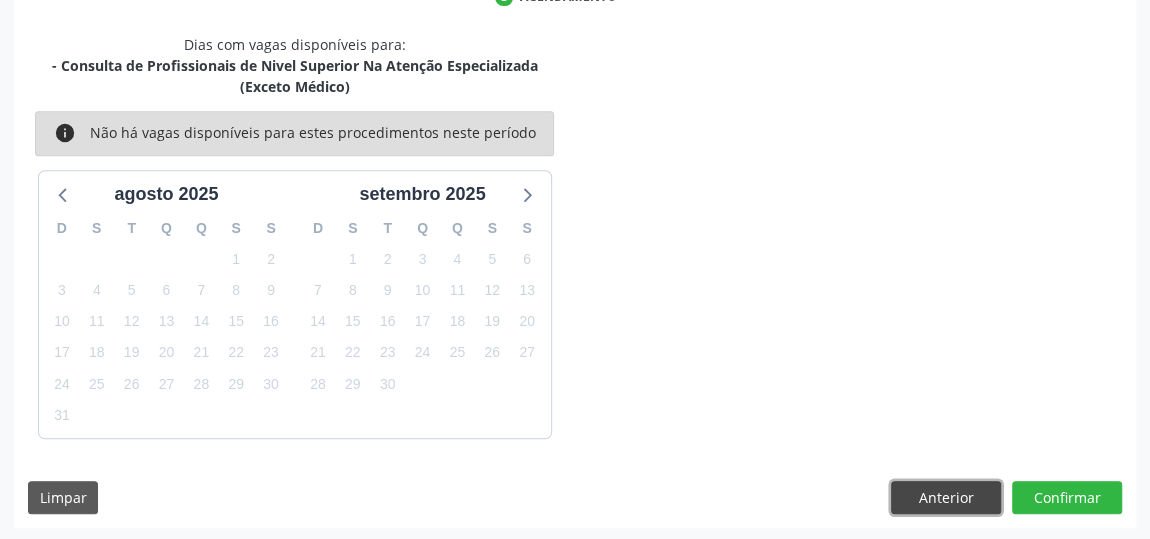 click on "Anterior" at bounding box center [946, 498] 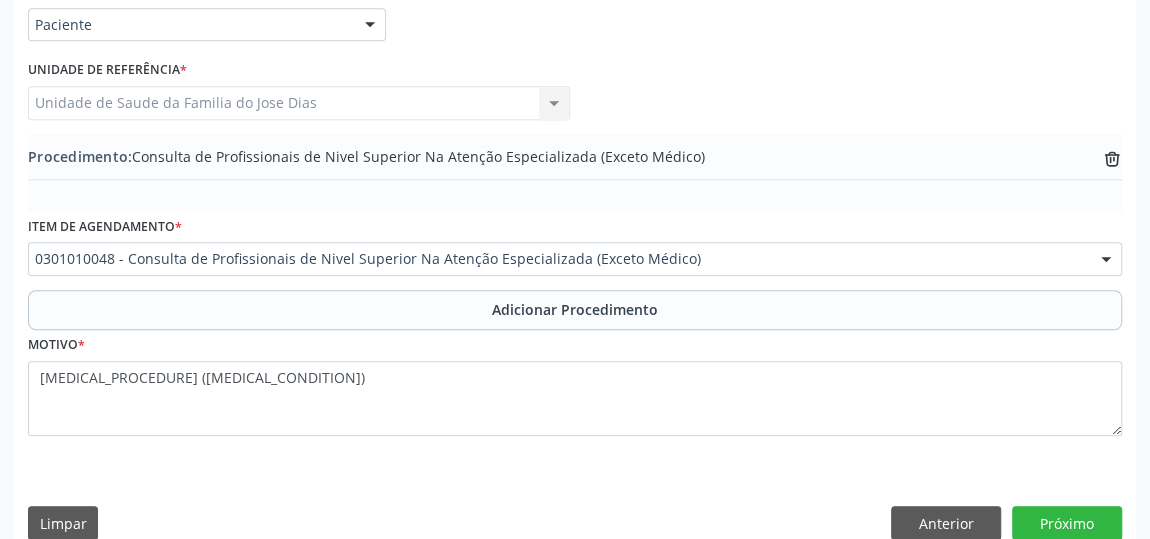 scroll, scrollTop: 544, scrollLeft: 0, axis: vertical 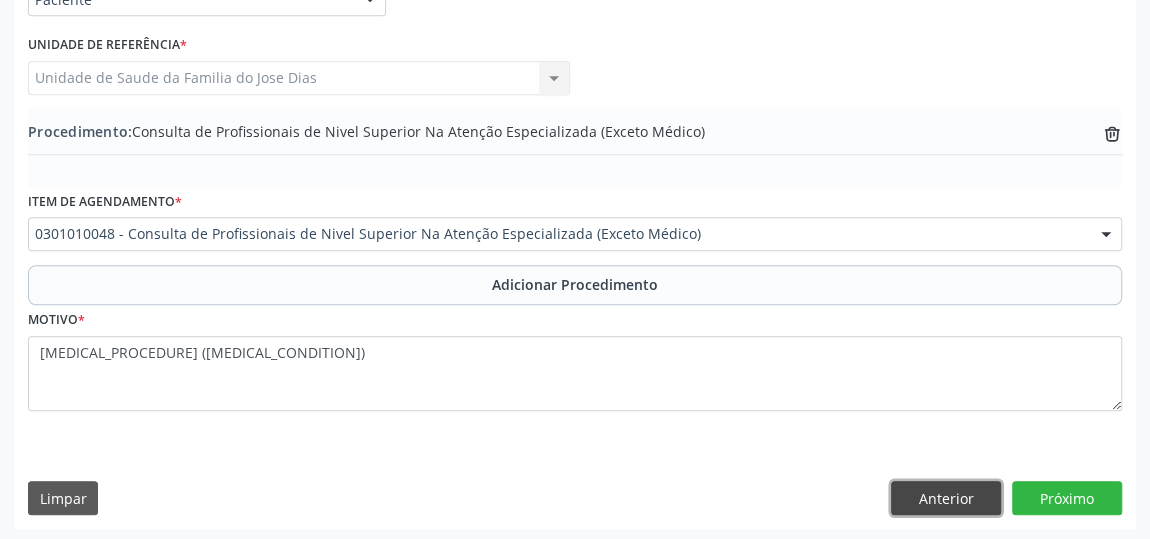 click on "Anterior" at bounding box center [946, 498] 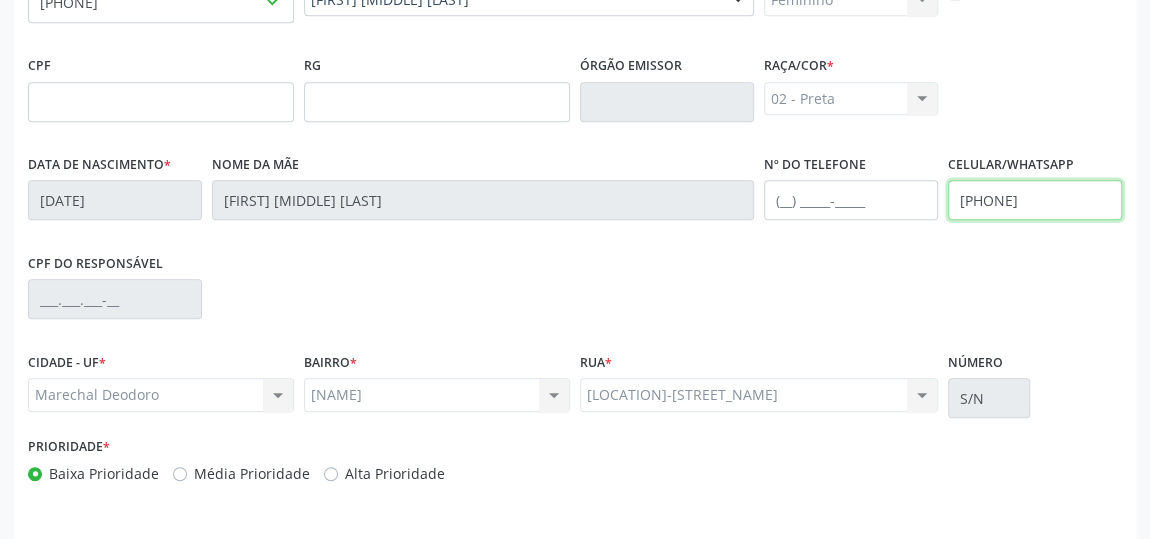 drag, startPoint x: 1066, startPoint y: 203, endPoint x: 989, endPoint y: 199, distance: 77.10383 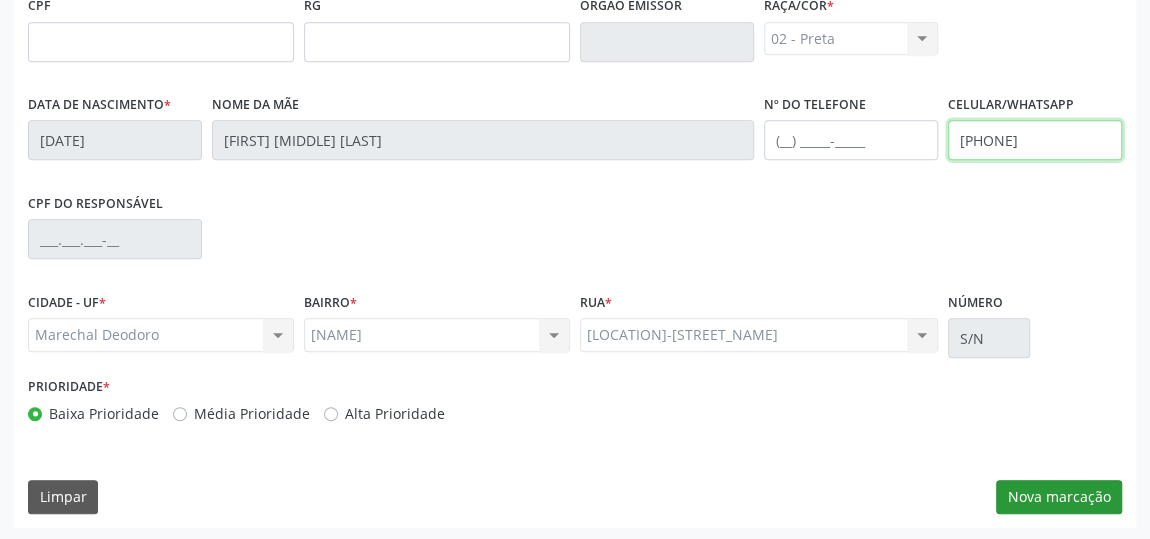 type on "[PHONE]" 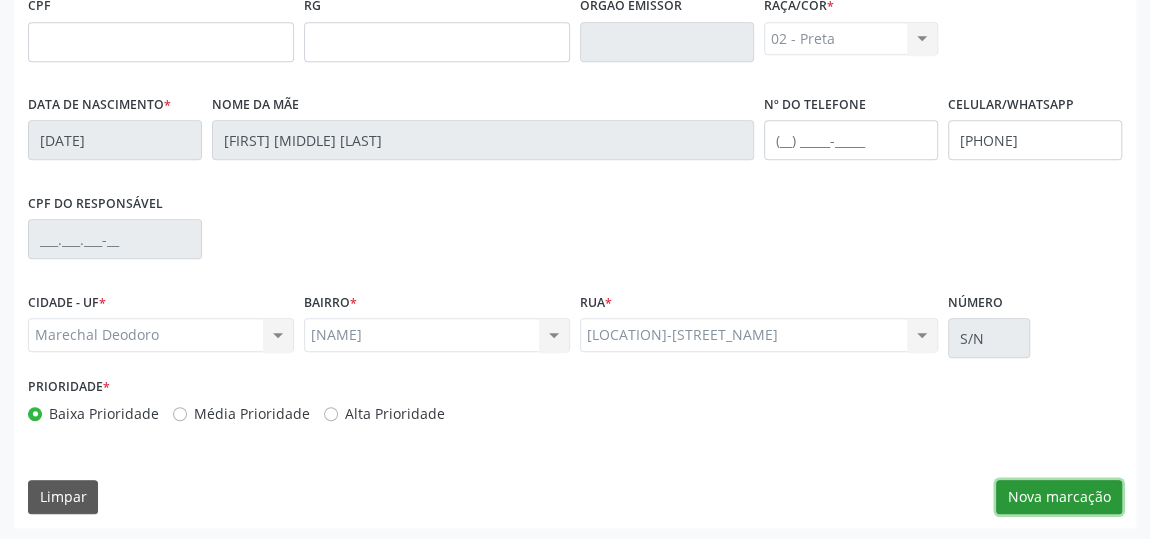 click on "Nova marcação" at bounding box center [1059, 497] 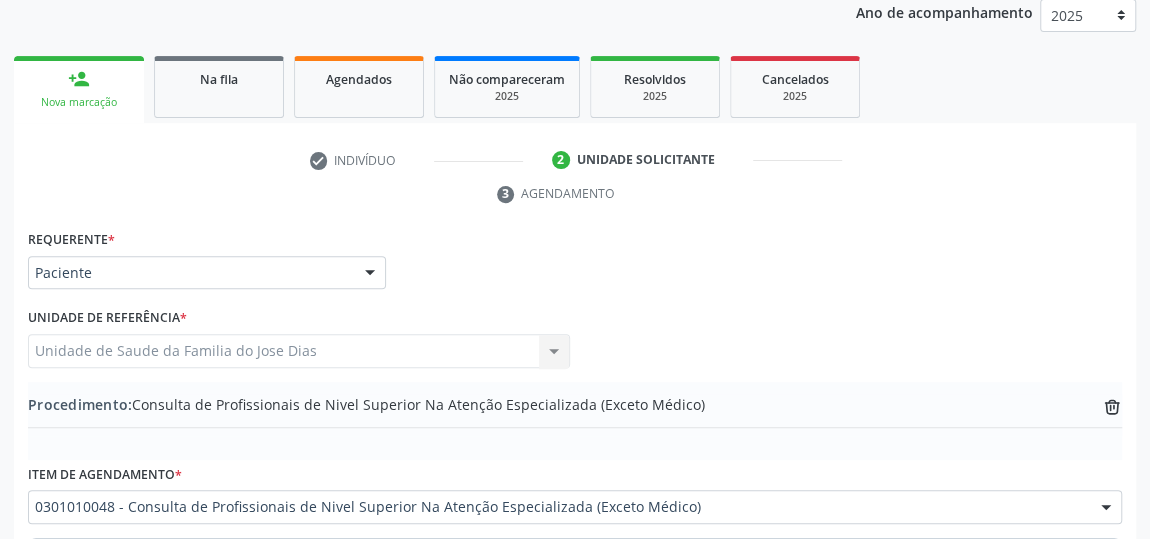 scroll, scrollTop: 544, scrollLeft: 0, axis: vertical 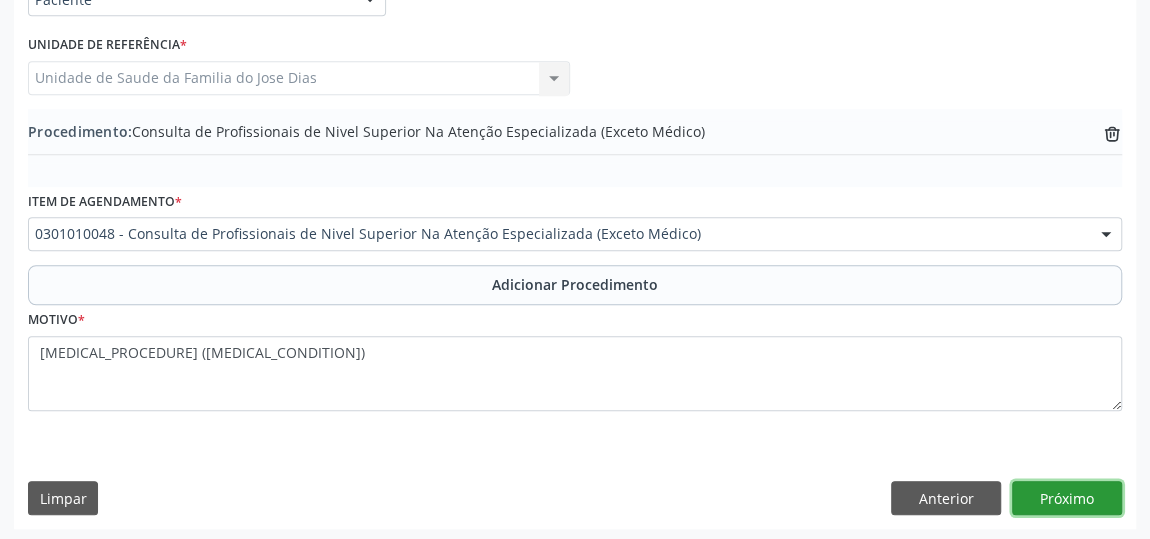click on "Próximo" at bounding box center (1067, 498) 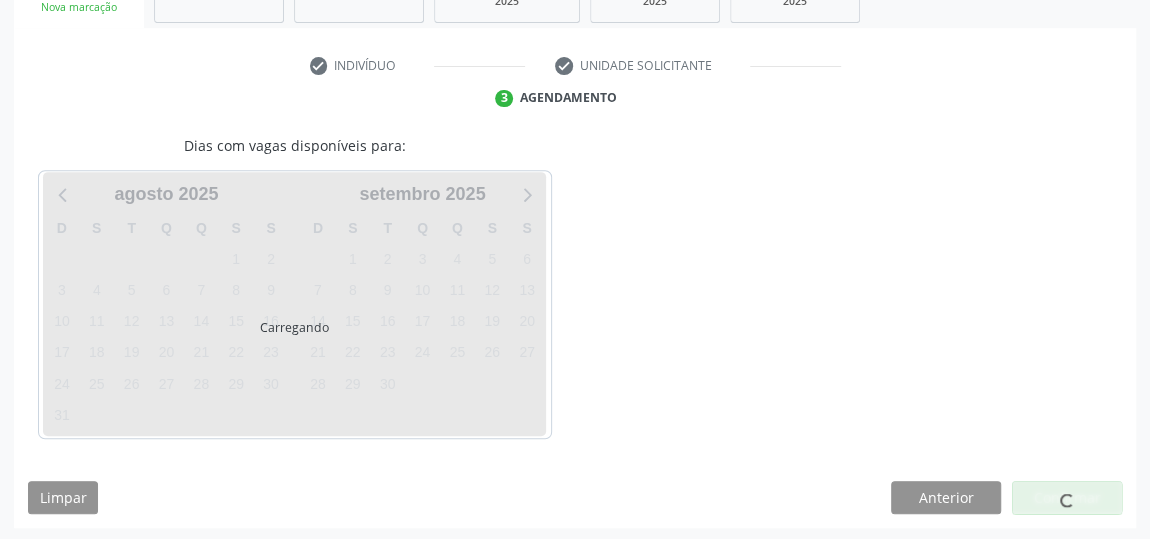 scroll, scrollTop: 424, scrollLeft: 0, axis: vertical 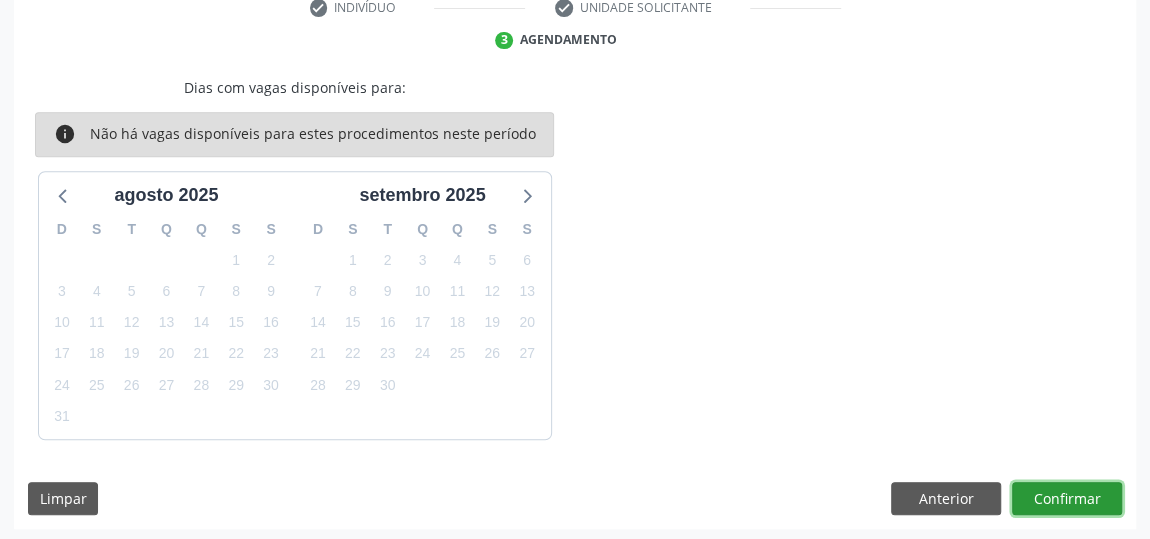 click on "Confirmar" at bounding box center (1067, 499) 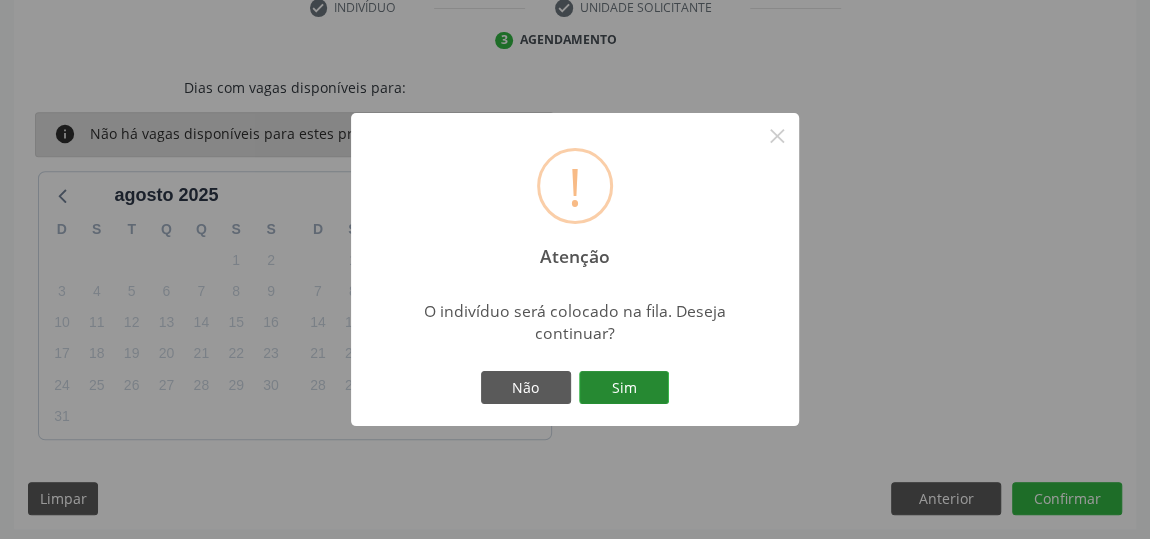 click on "Sim" at bounding box center (624, 388) 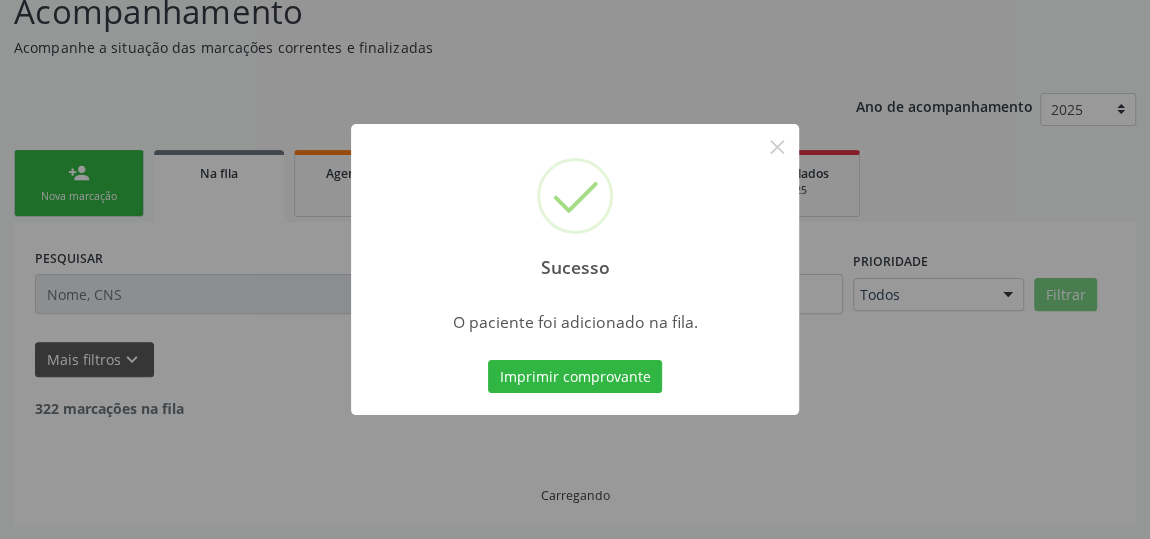 scroll, scrollTop: 153, scrollLeft: 0, axis: vertical 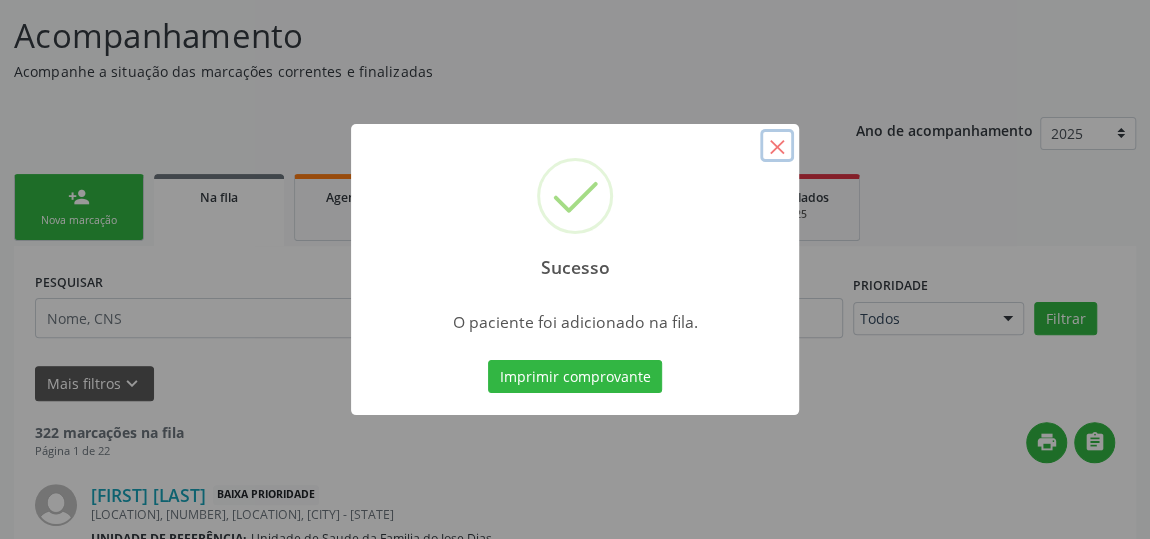 click on "×" at bounding box center (777, 146) 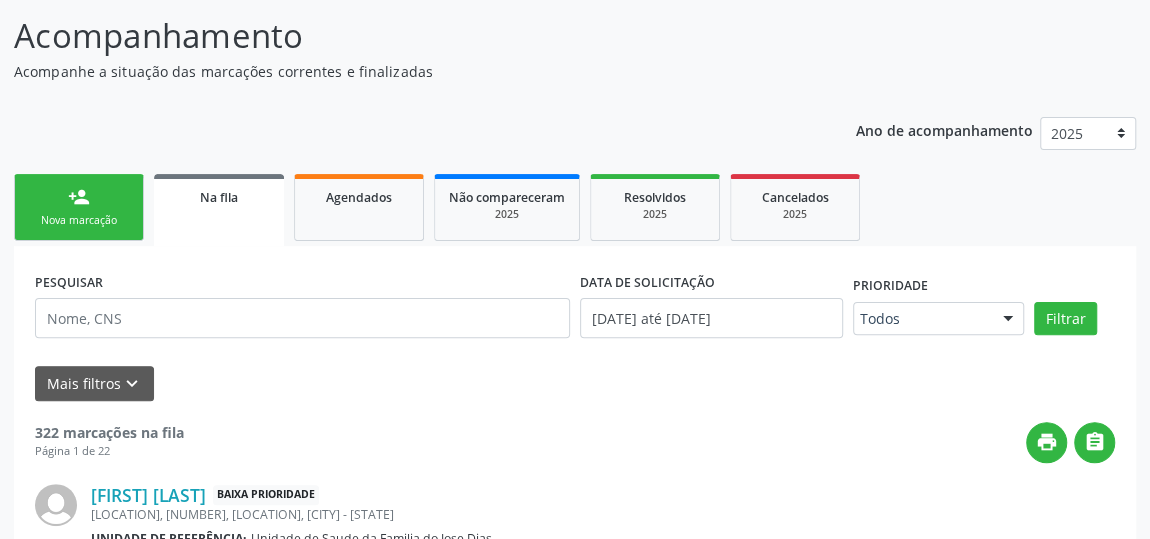 click on "person_add
Nova marcação" at bounding box center (79, 207) 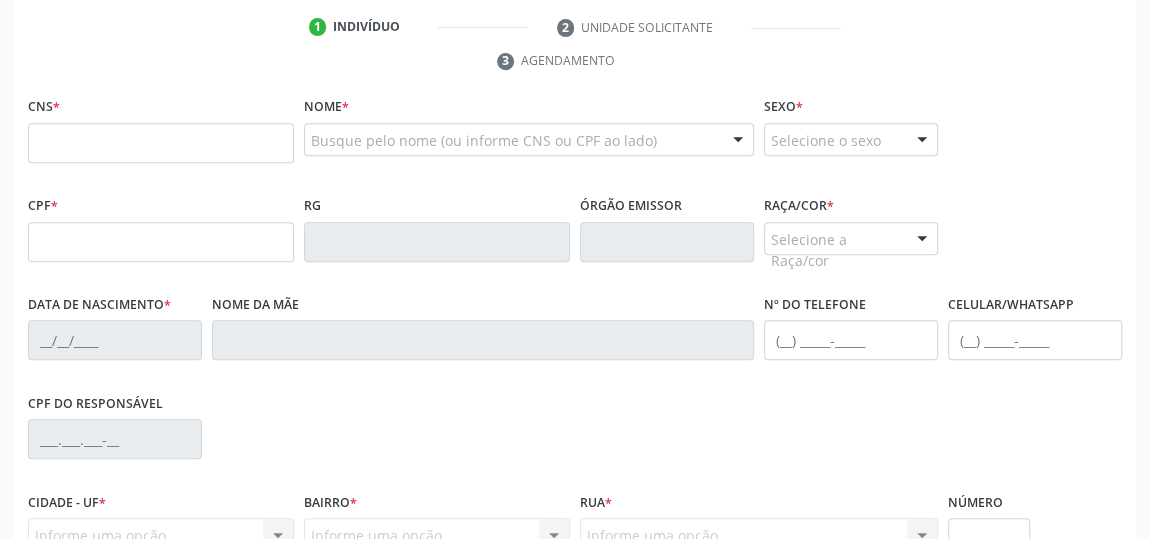 scroll, scrollTop: 426, scrollLeft: 0, axis: vertical 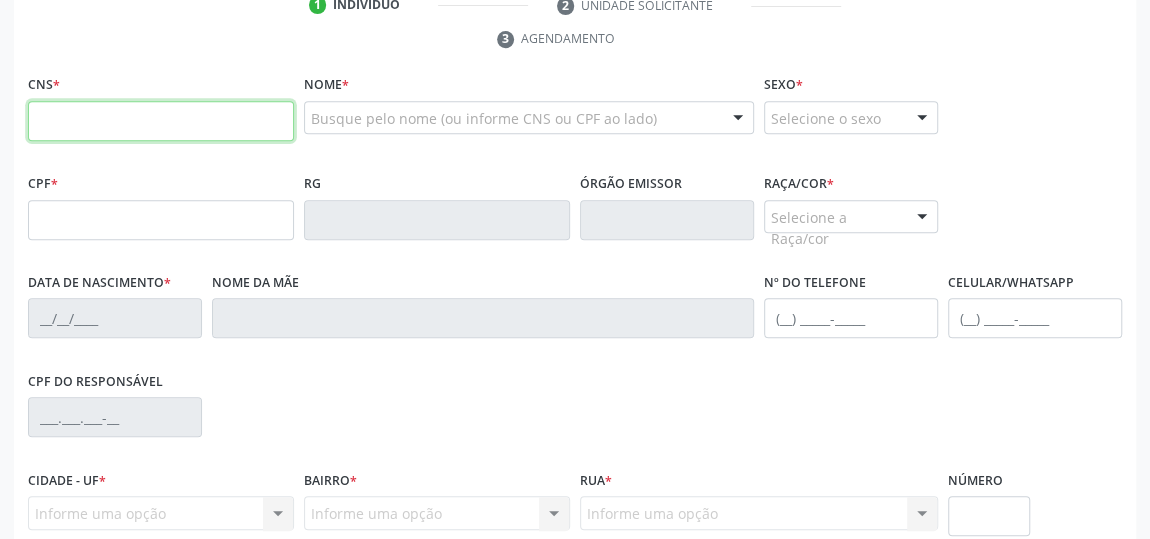 click at bounding box center [161, 121] 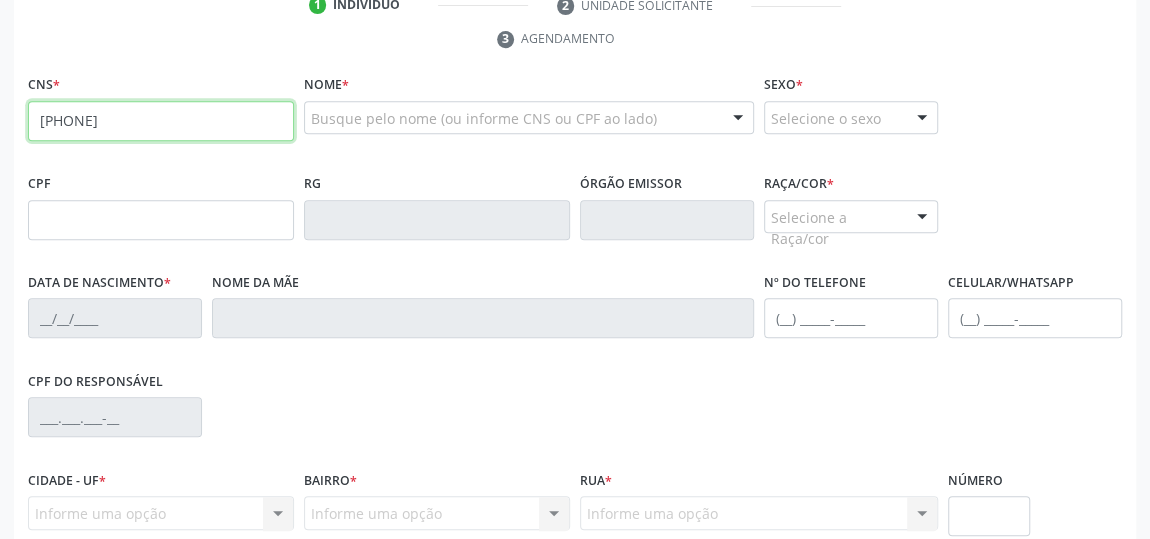 click on "[PHONE]" at bounding box center [161, 121] 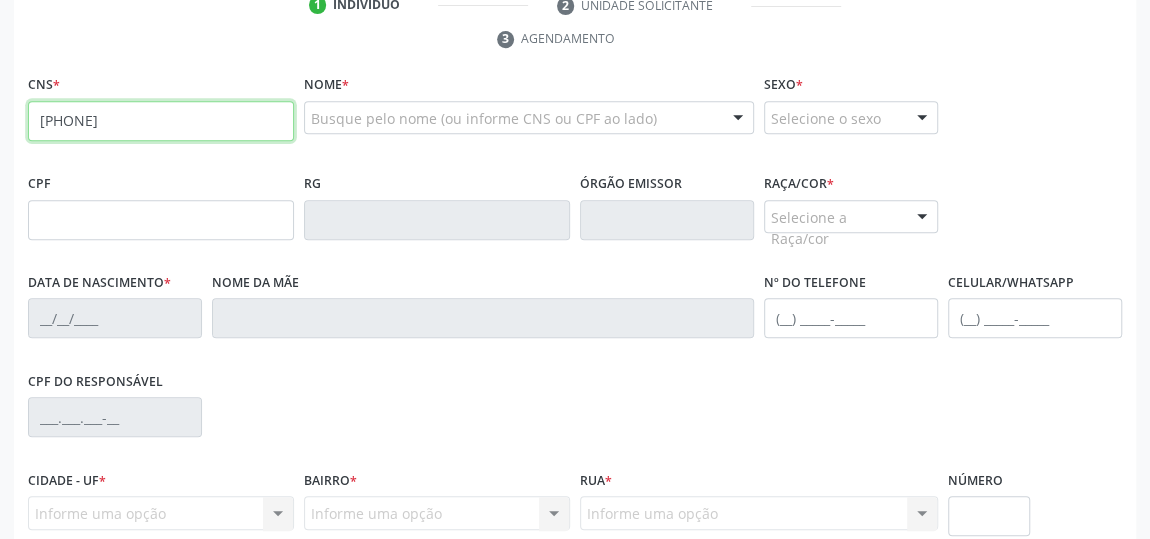 paste on "[PHONE]" 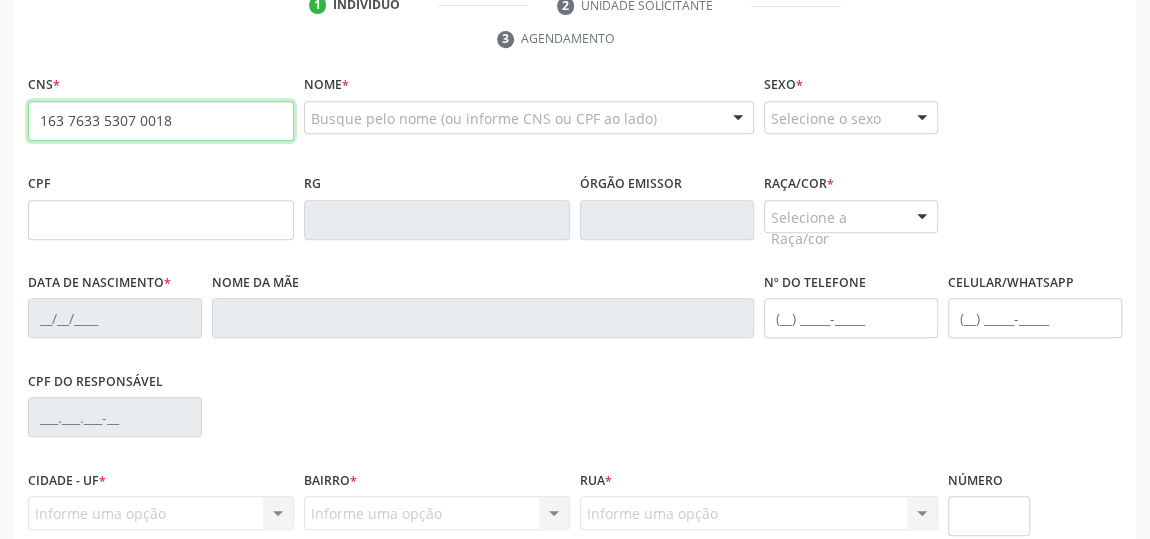 type on "163 7633 5307 0018" 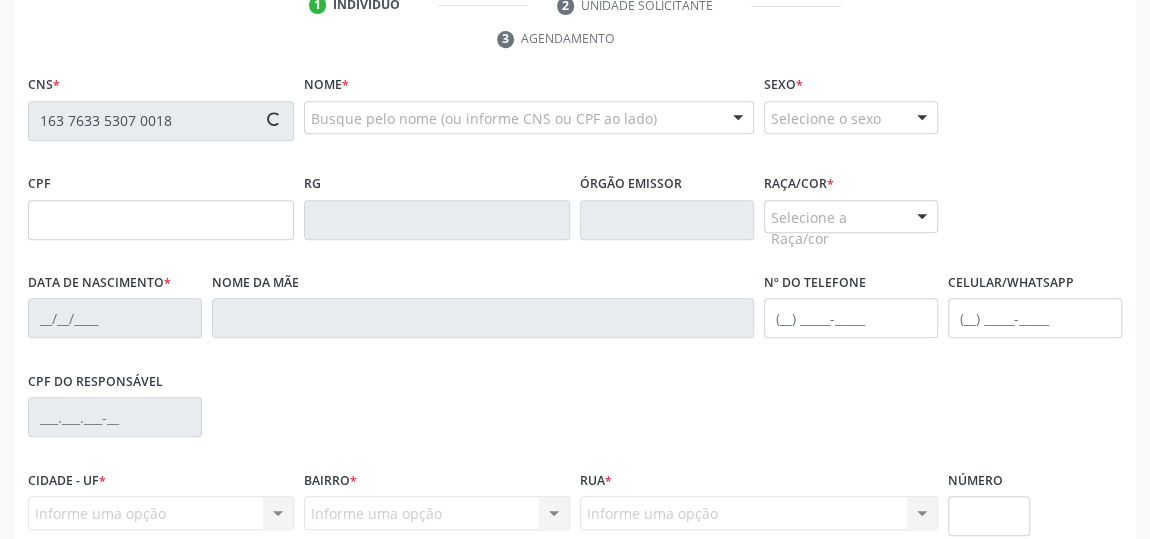 type on "[CPF]" 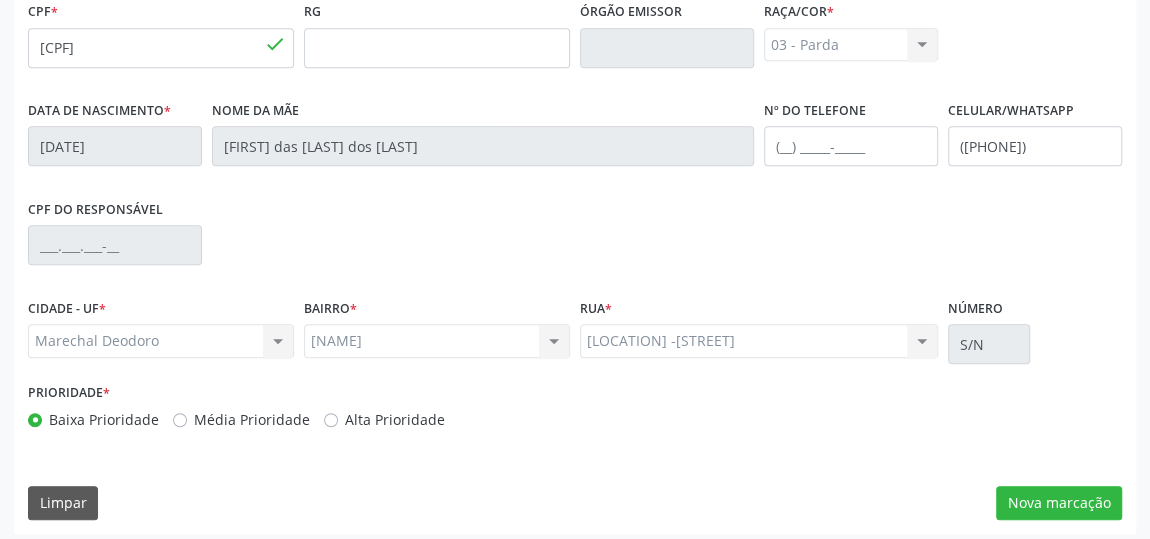 scroll, scrollTop: 604, scrollLeft: 0, axis: vertical 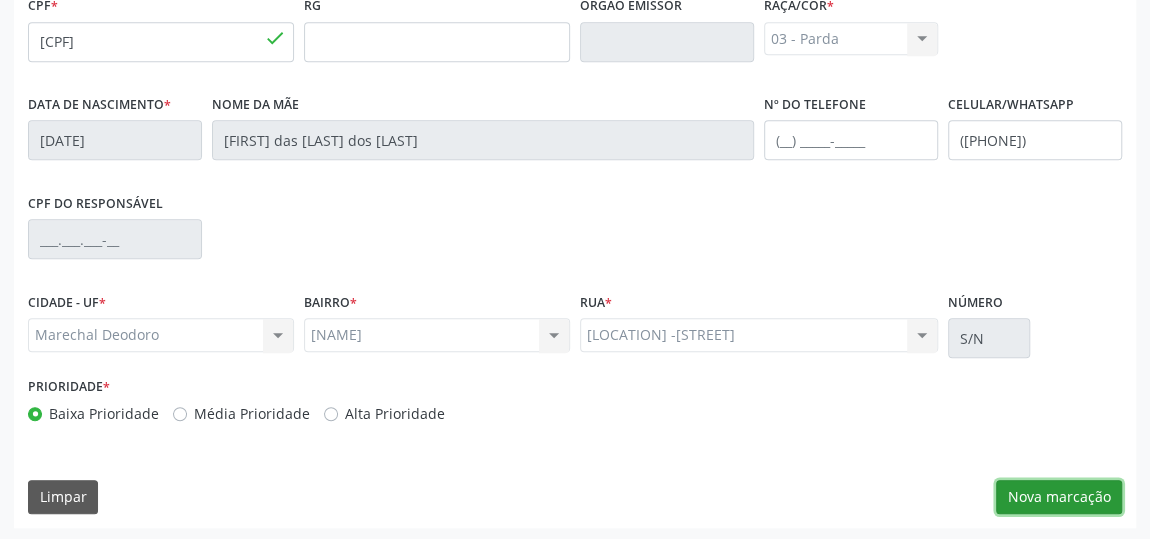 click on "Nova marcação" at bounding box center (1059, 497) 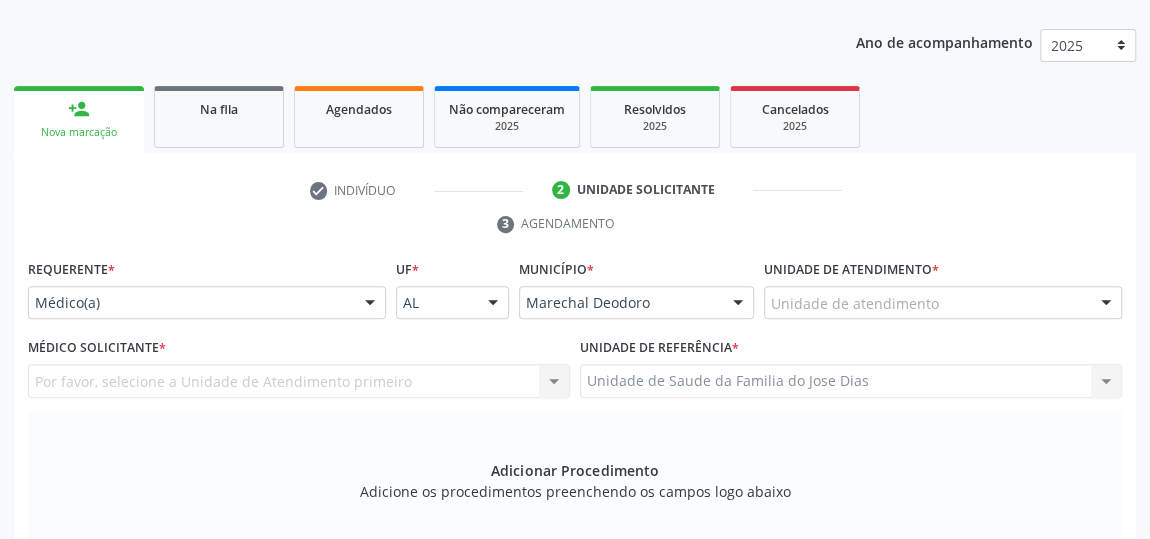 scroll, scrollTop: 240, scrollLeft: 0, axis: vertical 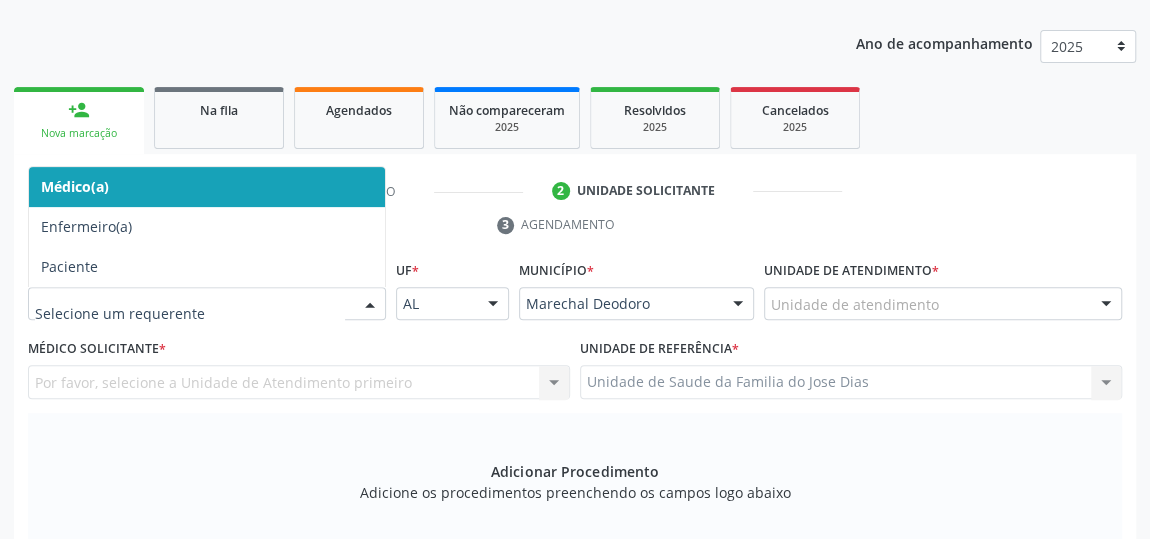 click at bounding box center [370, 305] 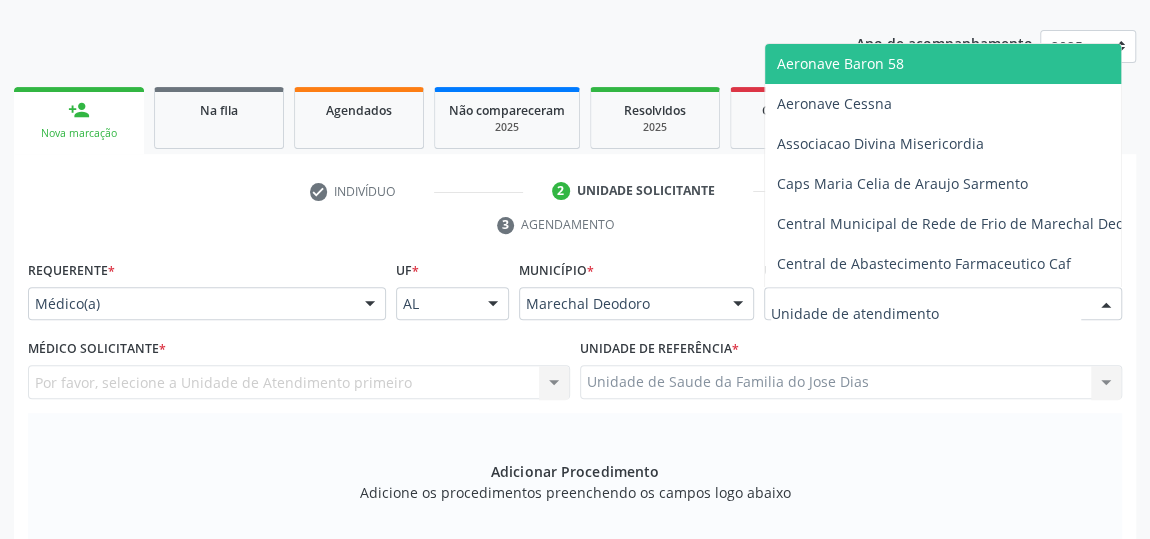 click at bounding box center (943, 304) 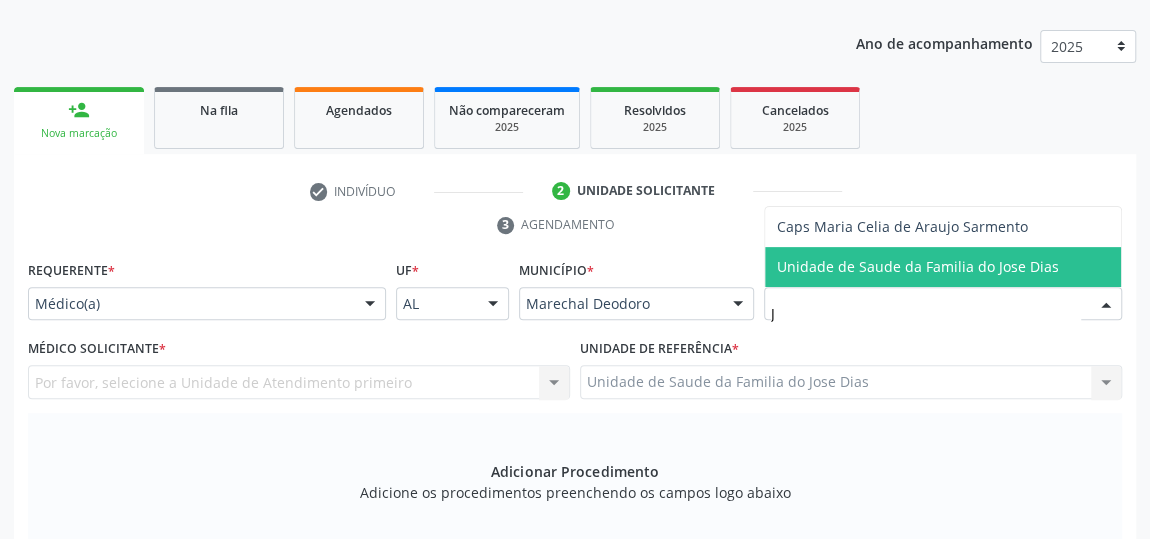 click on "Unidade de Saude da Familia do Jose Dias" at bounding box center (918, 266) 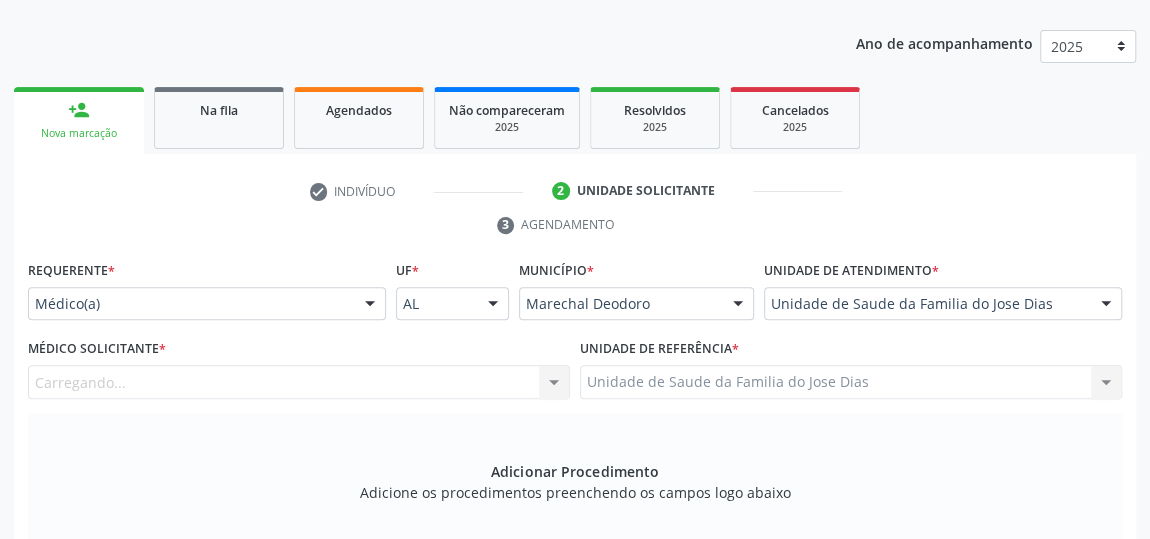scroll, scrollTop: 331, scrollLeft: 0, axis: vertical 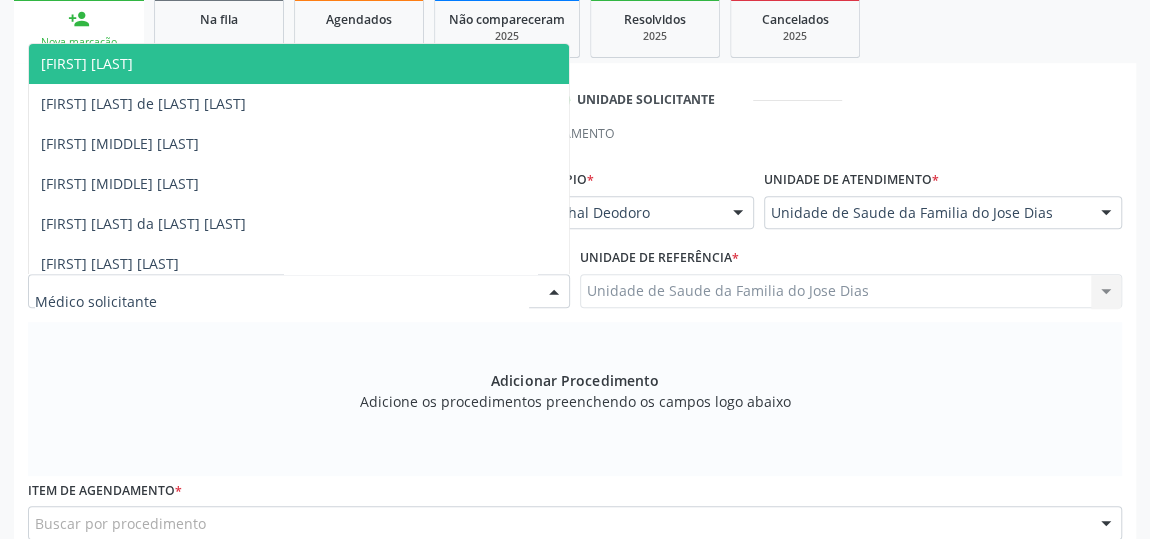 click at bounding box center (554, 292) 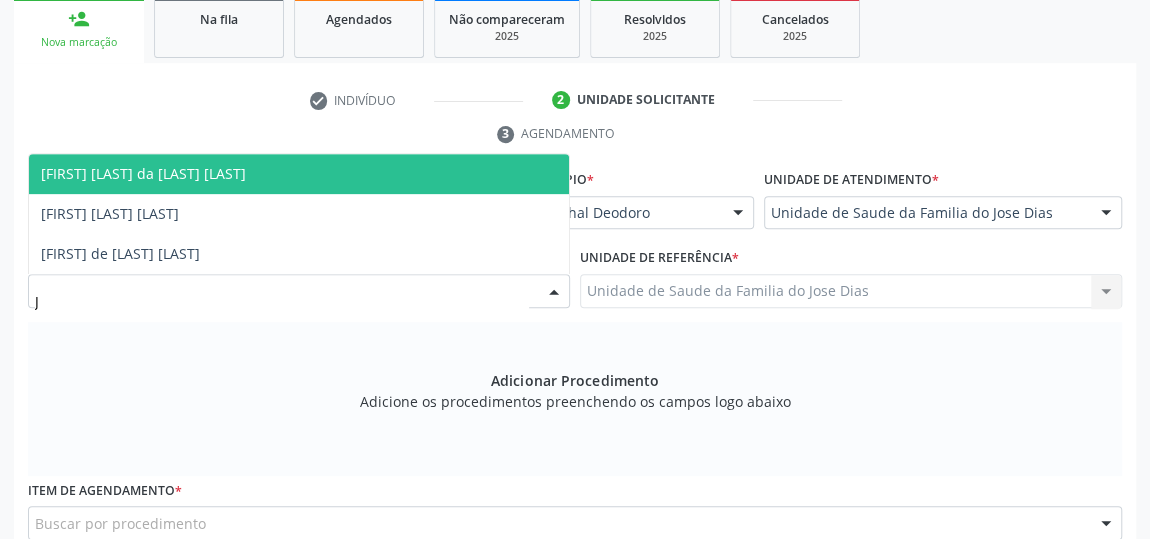 click on "[FIRST] [LAST] da [LAST] [LAST]" at bounding box center [299, 174] 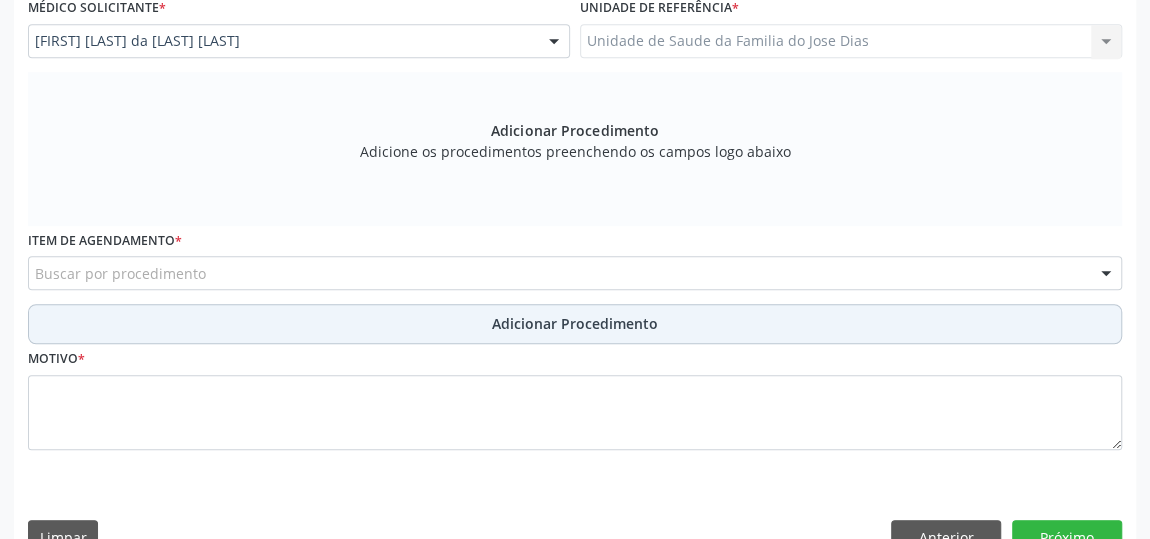 scroll, scrollTop: 604, scrollLeft: 0, axis: vertical 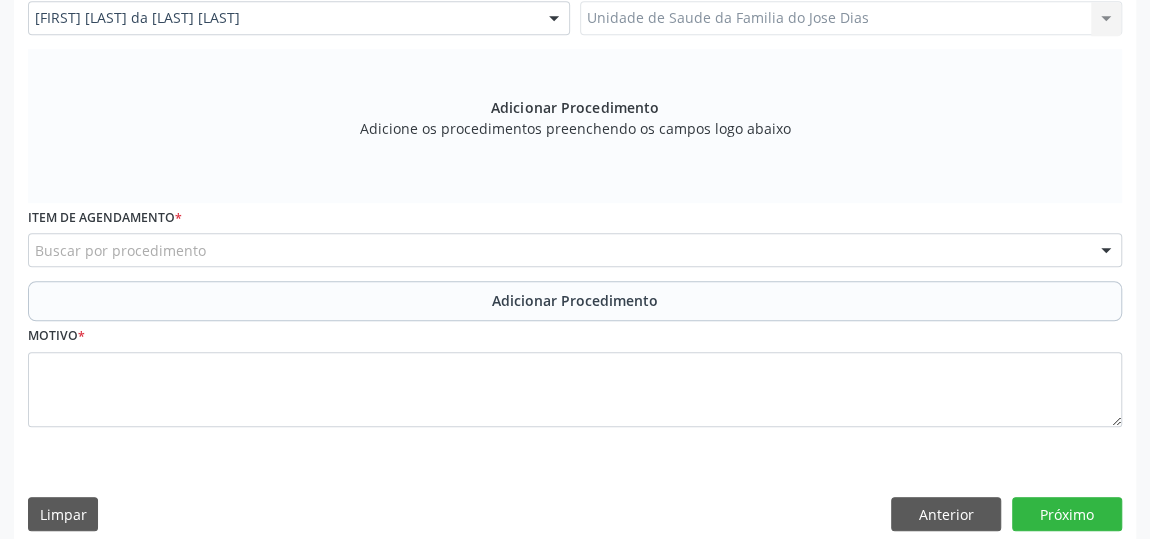 click on "Buscar por procedimento" at bounding box center (575, 250) 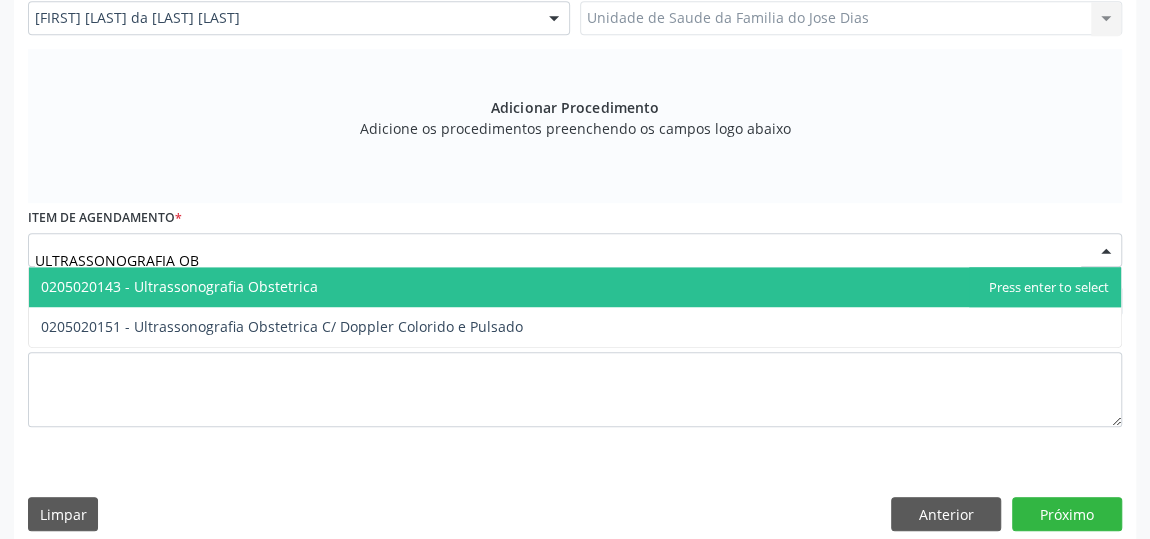 type on "ULTRASSONOGRAFIA OBS" 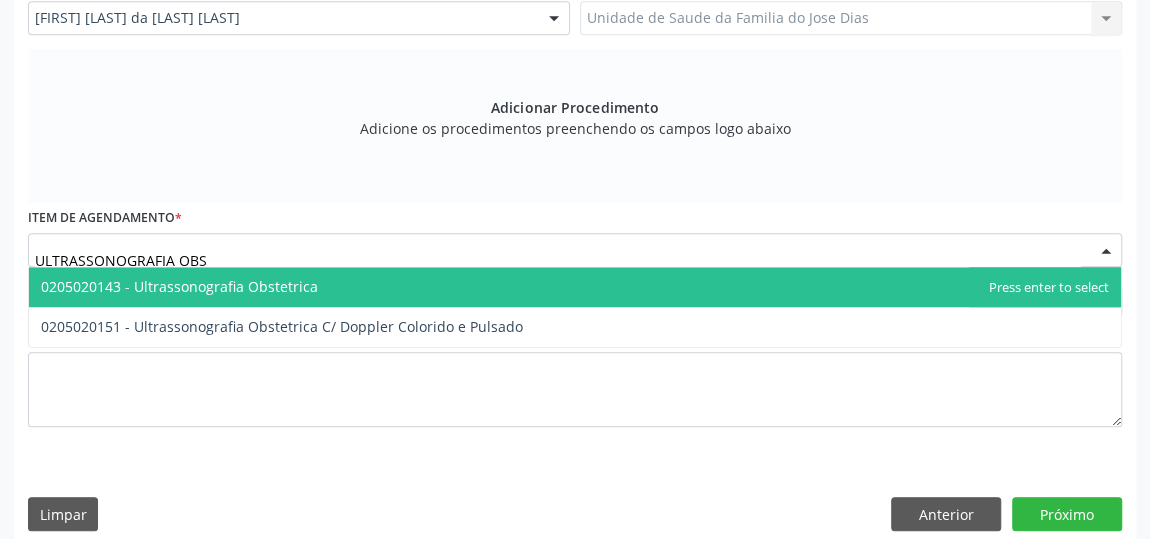 click on "0205020143 - Ultrassonografia Obstetrica" at bounding box center (575, 287) 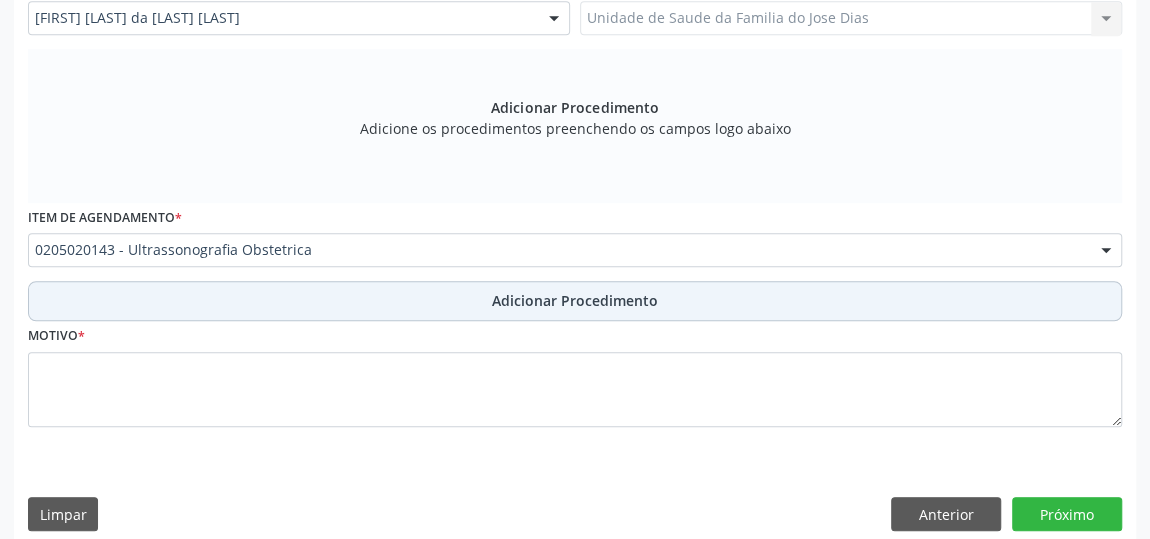click on "Adicionar Procedimento" at bounding box center [575, 301] 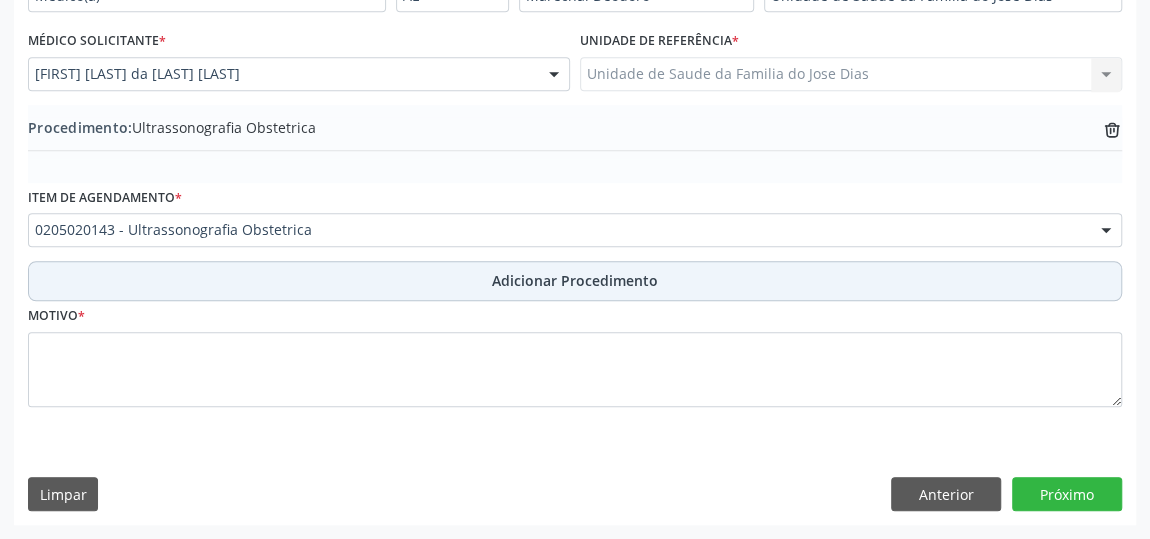 scroll, scrollTop: 544, scrollLeft: 0, axis: vertical 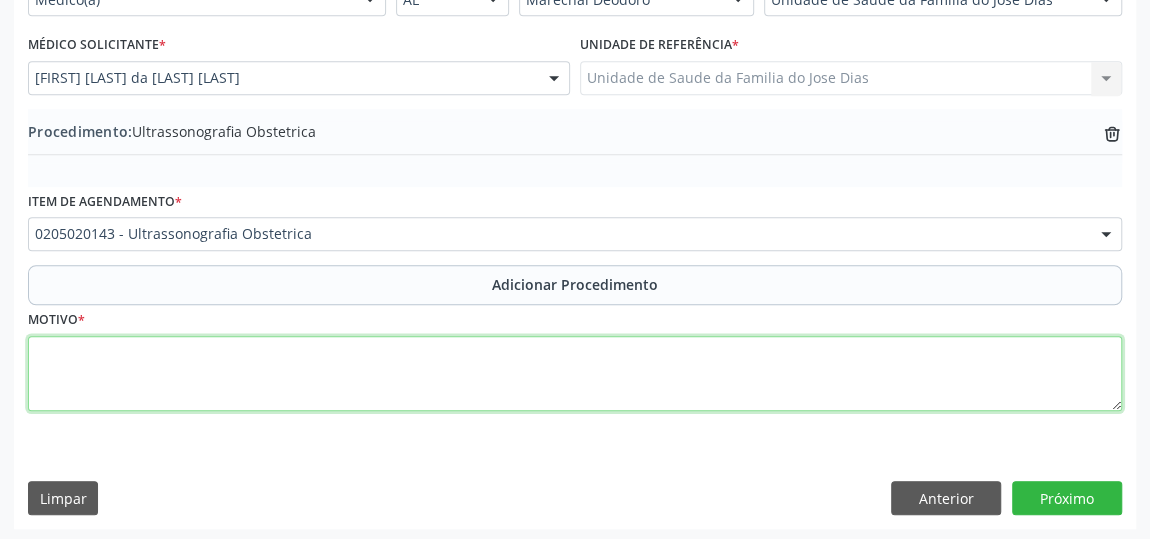 click at bounding box center (575, 374) 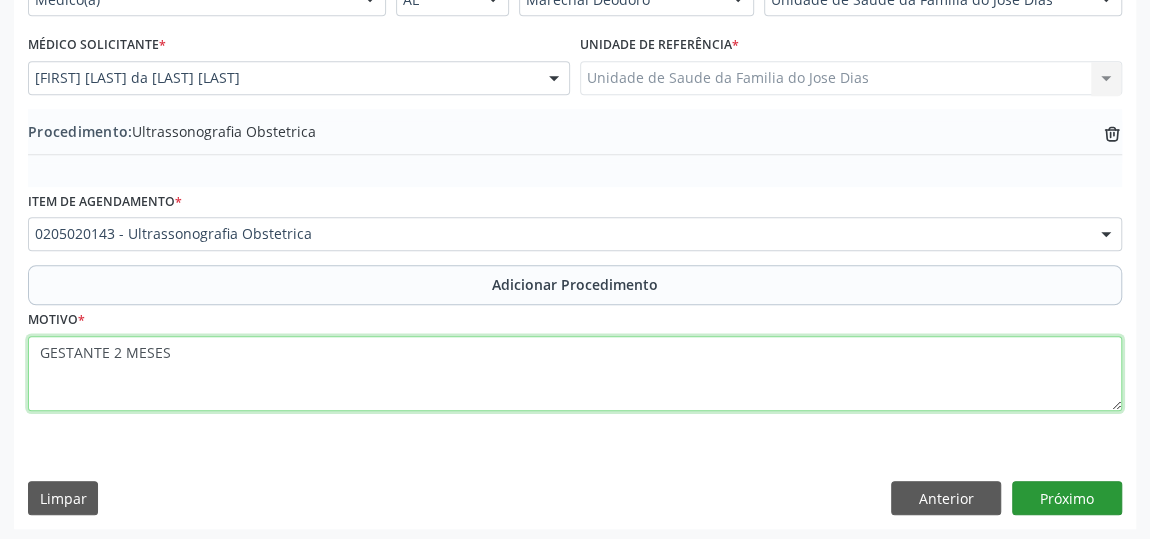 type on "GESTANTE 2 MESES" 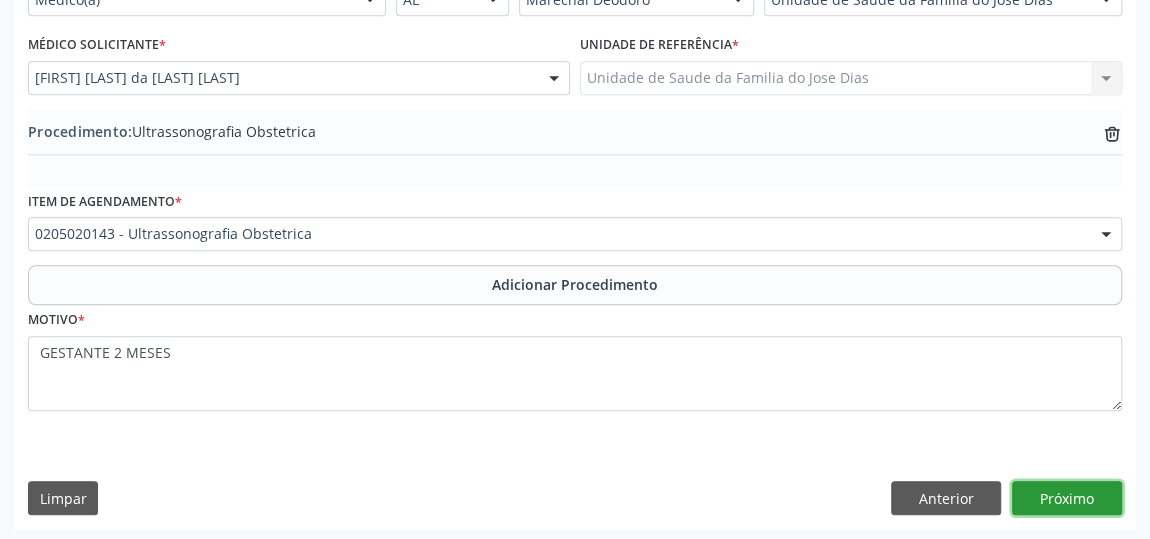 click on "Próximo" at bounding box center (1067, 498) 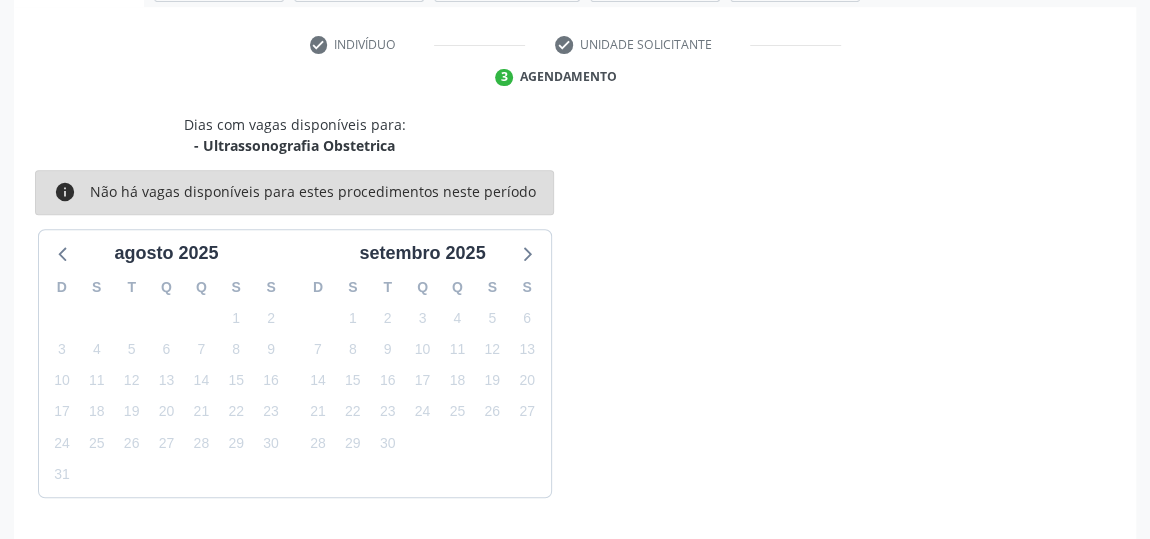 scroll, scrollTop: 446, scrollLeft: 0, axis: vertical 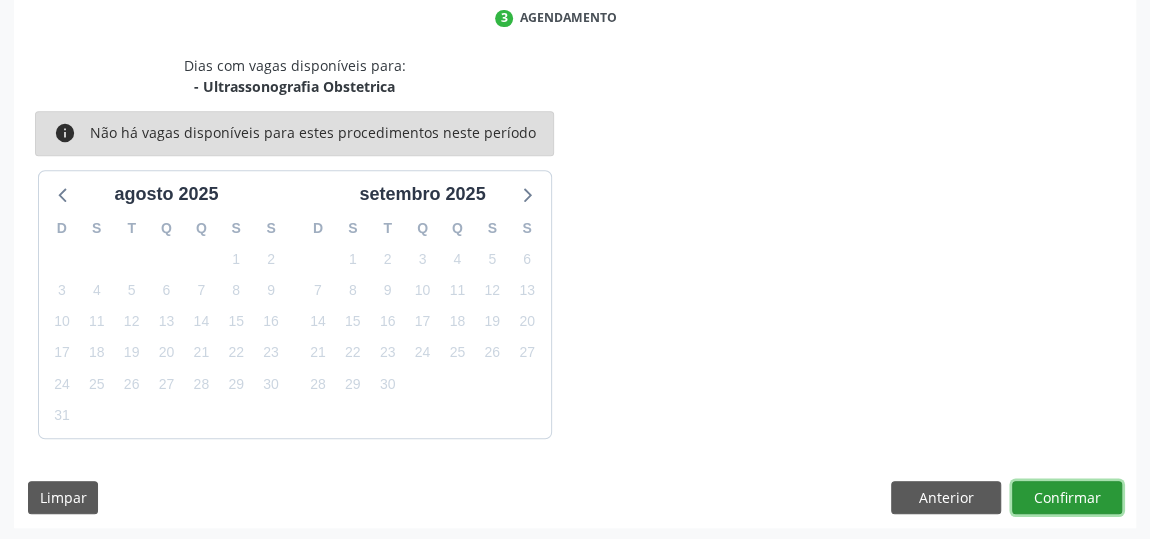 click on "Confirmar" at bounding box center (1067, 498) 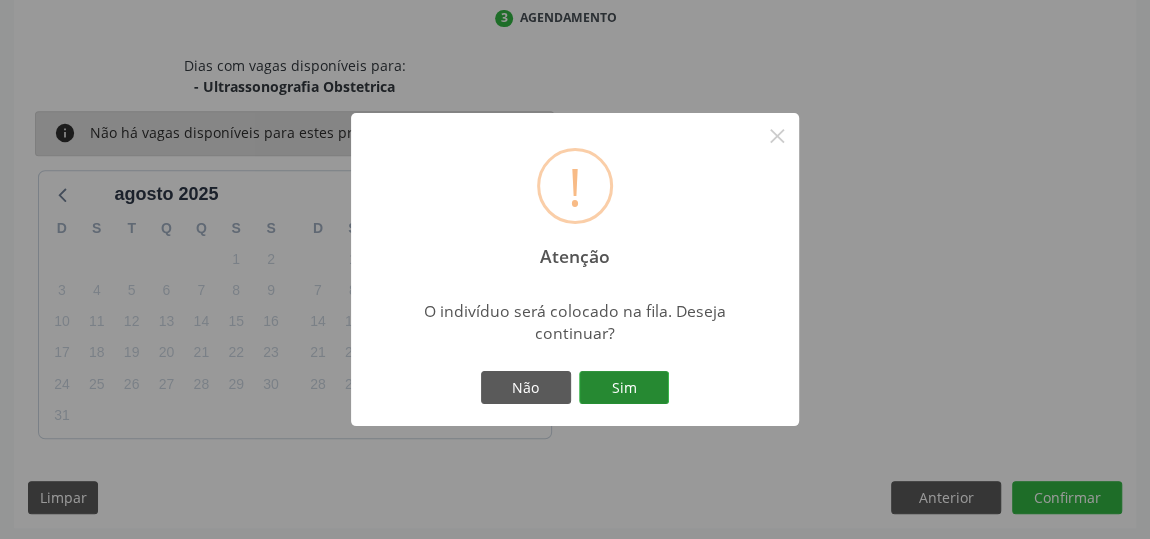 click on "Sim" at bounding box center [624, 388] 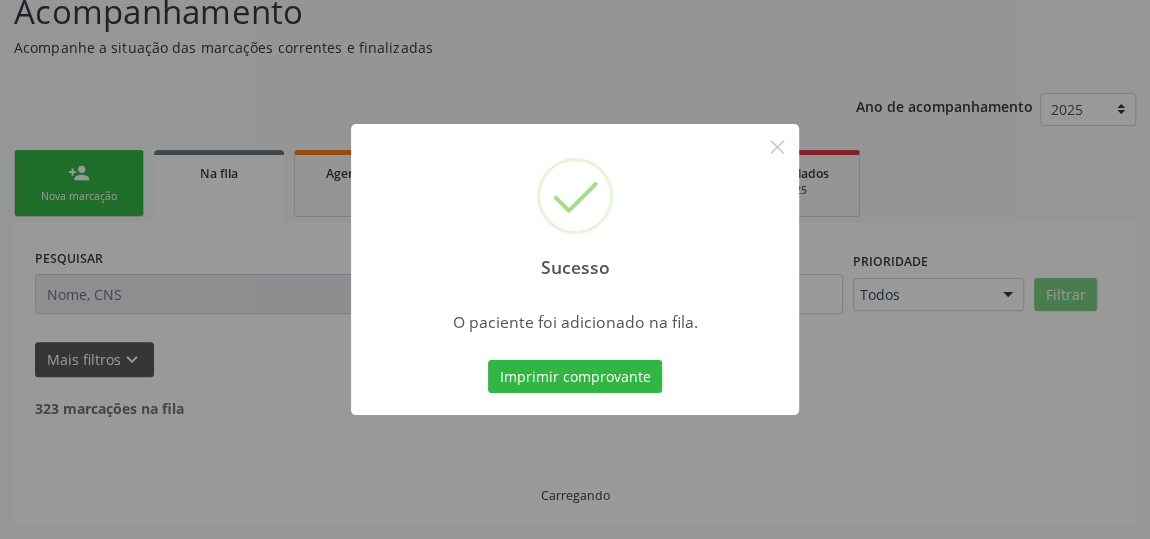 scroll, scrollTop: 153, scrollLeft: 0, axis: vertical 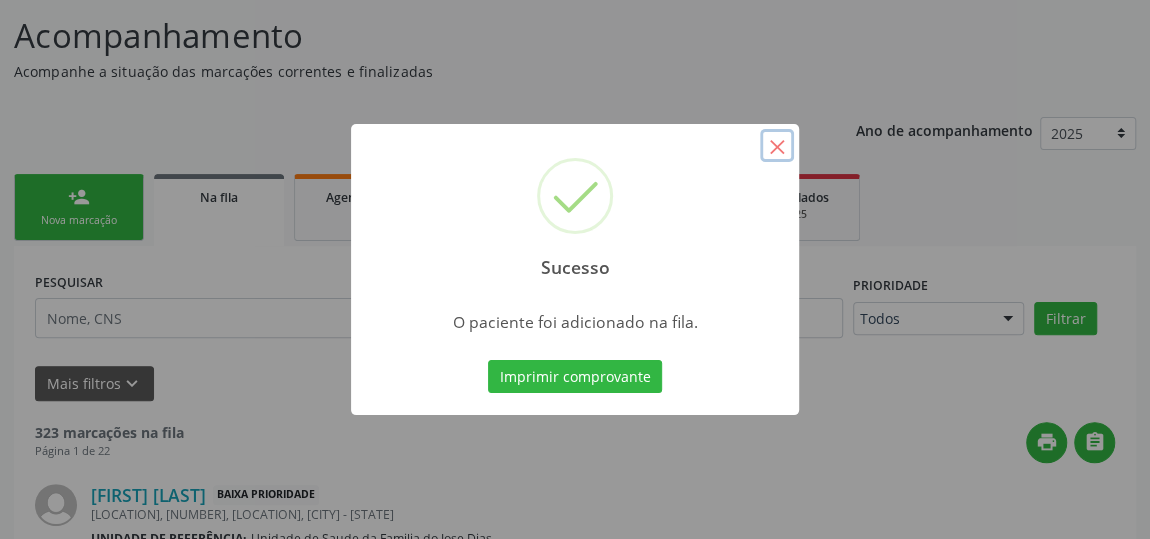 click on "×" at bounding box center [777, 146] 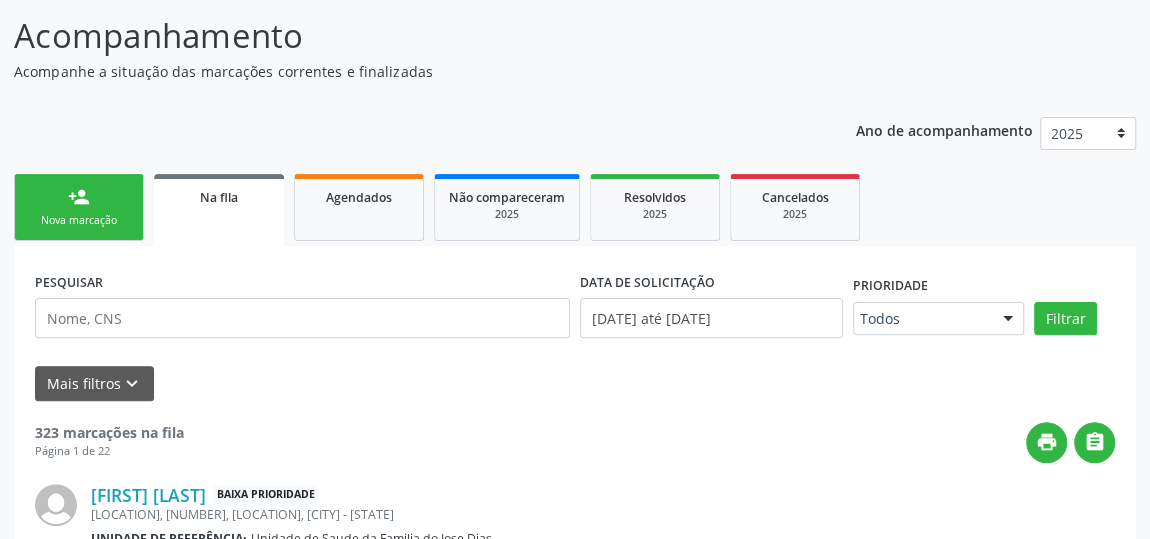 click on "Nova marcação" at bounding box center (79, 220) 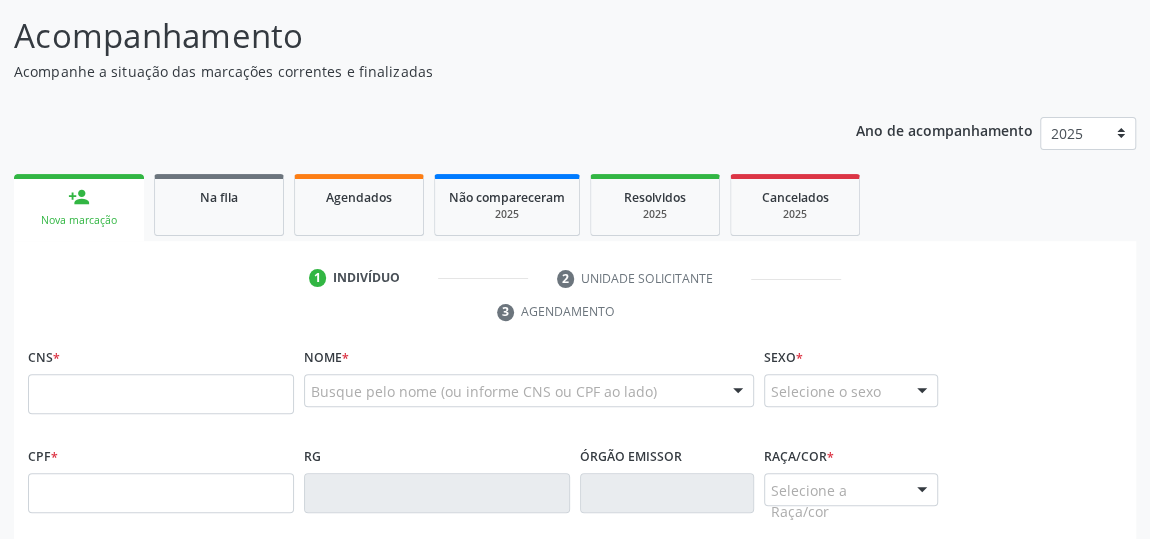 scroll, scrollTop: 244, scrollLeft: 0, axis: vertical 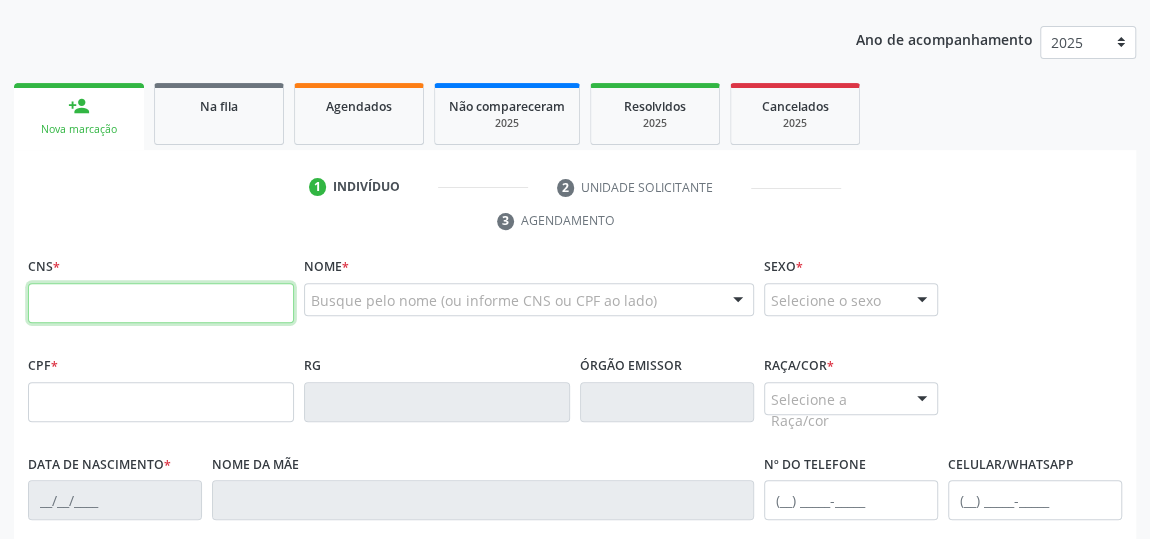 click at bounding box center [161, 303] 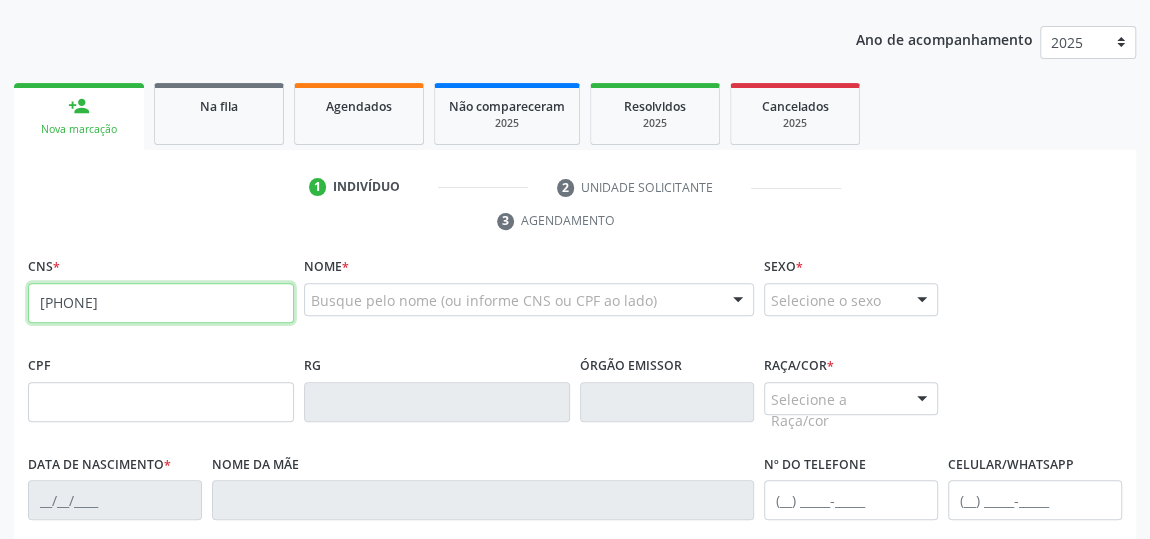 type on "[PHONE]" 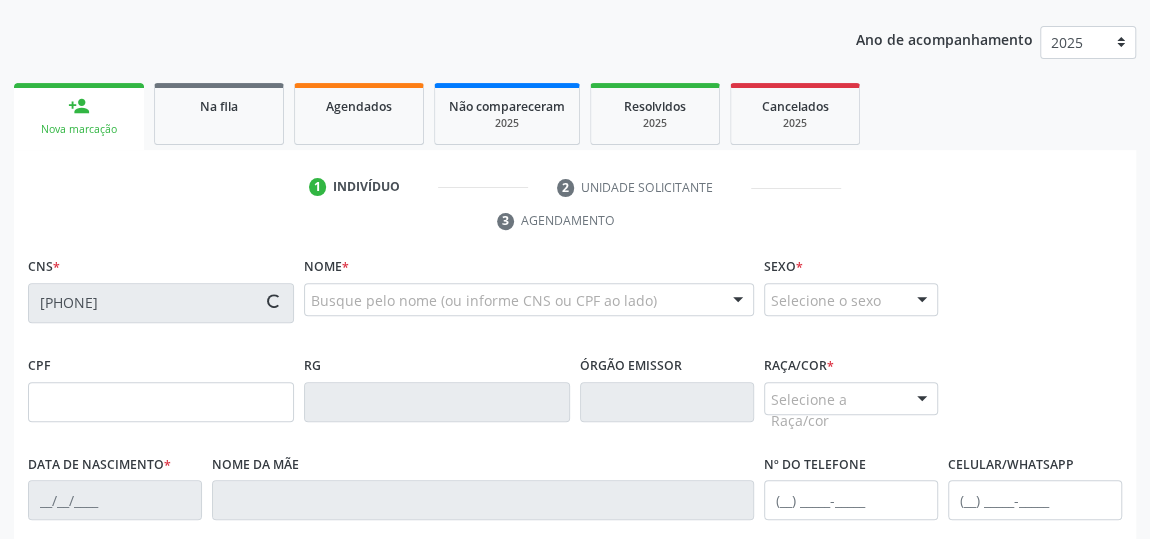 type on "[CPF]" 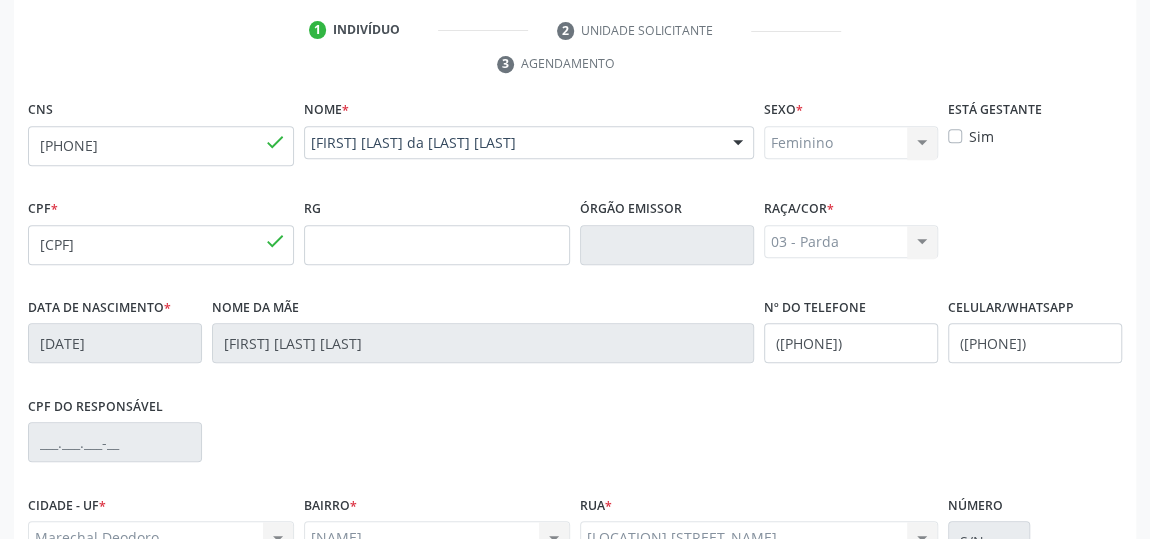 scroll, scrollTop: 604, scrollLeft: 0, axis: vertical 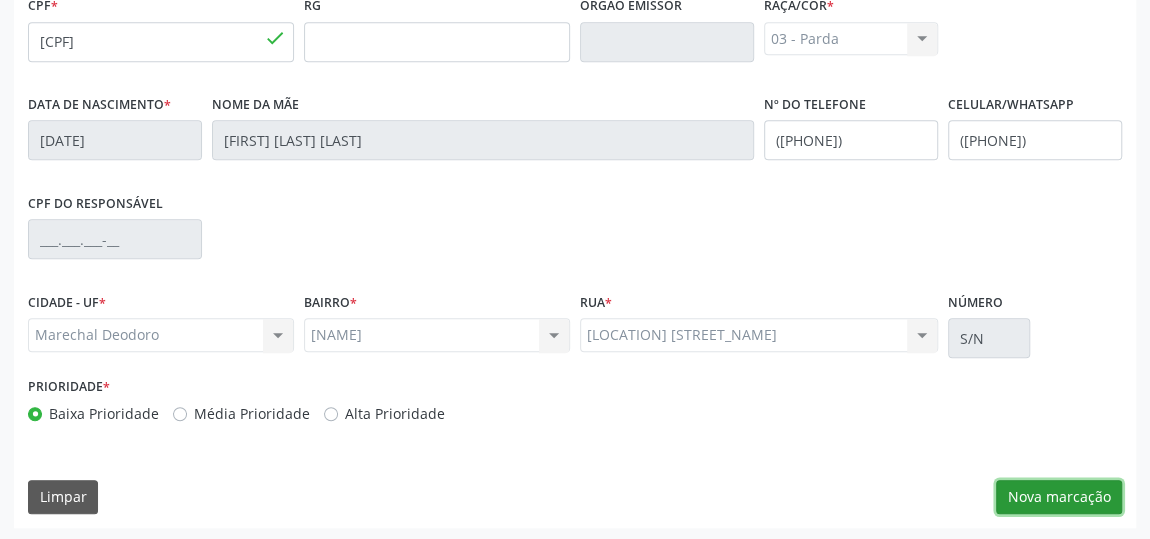 click on "Nova marcação" at bounding box center [1059, 497] 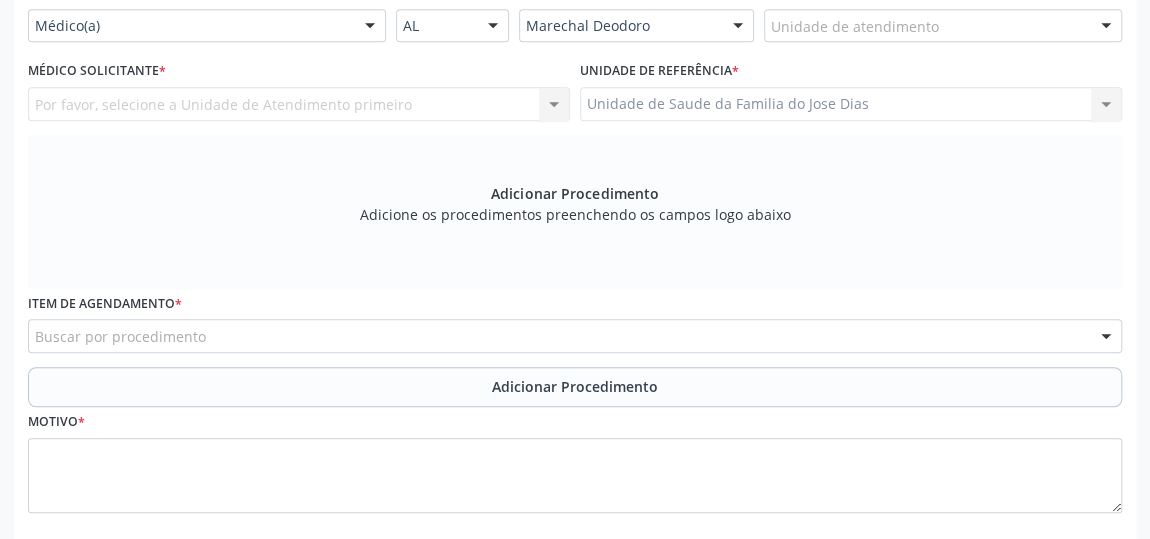 scroll, scrollTop: 422, scrollLeft: 0, axis: vertical 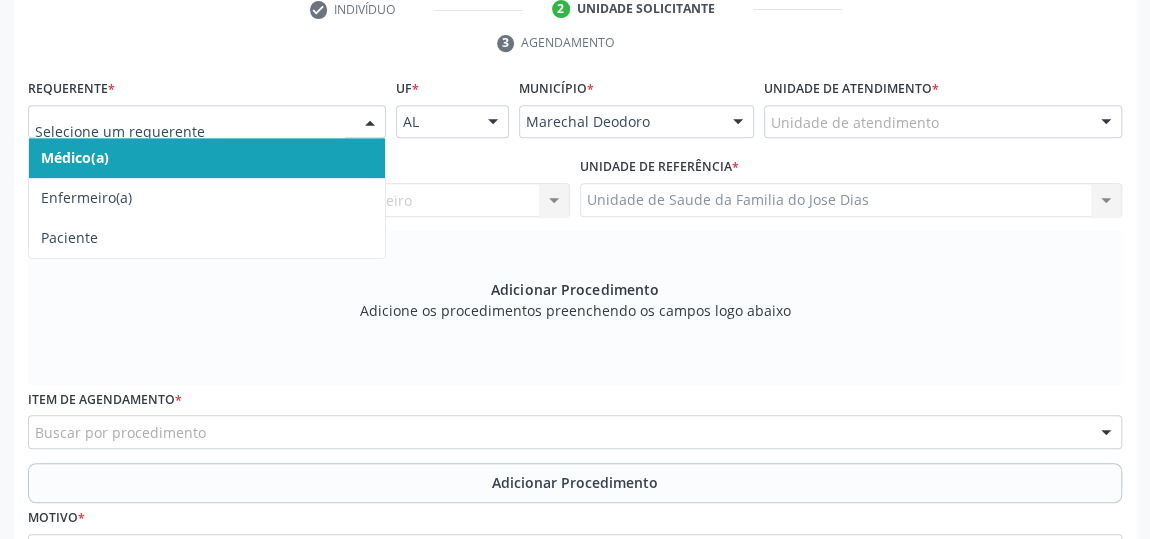 click at bounding box center [370, 123] 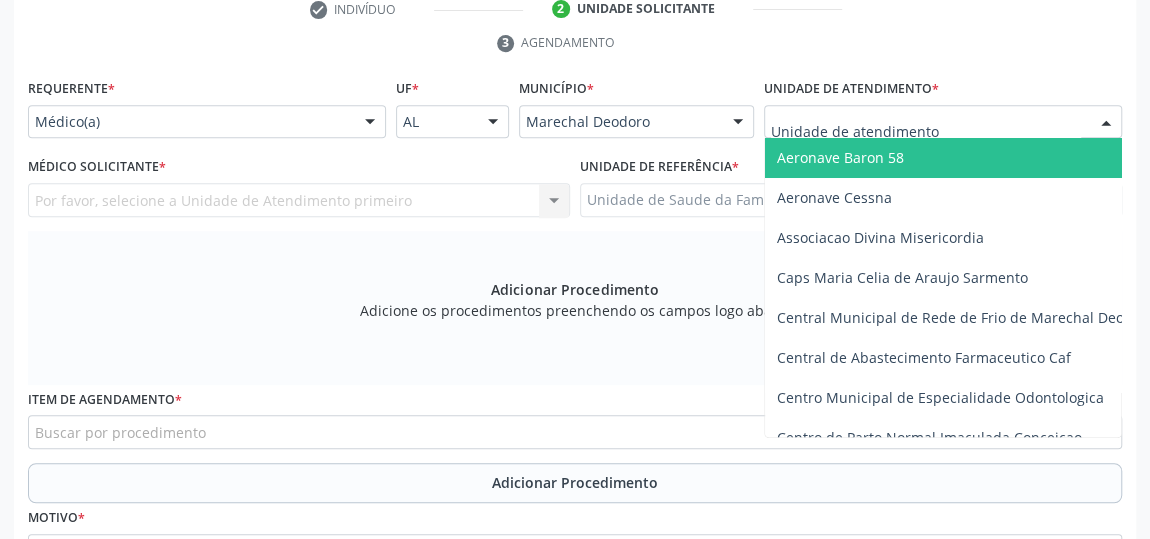 type on "J" 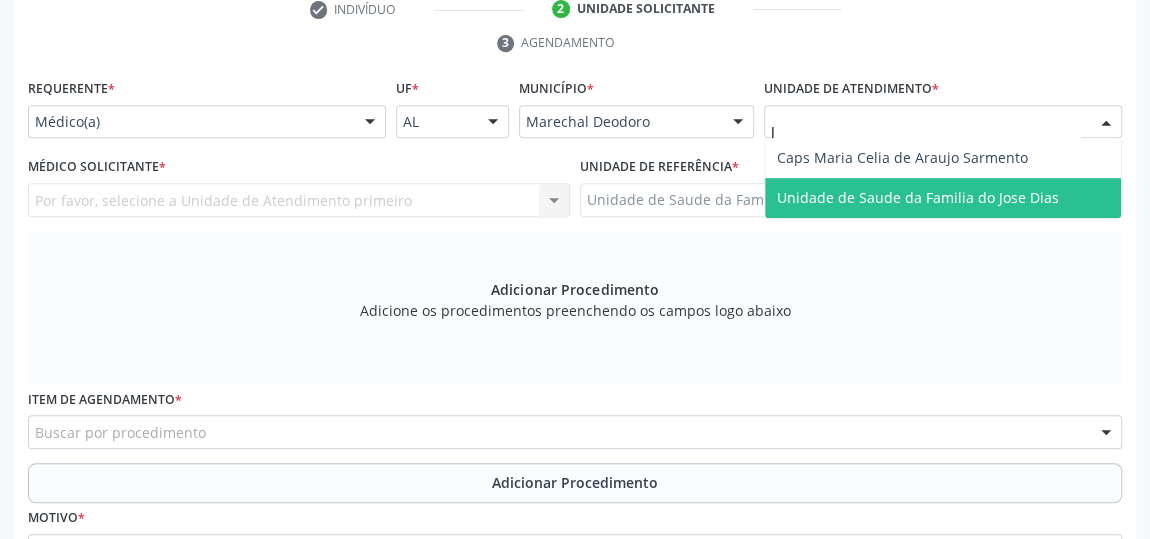 click on "Unidade de Saude da Familia do Jose Dias" at bounding box center (918, 197) 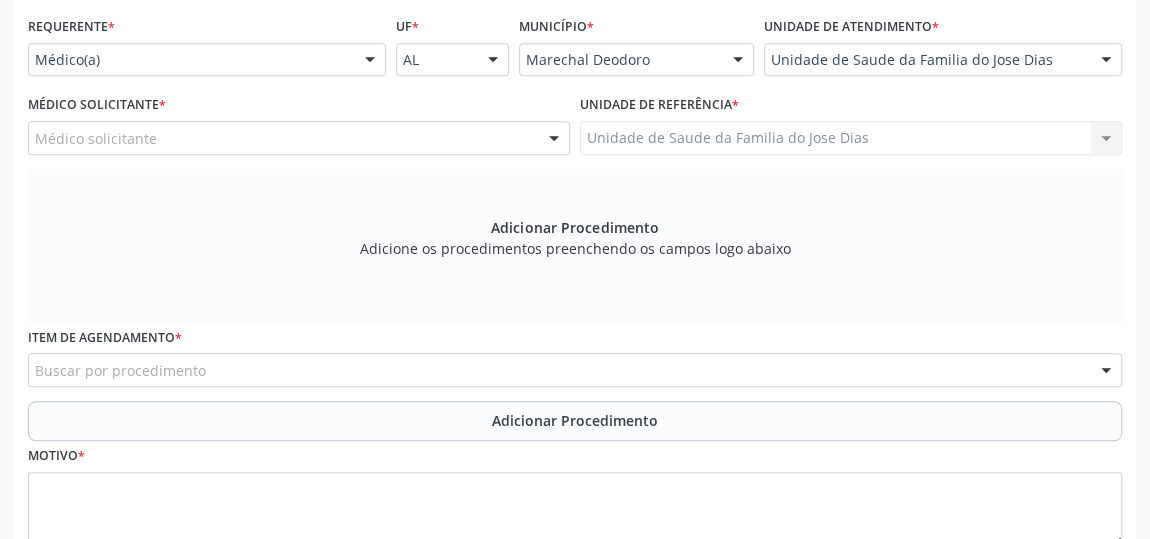 scroll, scrollTop: 513, scrollLeft: 0, axis: vertical 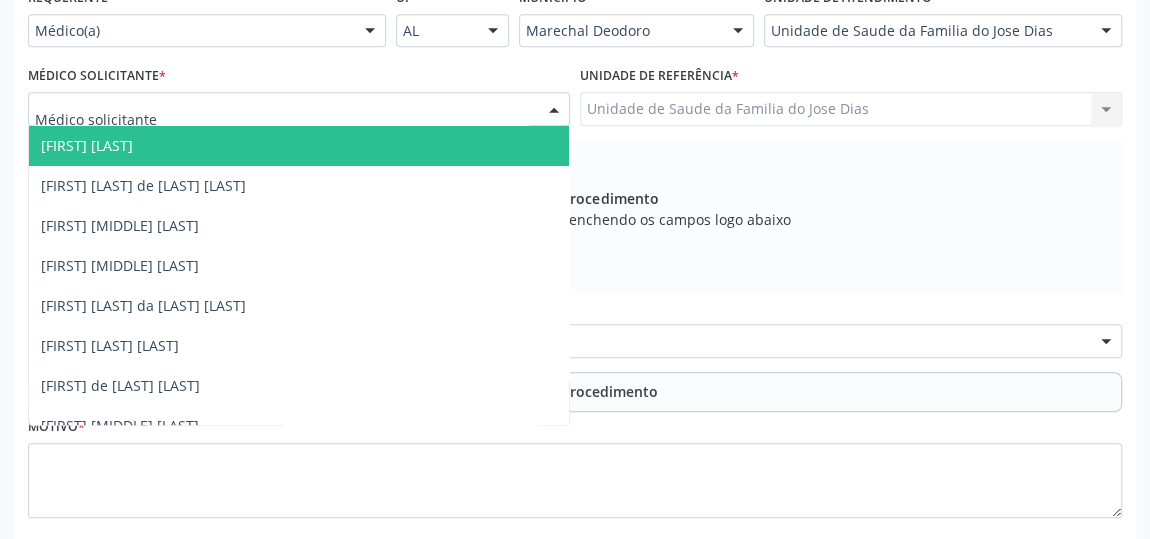 click at bounding box center [299, 109] 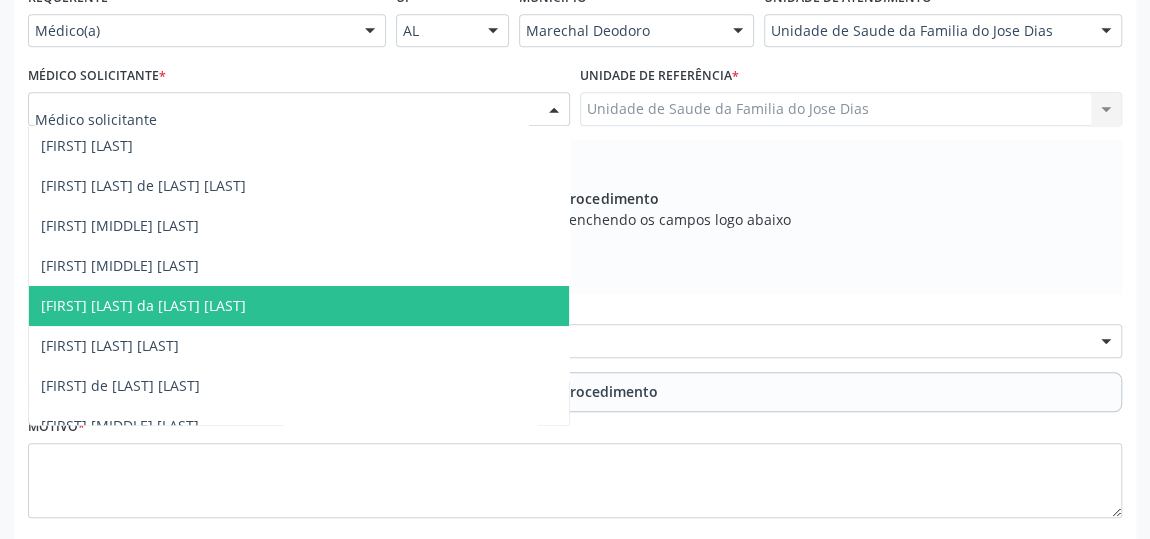 click on "[FIRST] [LAST] da [LAST] [LAST]" at bounding box center (299, 306) 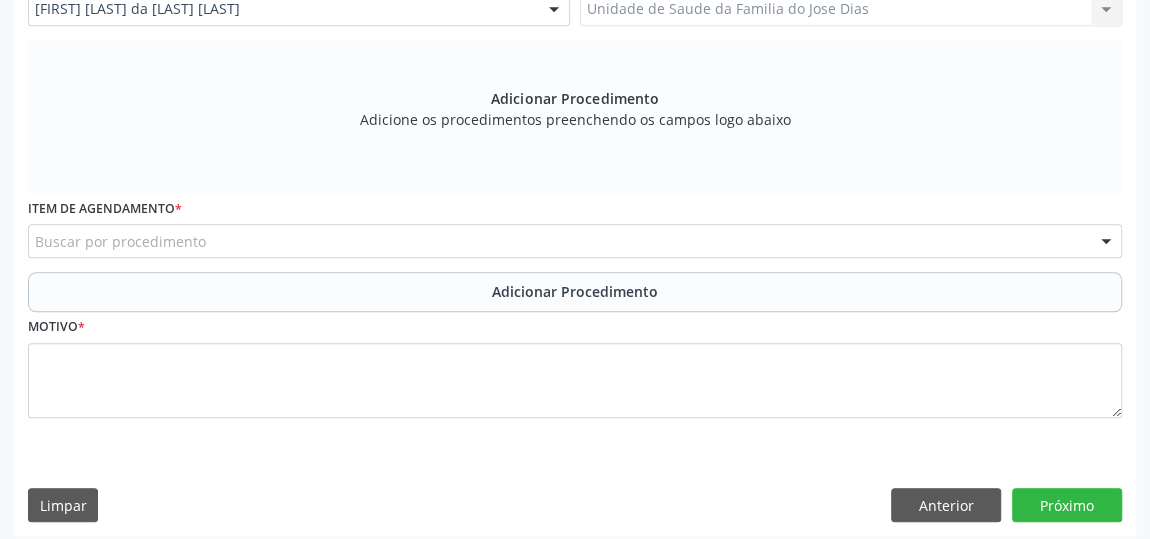 scroll, scrollTop: 620, scrollLeft: 0, axis: vertical 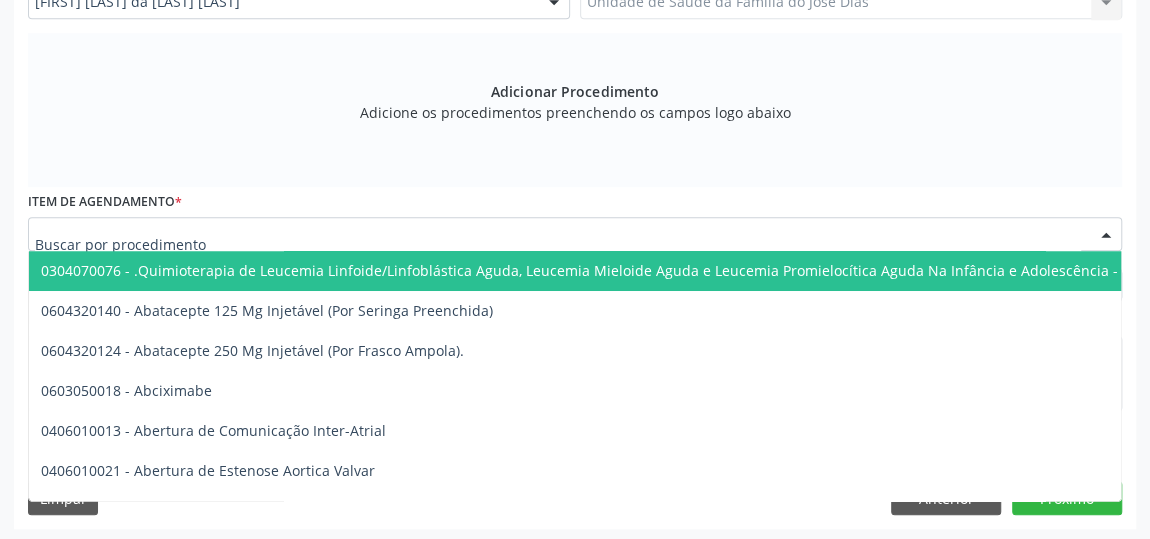 click at bounding box center (575, 234) 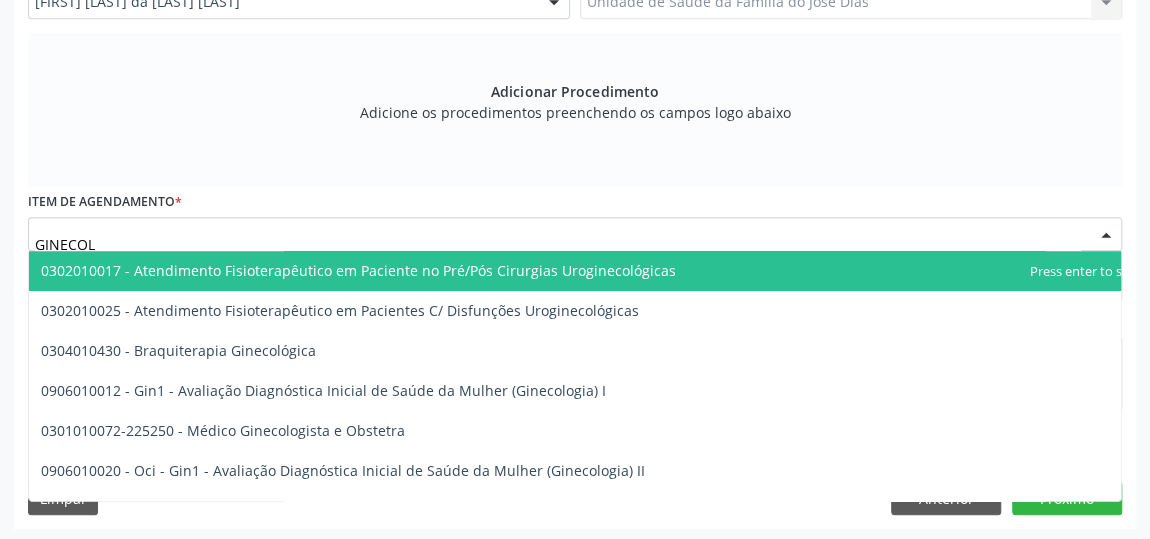 type on "GINECOLO" 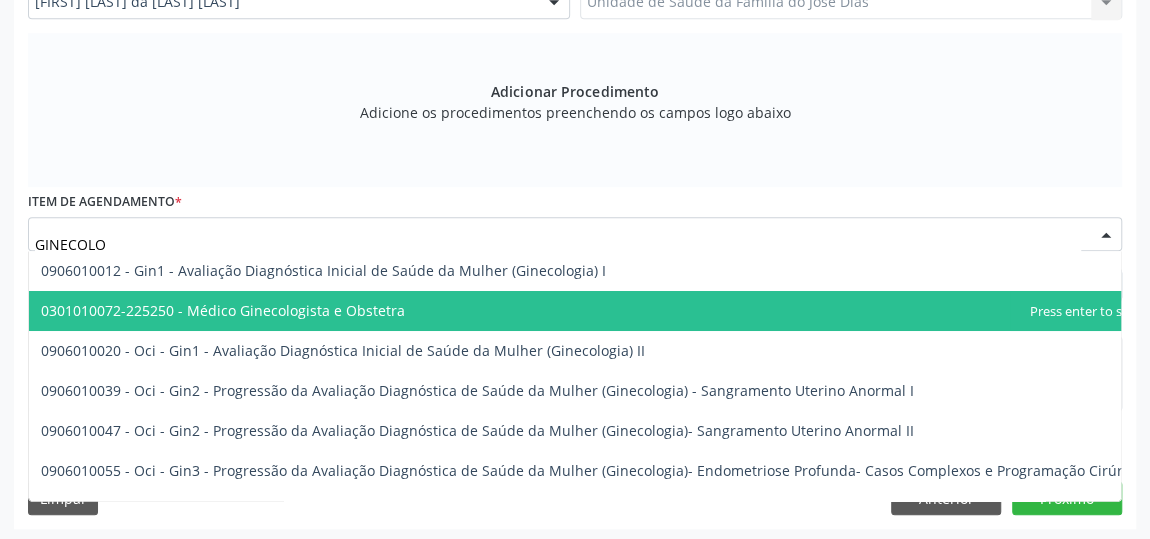 click on "0301010072-225250 - Médico Ginecologista e Obstetra" at bounding box center [595, 311] 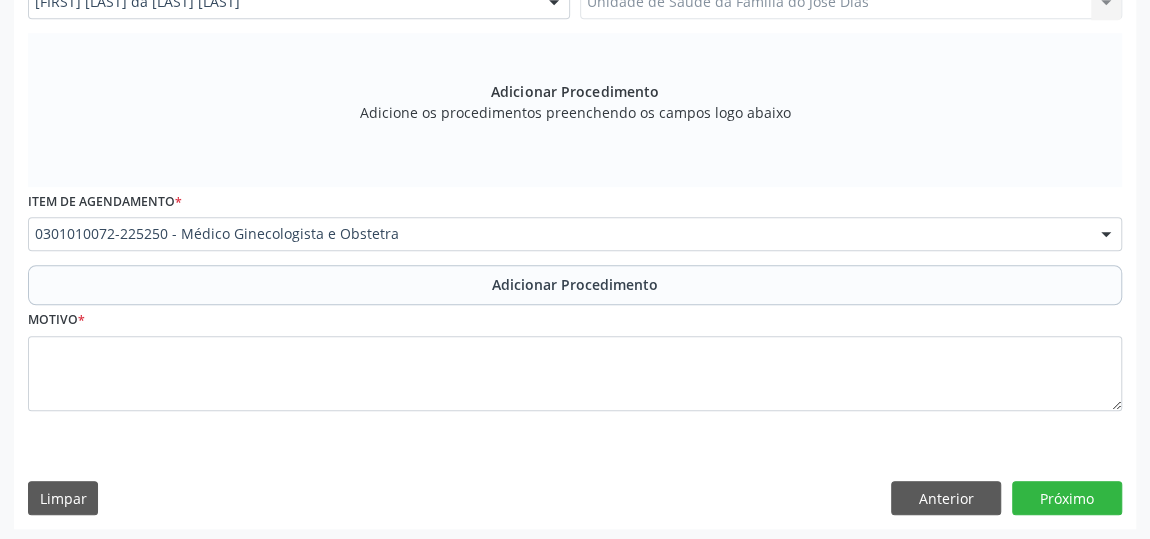 click on "Adicionar Procedimento" at bounding box center (575, 285) 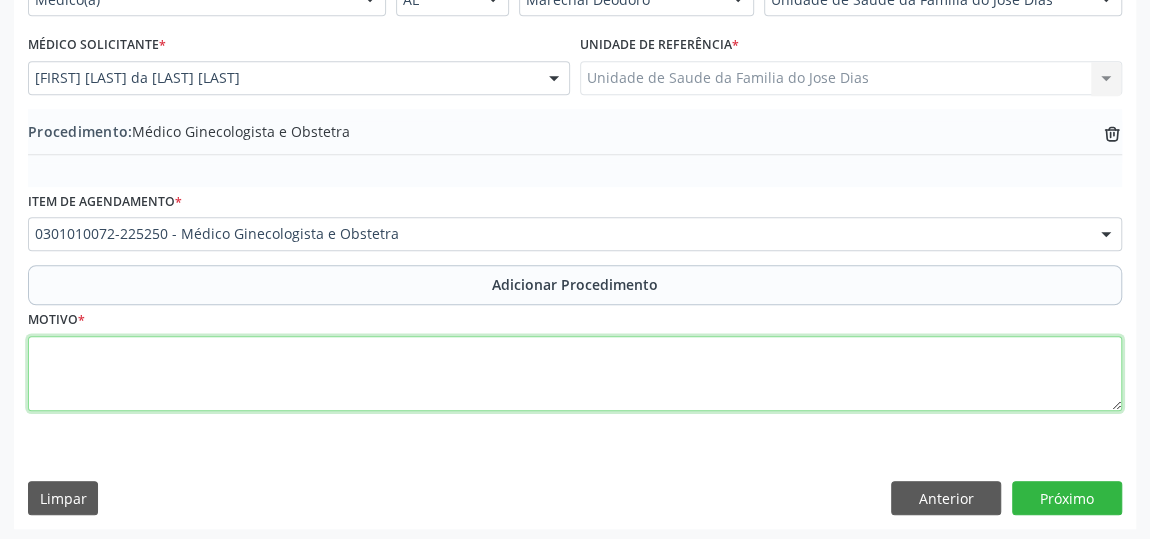click at bounding box center (575, 374) 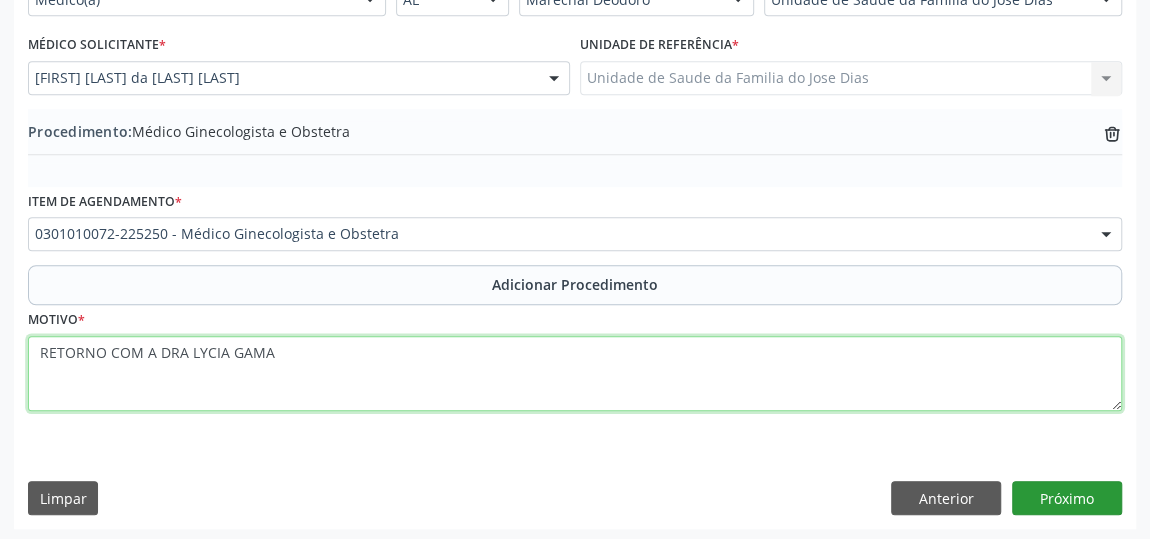 type on "RETORNO COM A DRA LYCIA GAMA" 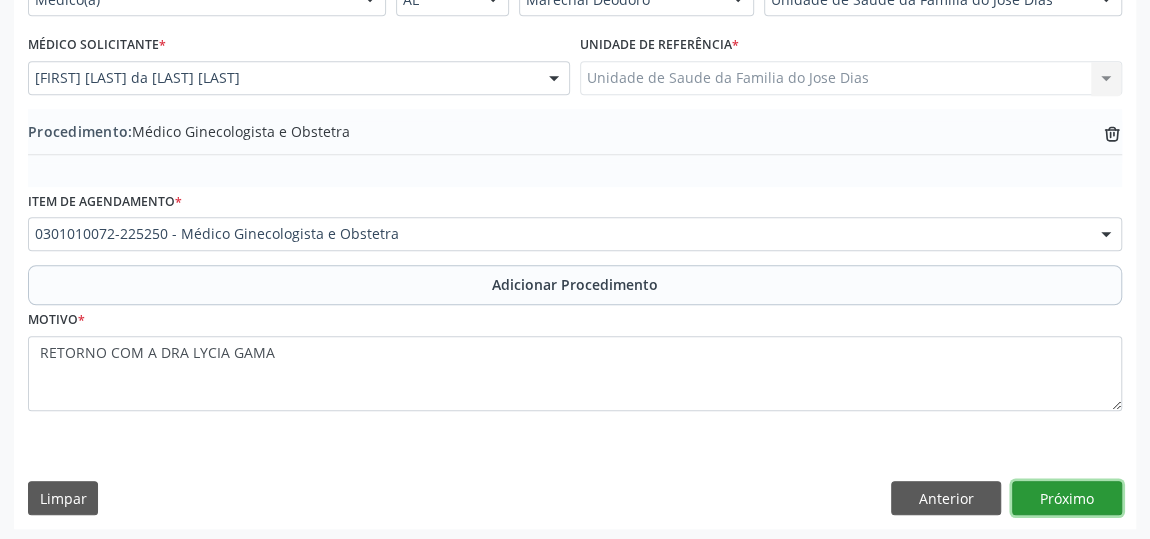 click on "Próximo" at bounding box center [1067, 498] 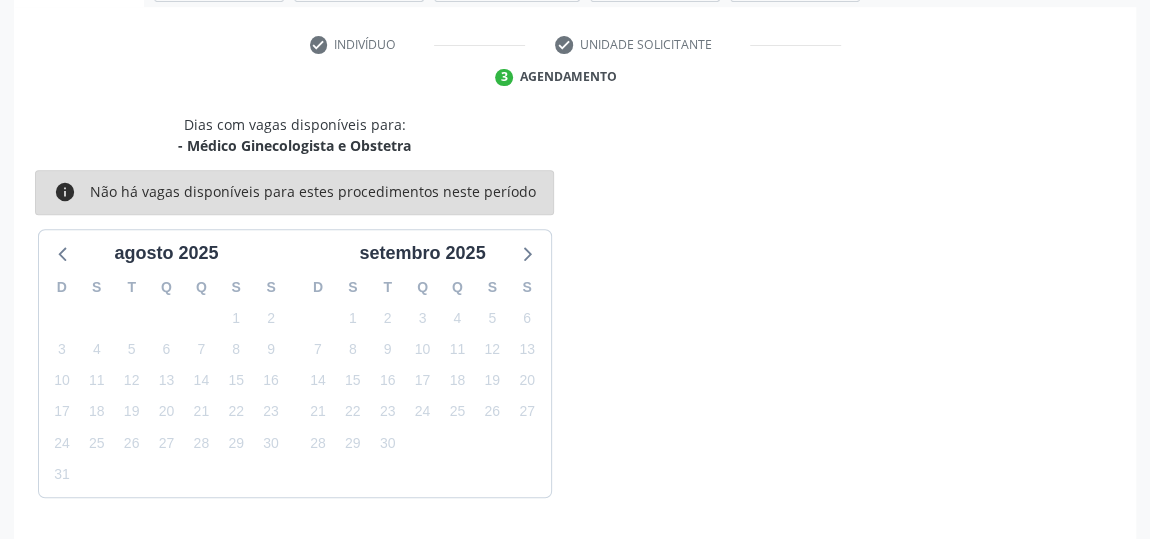 scroll, scrollTop: 446, scrollLeft: 0, axis: vertical 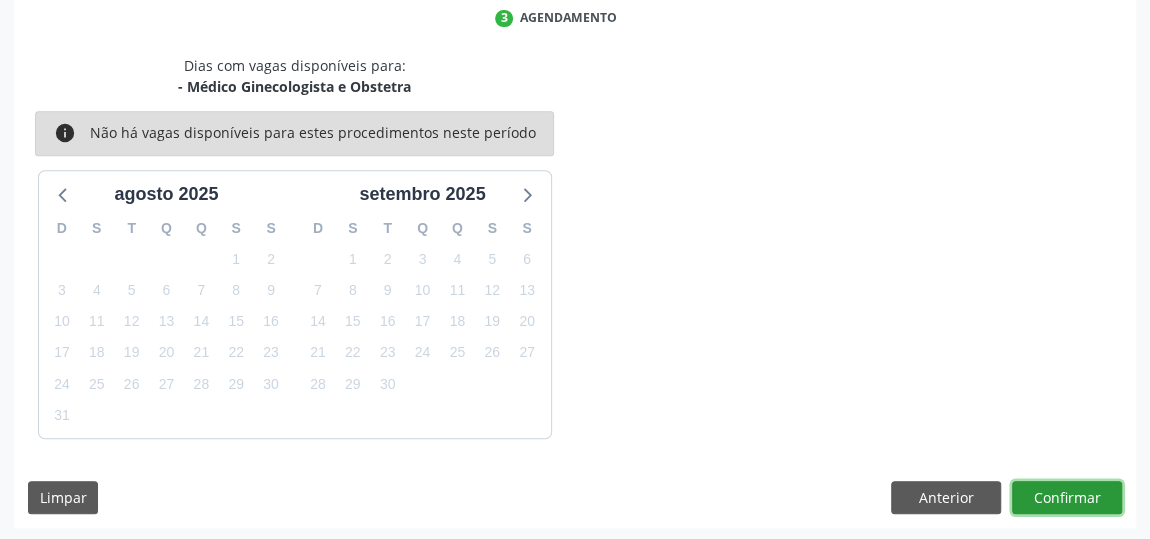 click on "Confirmar" at bounding box center [1067, 498] 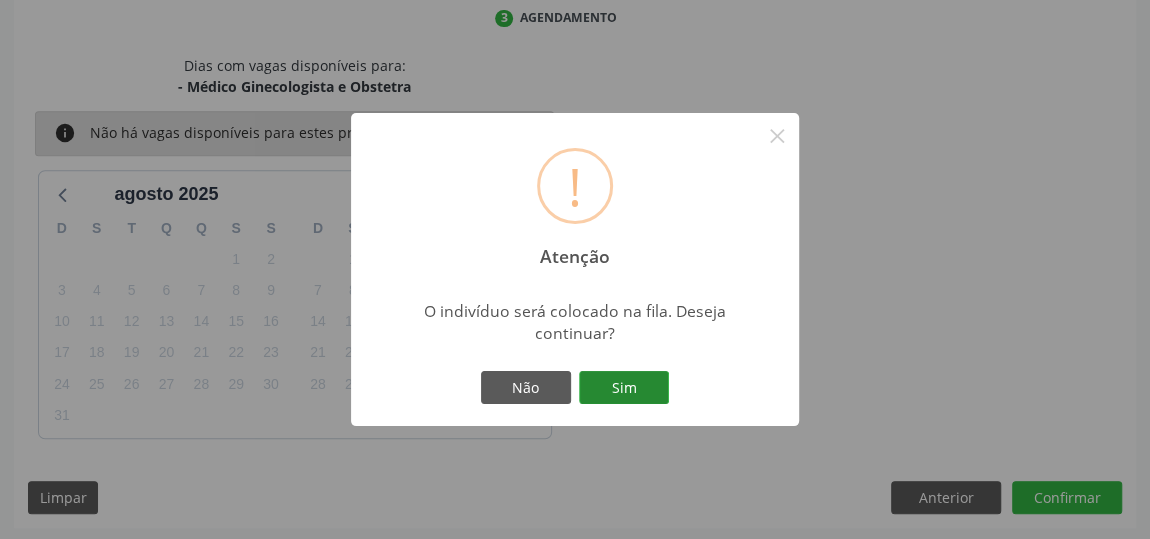 click on "Sim" at bounding box center (624, 388) 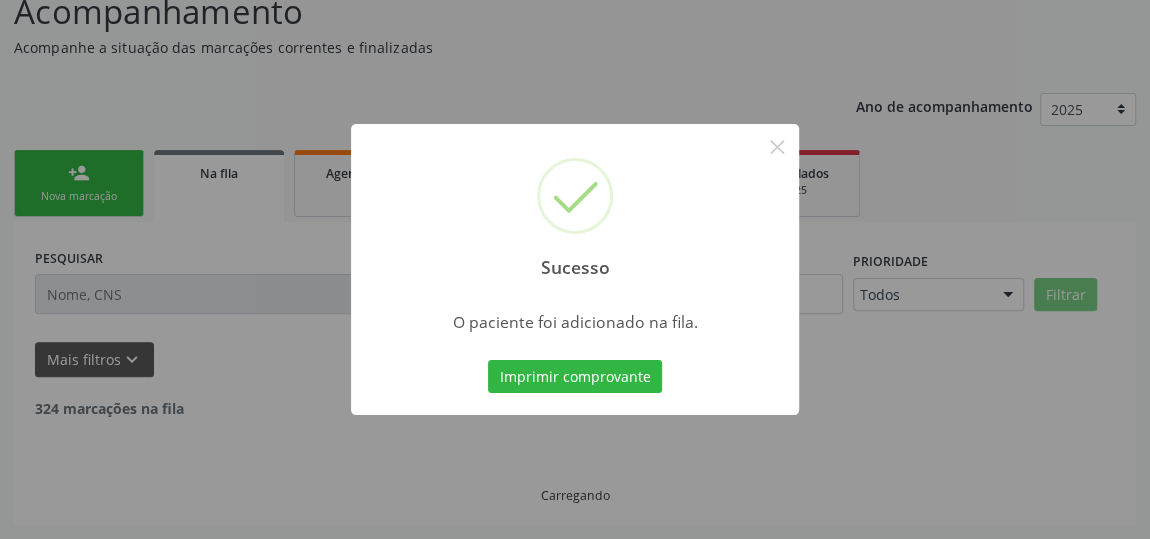 scroll, scrollTop: 153, scrollLeft: 0, axis: vertical 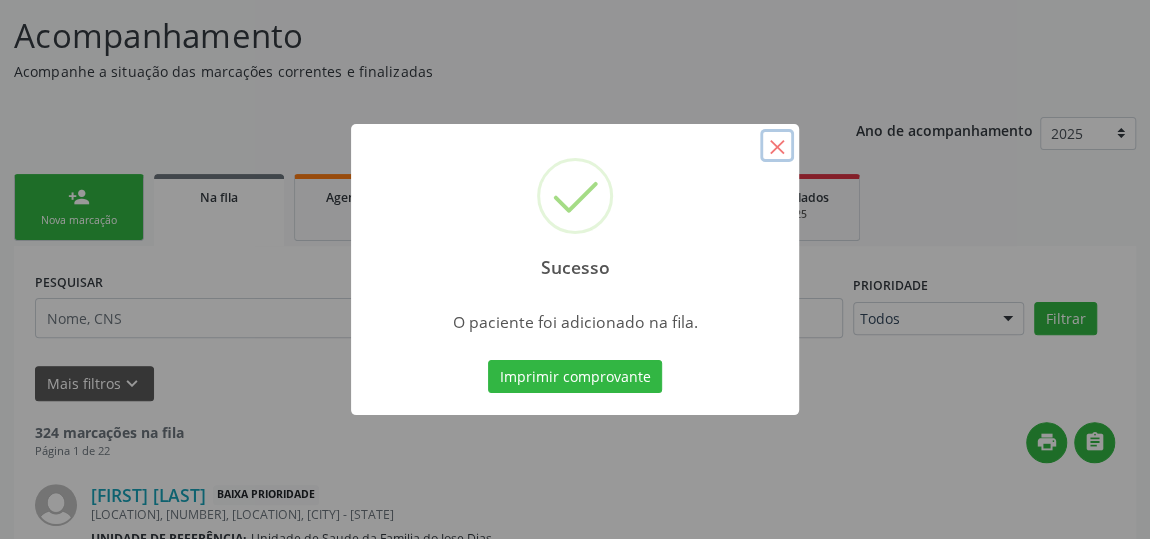 click on "×" at bounding box center [777, 146] 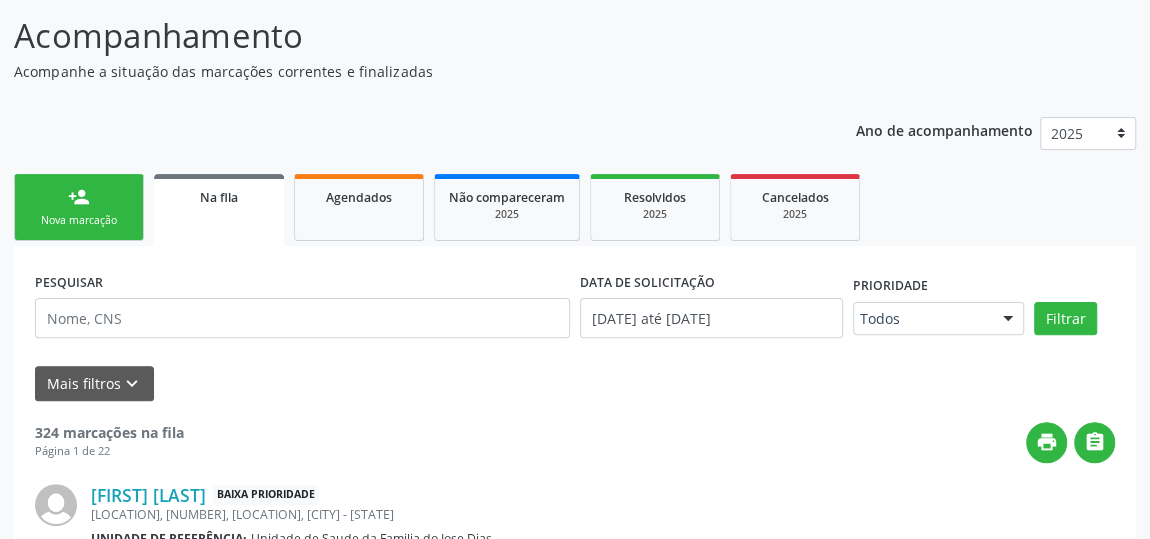 click on "person_add
Nova marcação" at bounding box center [79, 207] 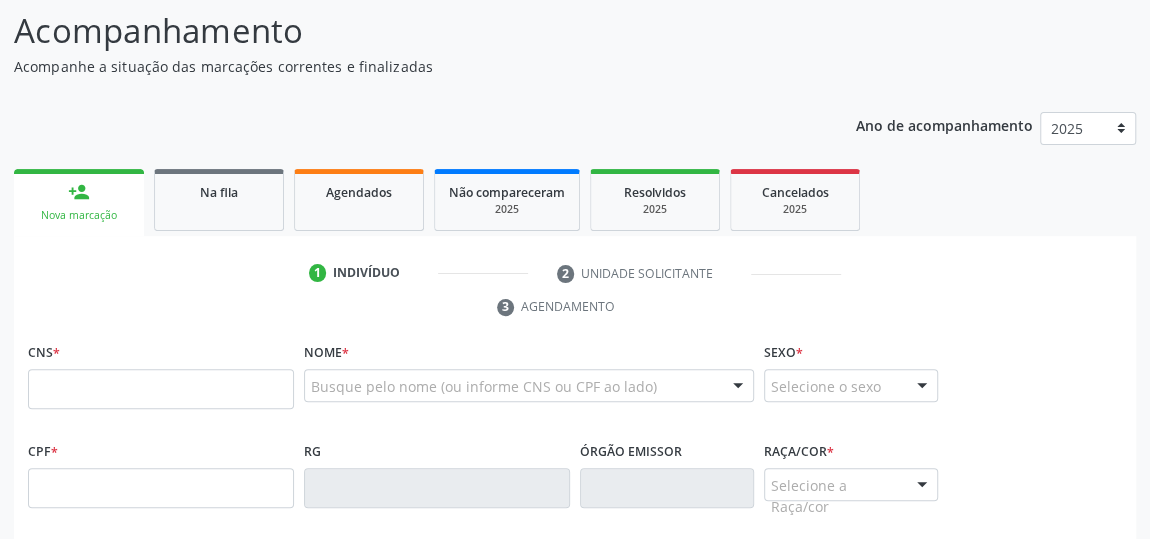 scroll, scrollTop: 153, scrollLeft: 0, axis: vertical 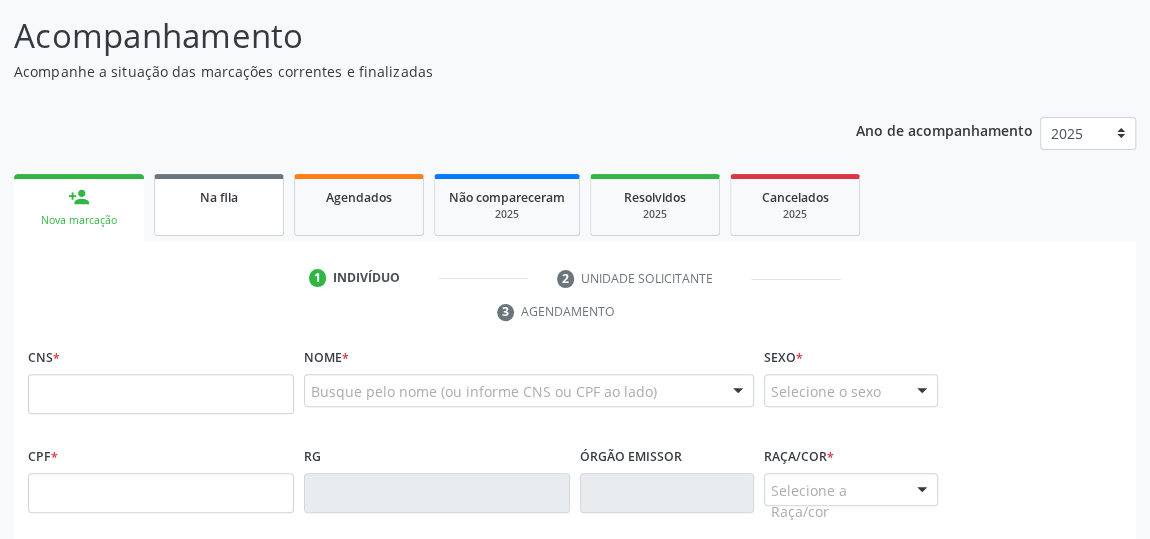 click on "Na fila" at bounding box center (219, 197) 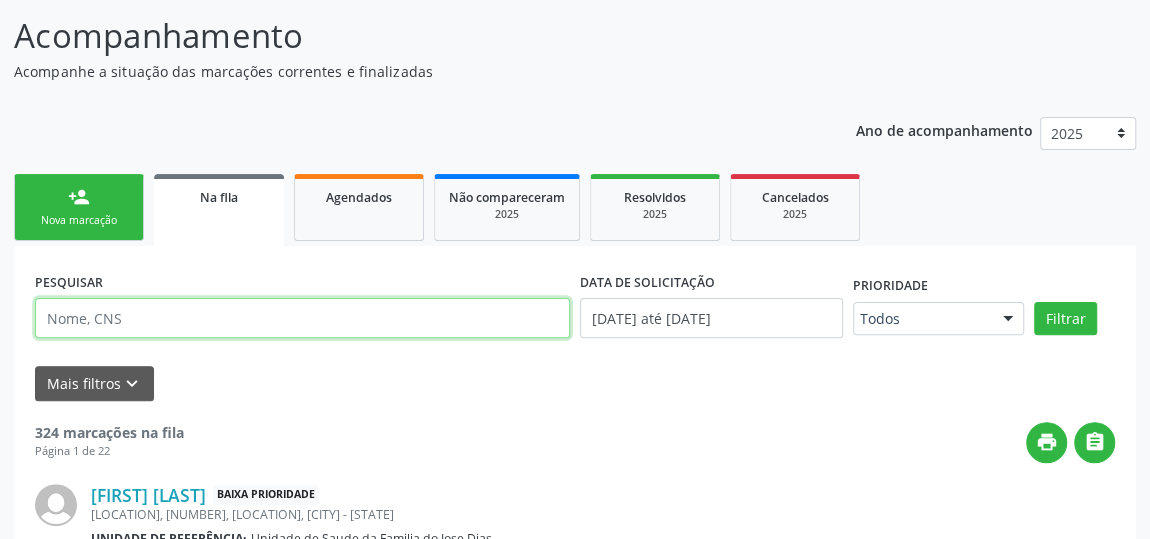 paste on "[PHONE]" 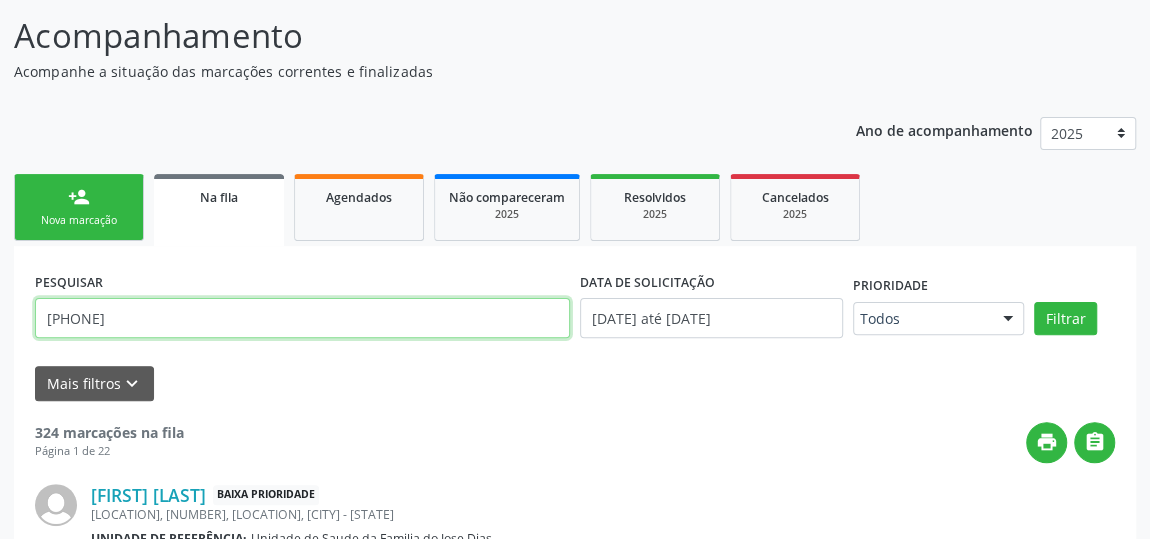 type on "[PHONE]" 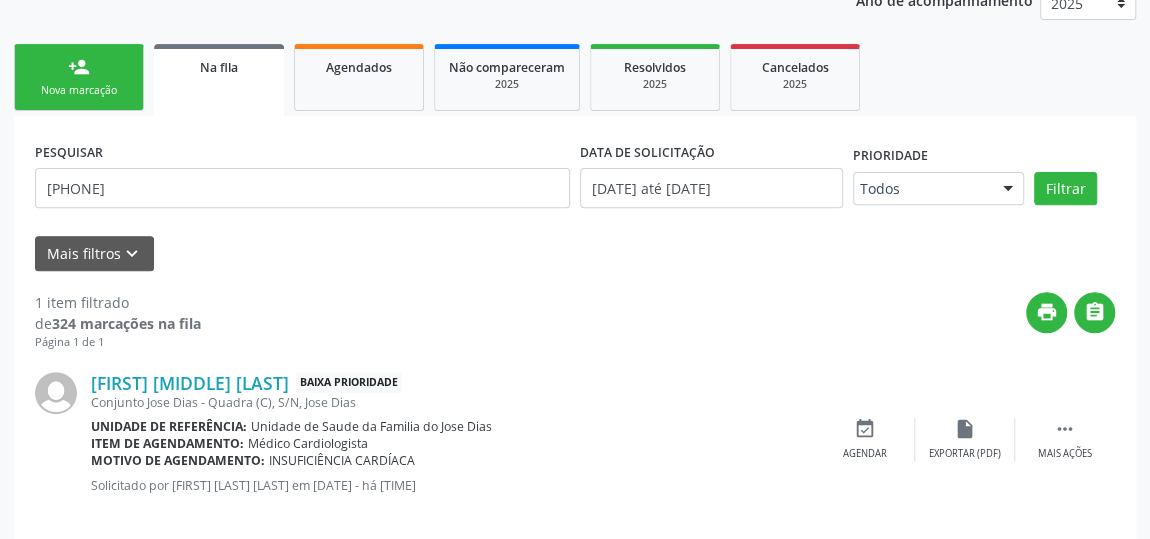 scroll, scrollTop: 305, scrollLeft: 0, axis: vertical 